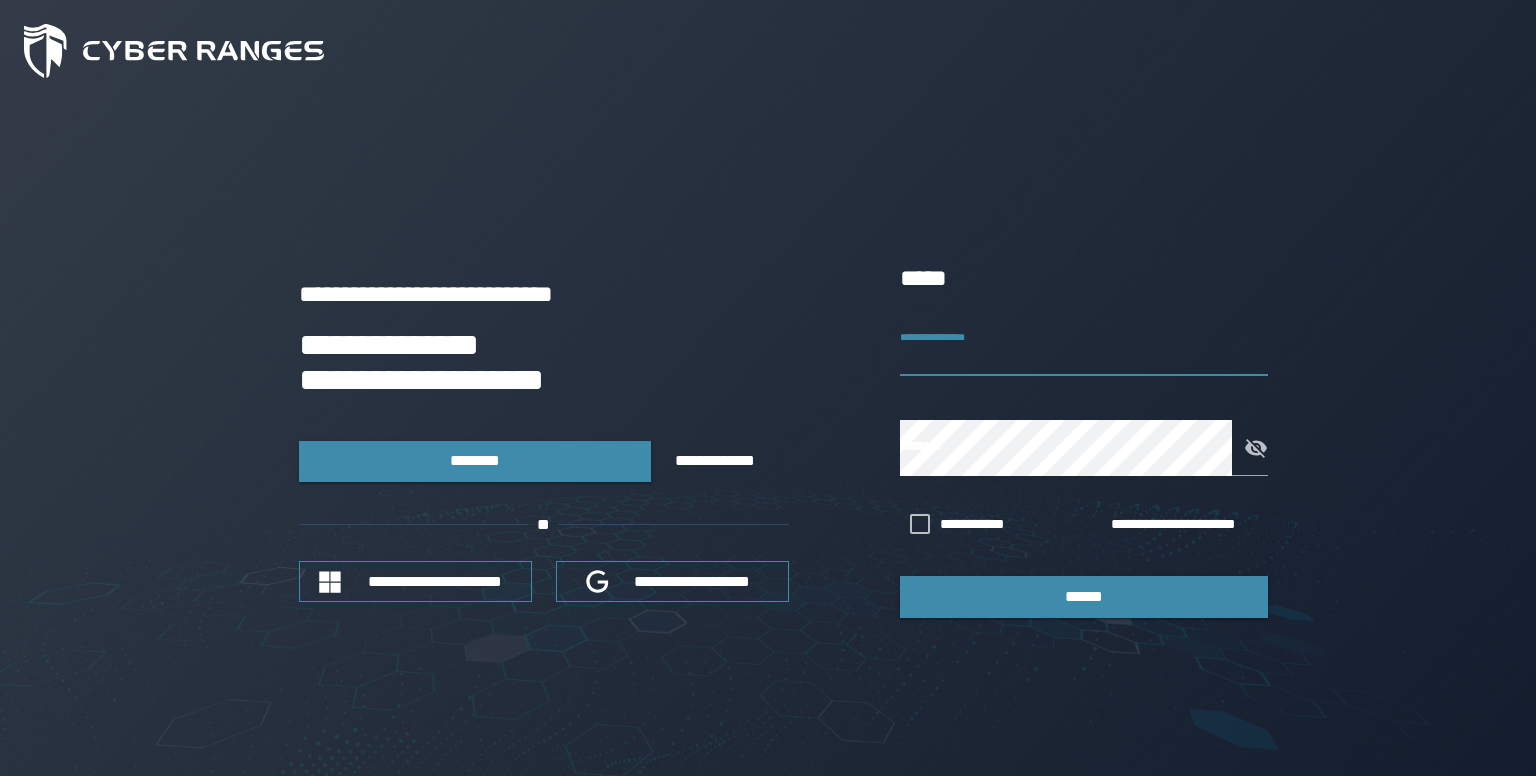 scroll, scrollTop: 0, scrollLeft: 0, axis: both 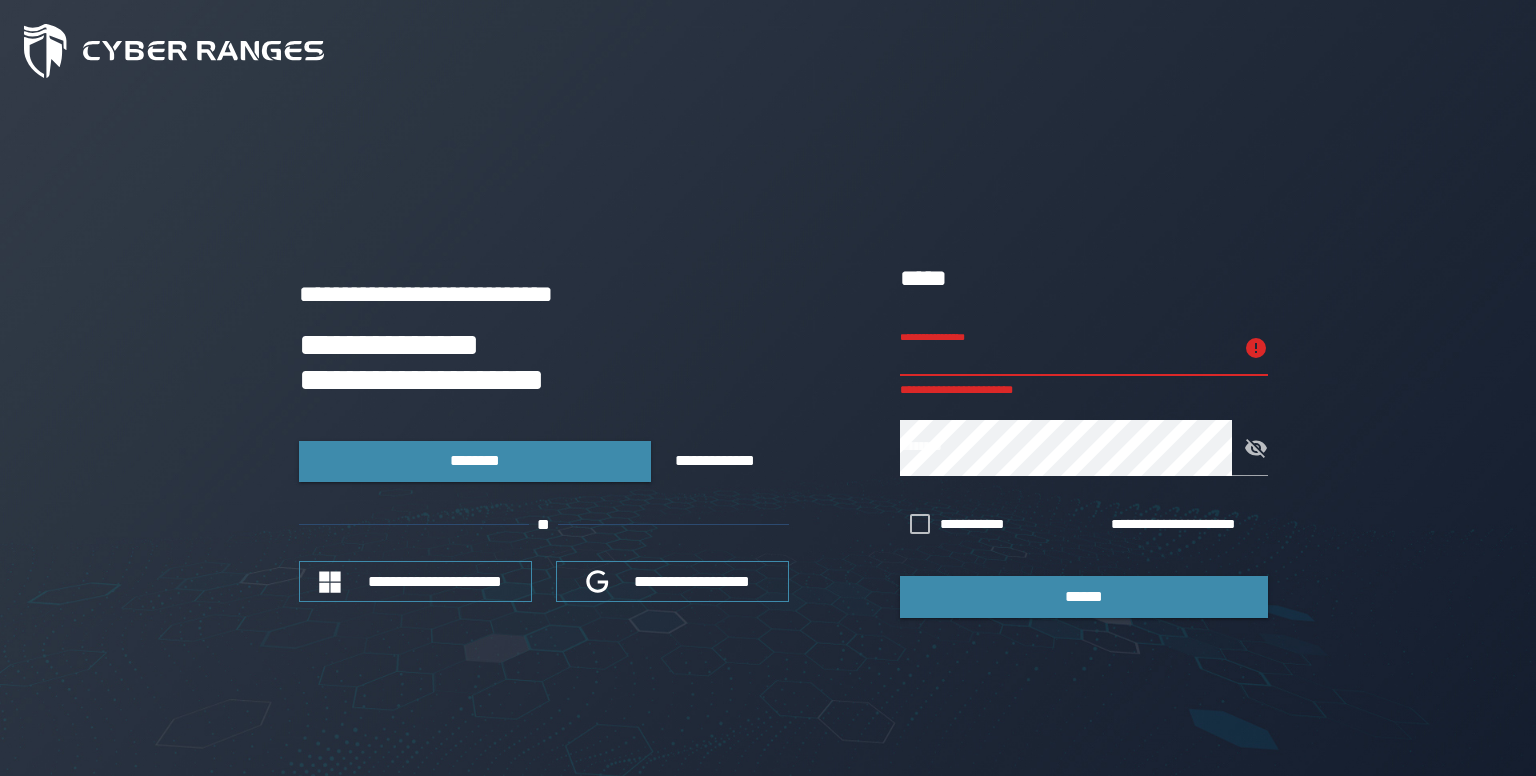 type on "**********" 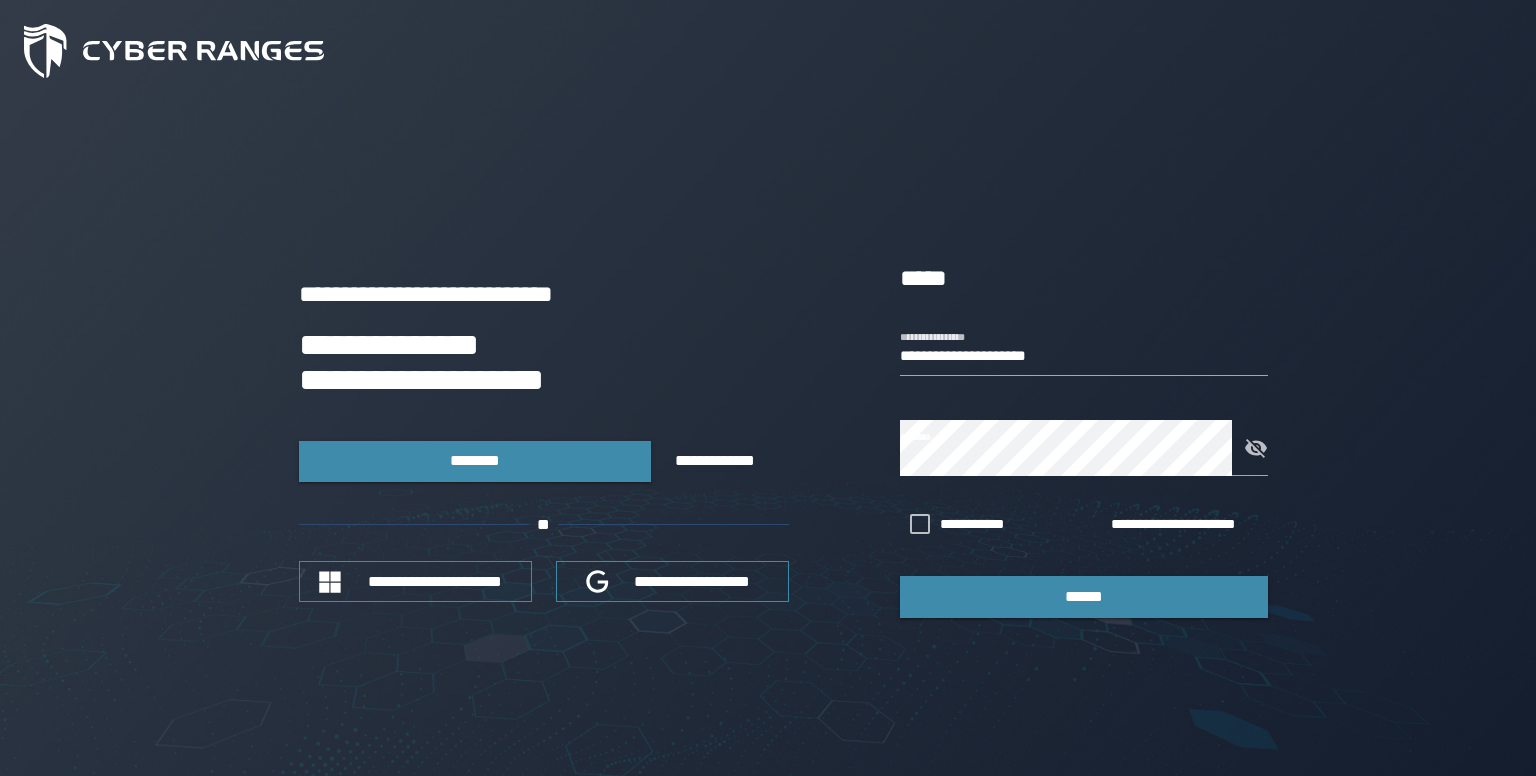 click on "[FIRST] [LAST] [STREET] [CITY] [STATE] [ZIP] [COUNTRY]" at bounding box center [1084, 438] 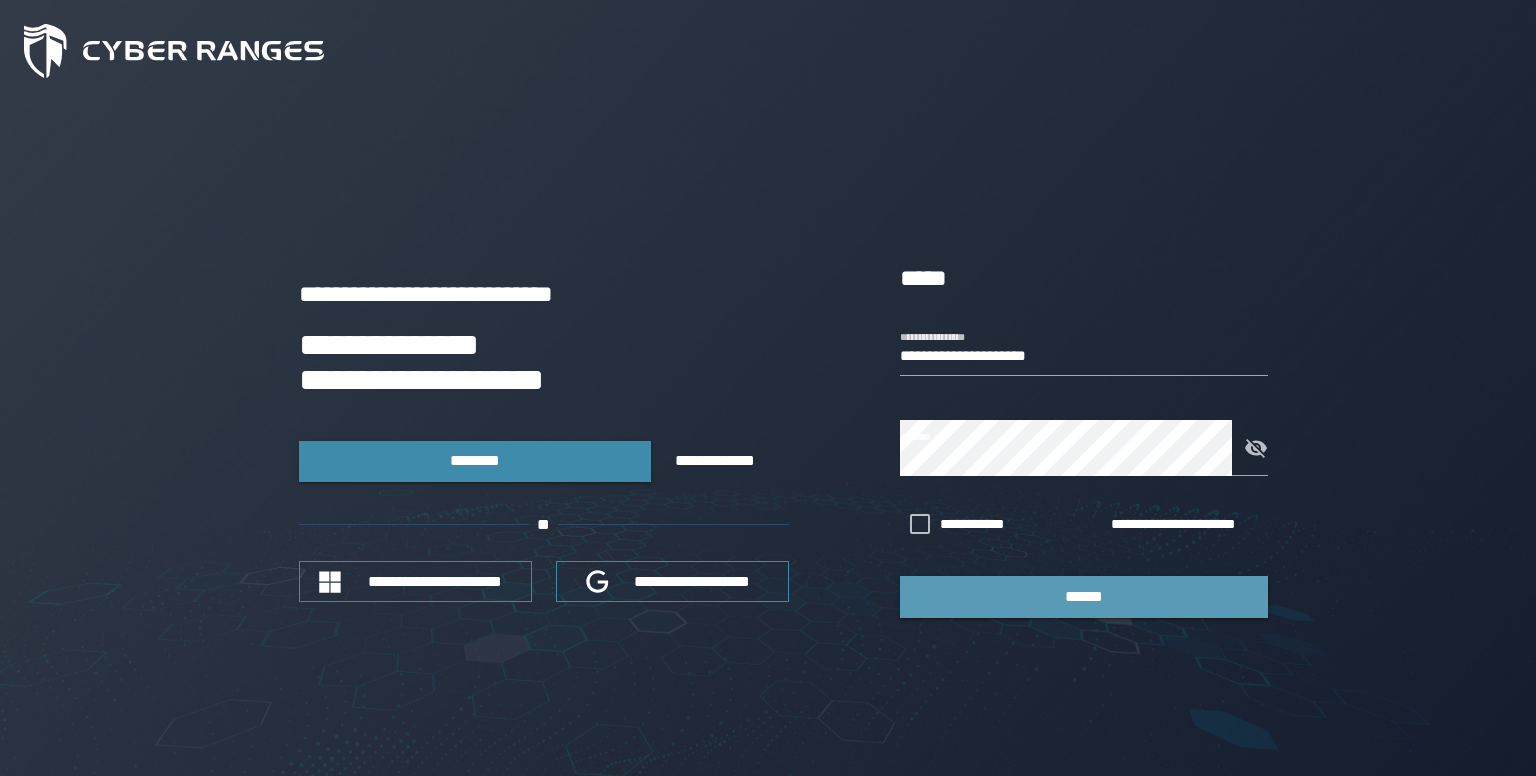 click on "******" at bounding box center (1084, 596) 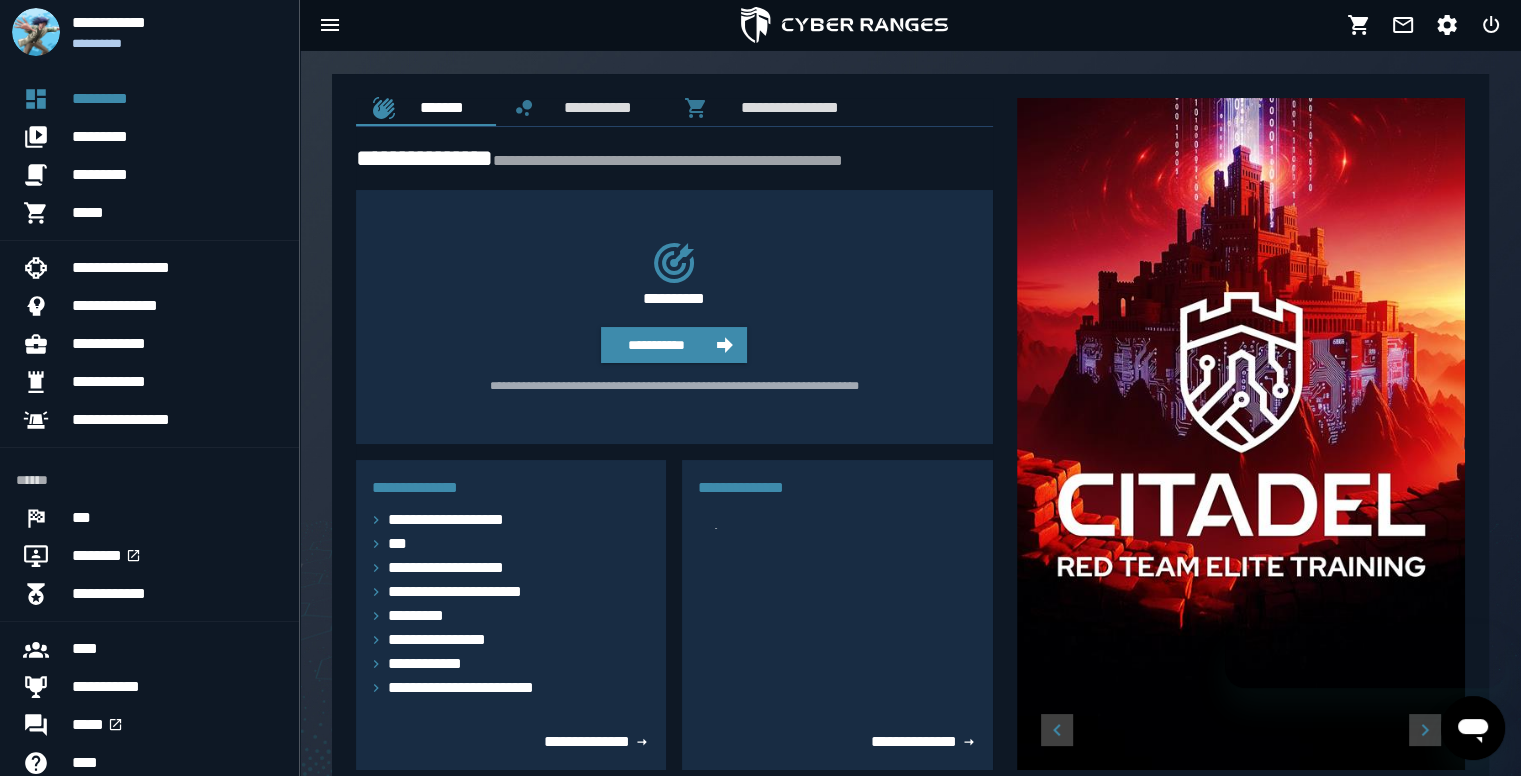 scroll, scrollTop: 0, scrollLeft: 0, axis: both 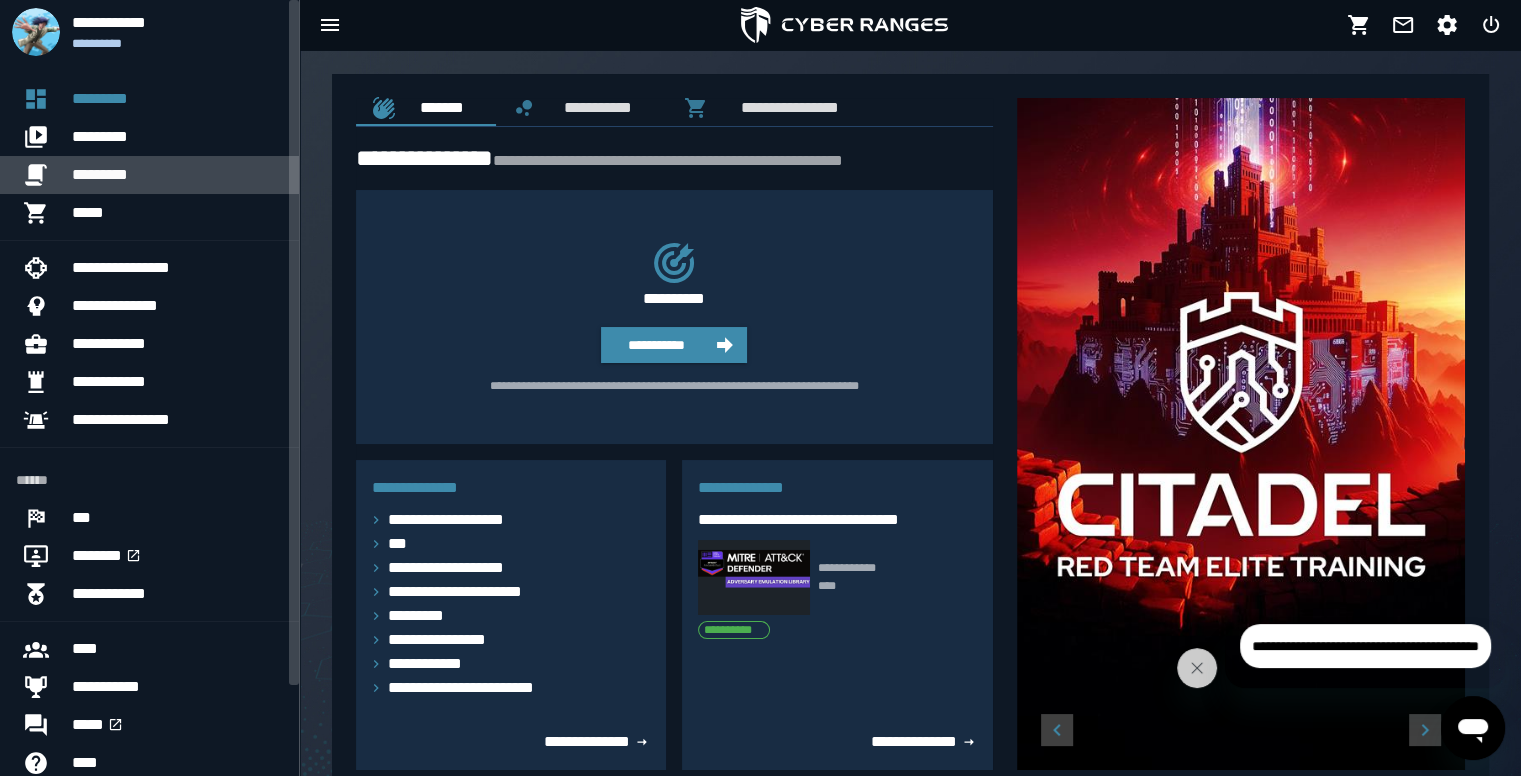 click on "*********" at bounding box center (177, 175) 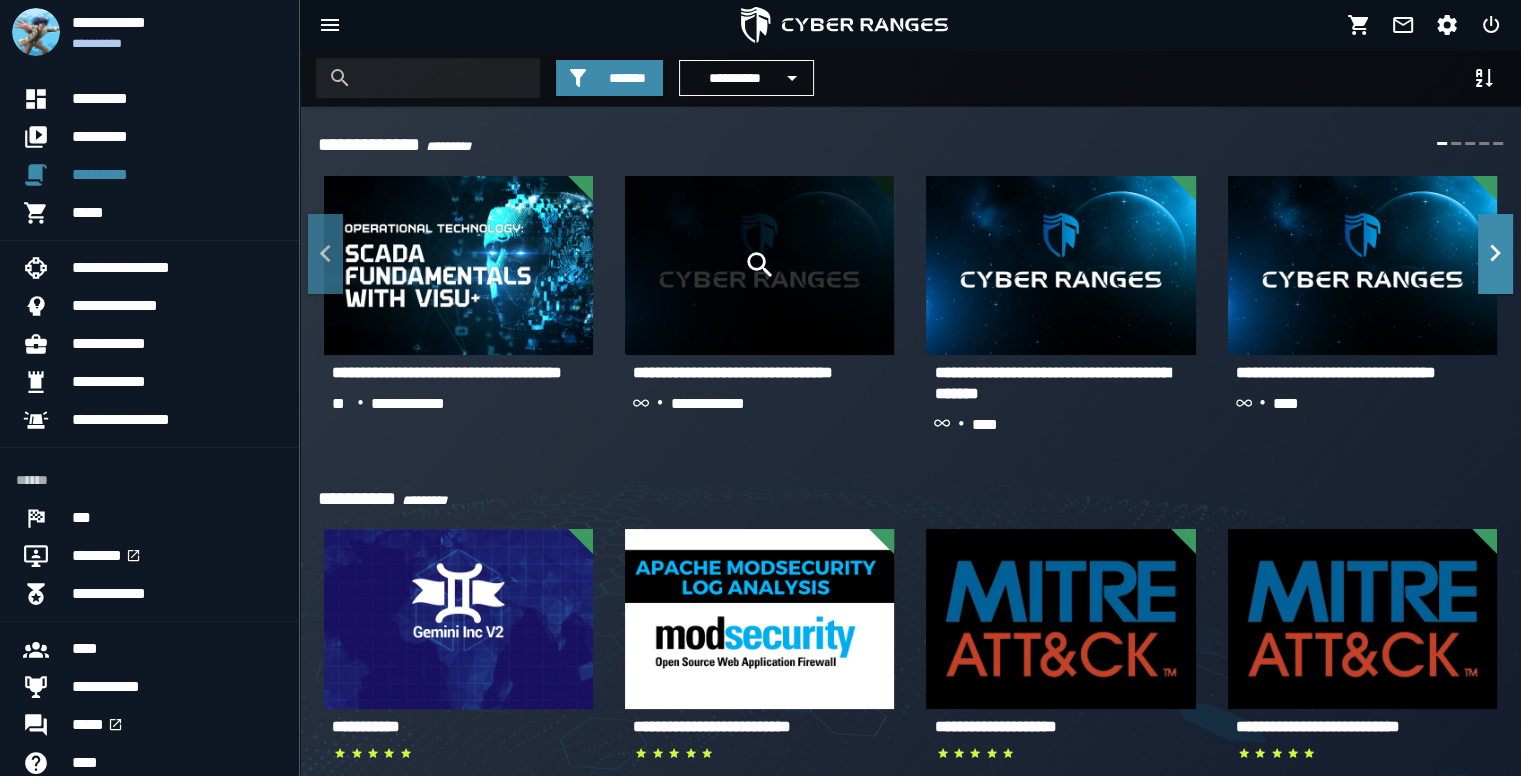 click 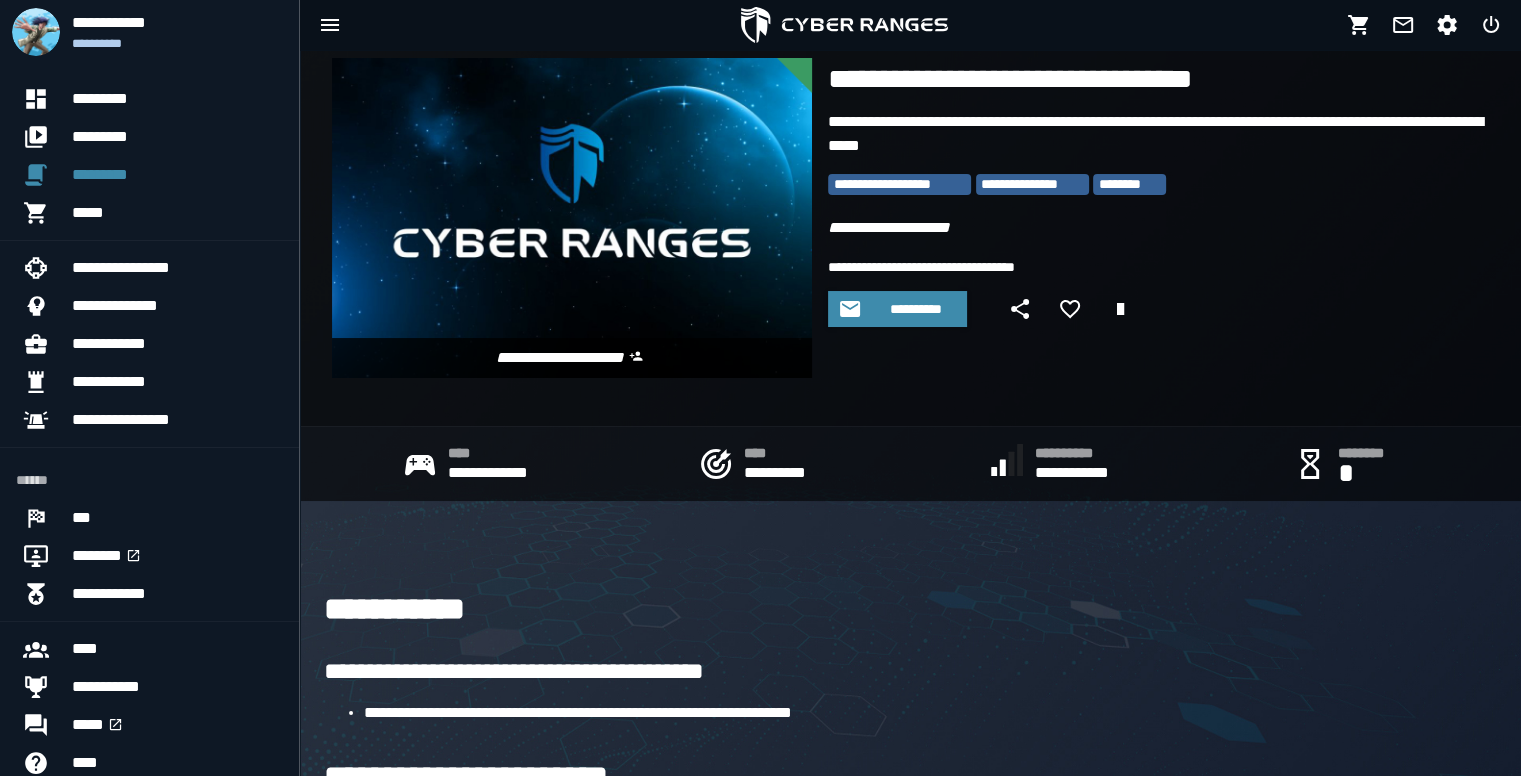 scroll, scrollTop: 26, scrollLeft: 0, axis: vertical 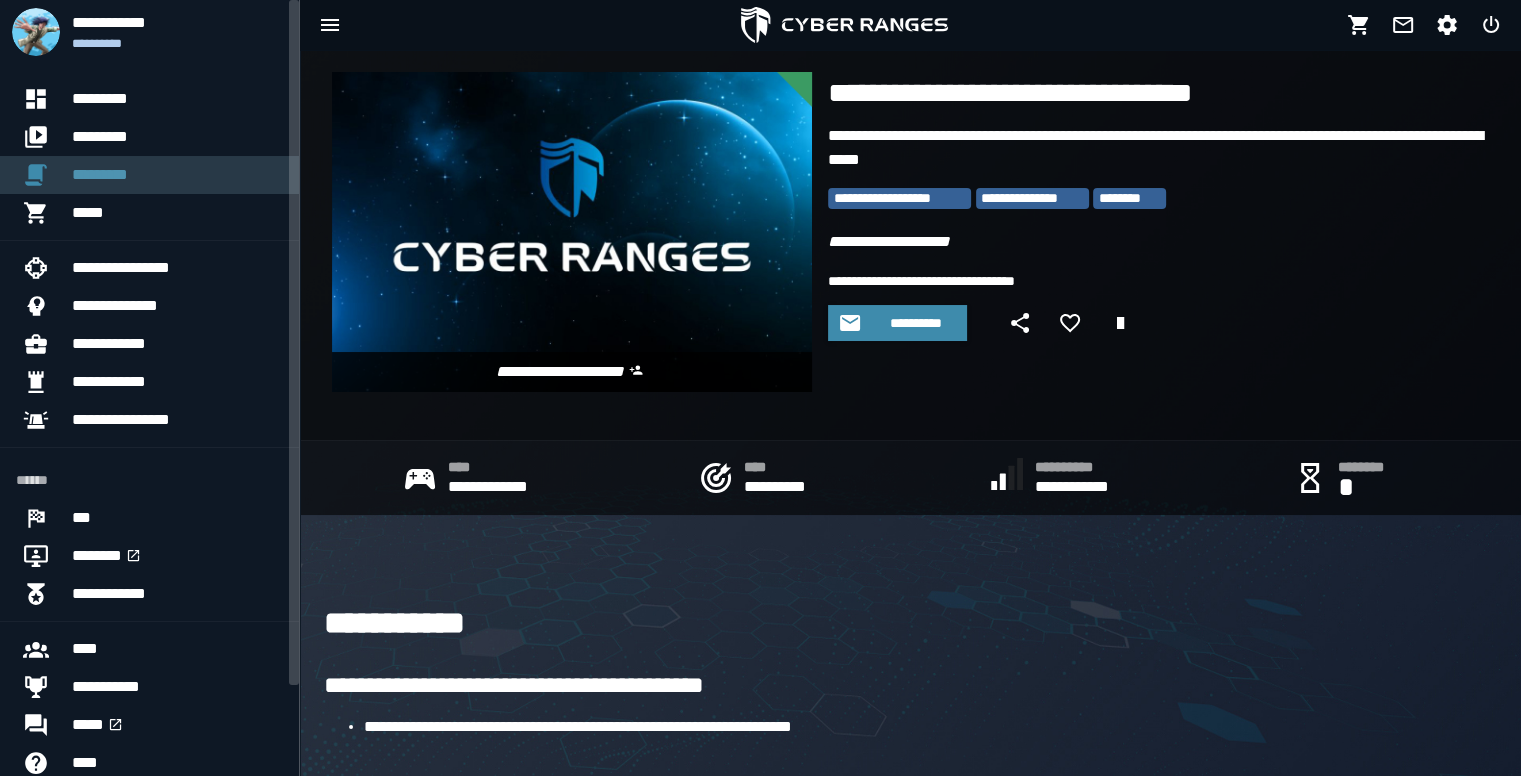 click at bounding box center (44, 175) 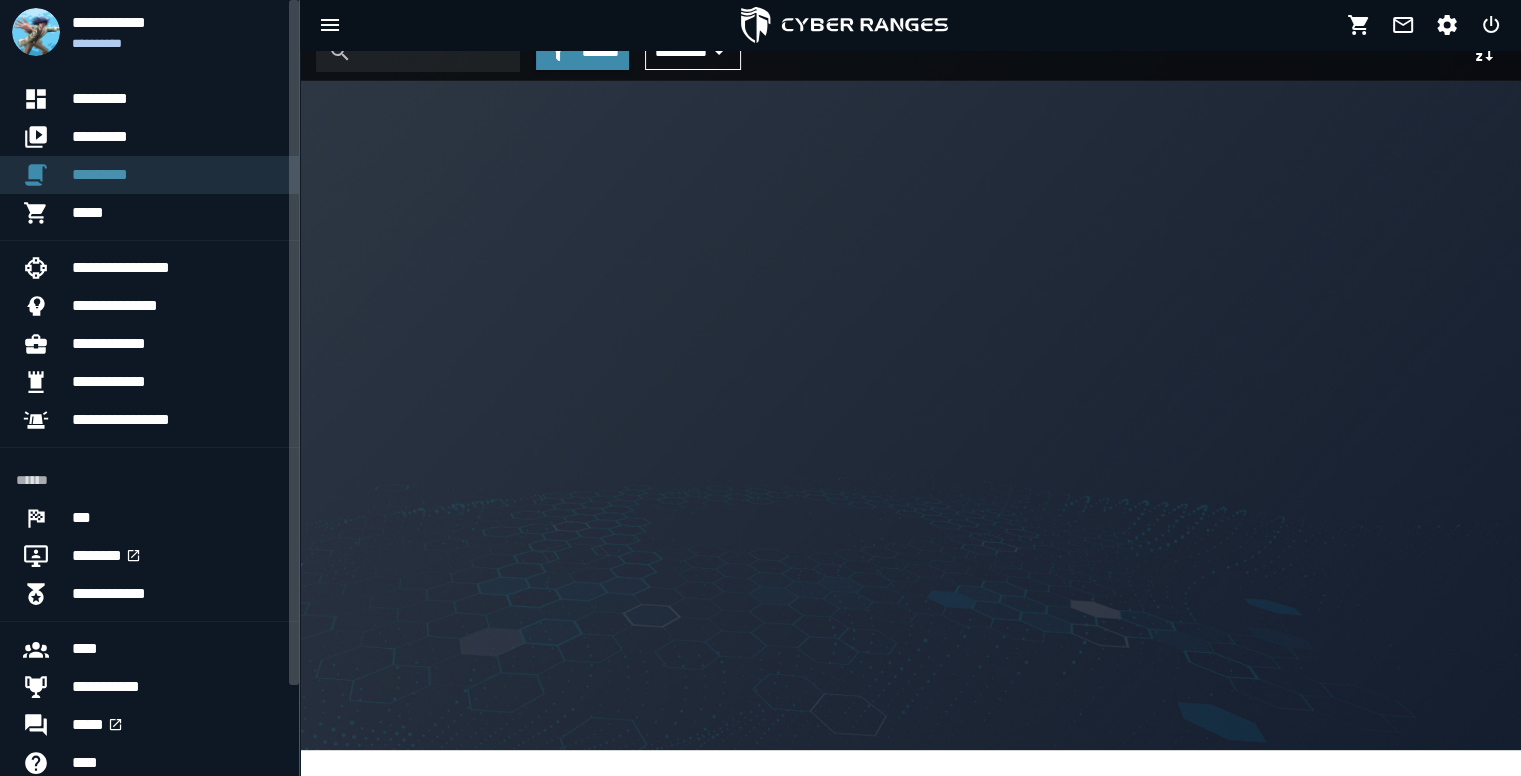 scroll, scrollTop: 0, scrollLeft: 0, axis: both 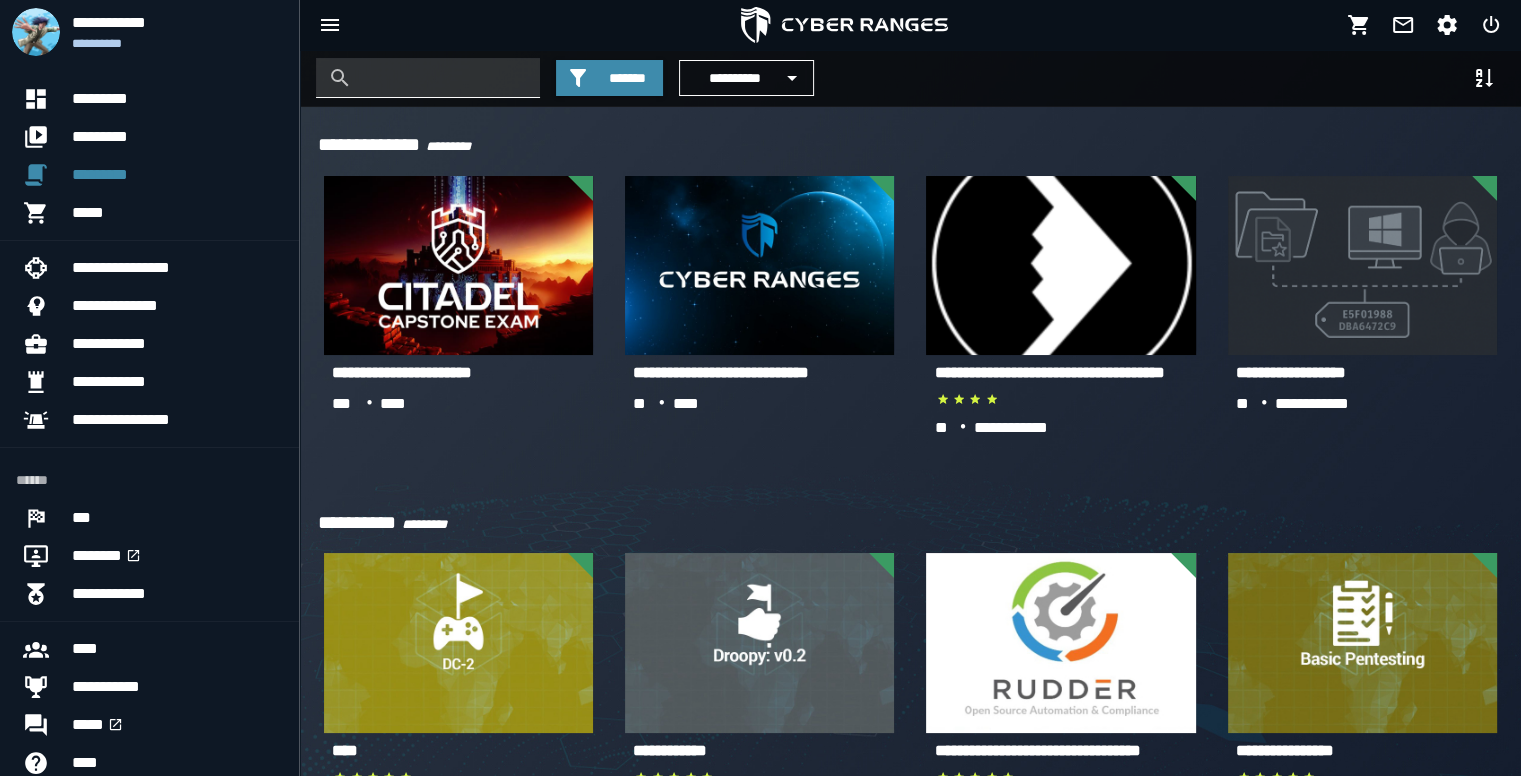 click at bounding box center [443, 78] 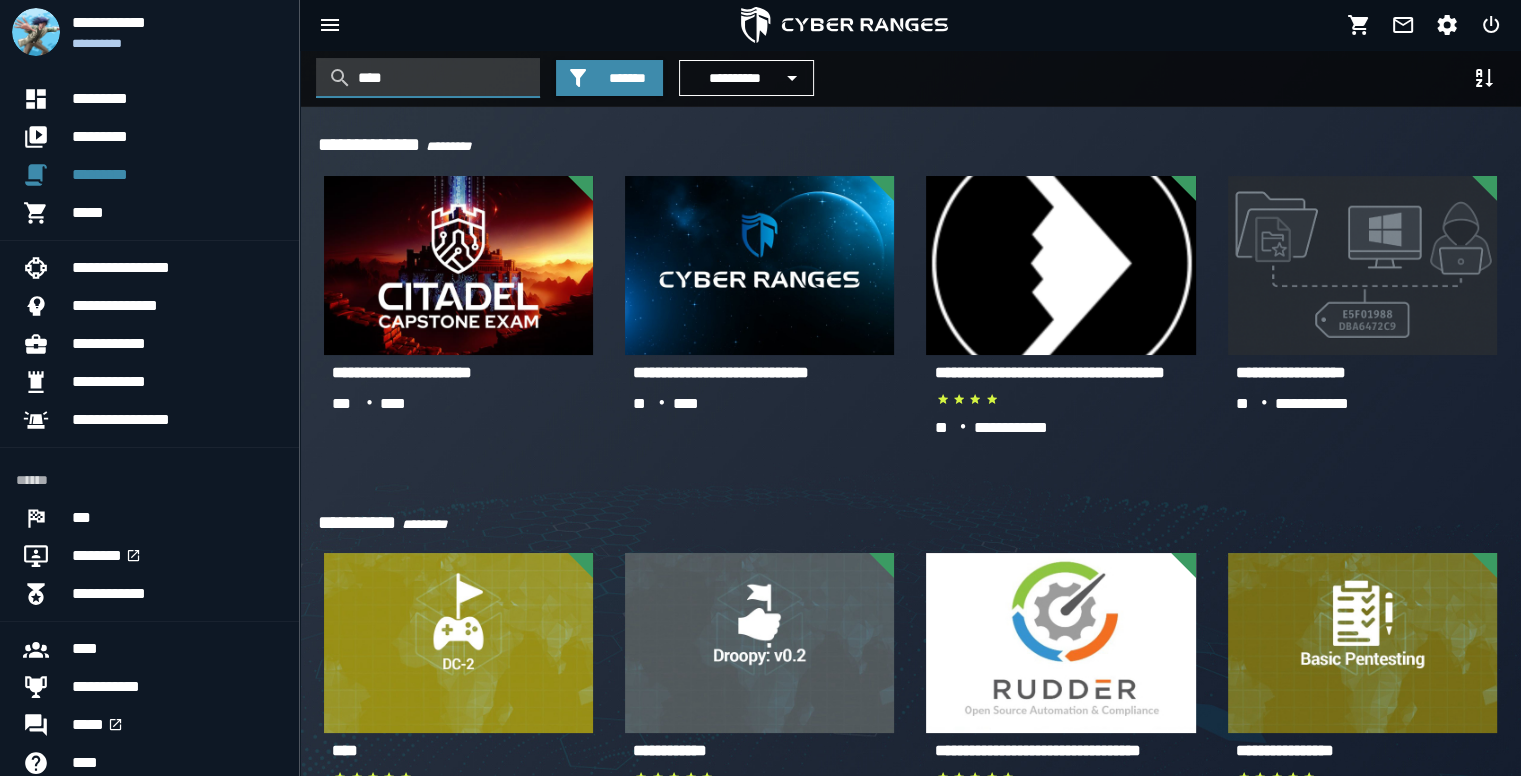 type on "****" 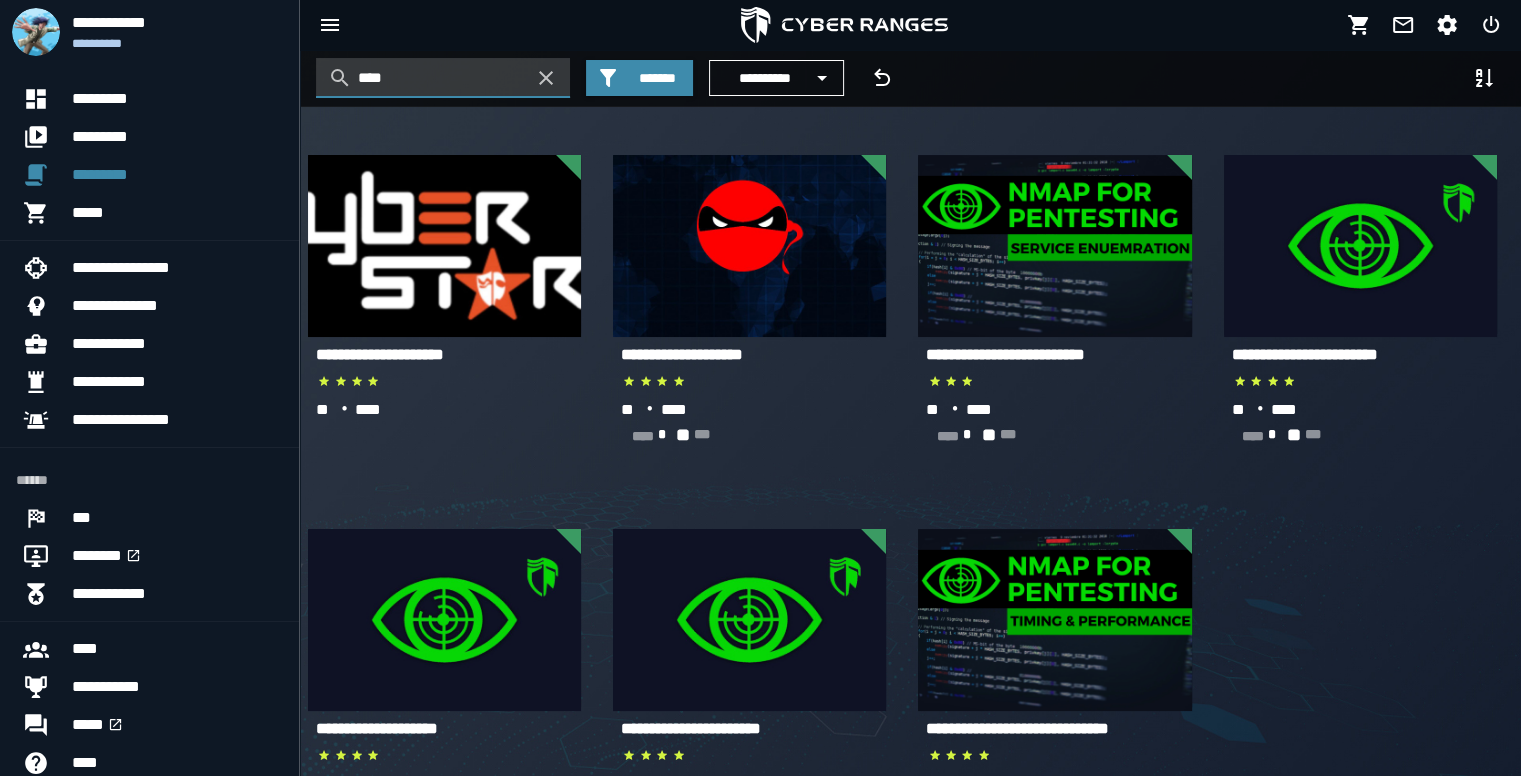 scroll, scrollTop: 158, scrollLeft: 0, axis: vertical 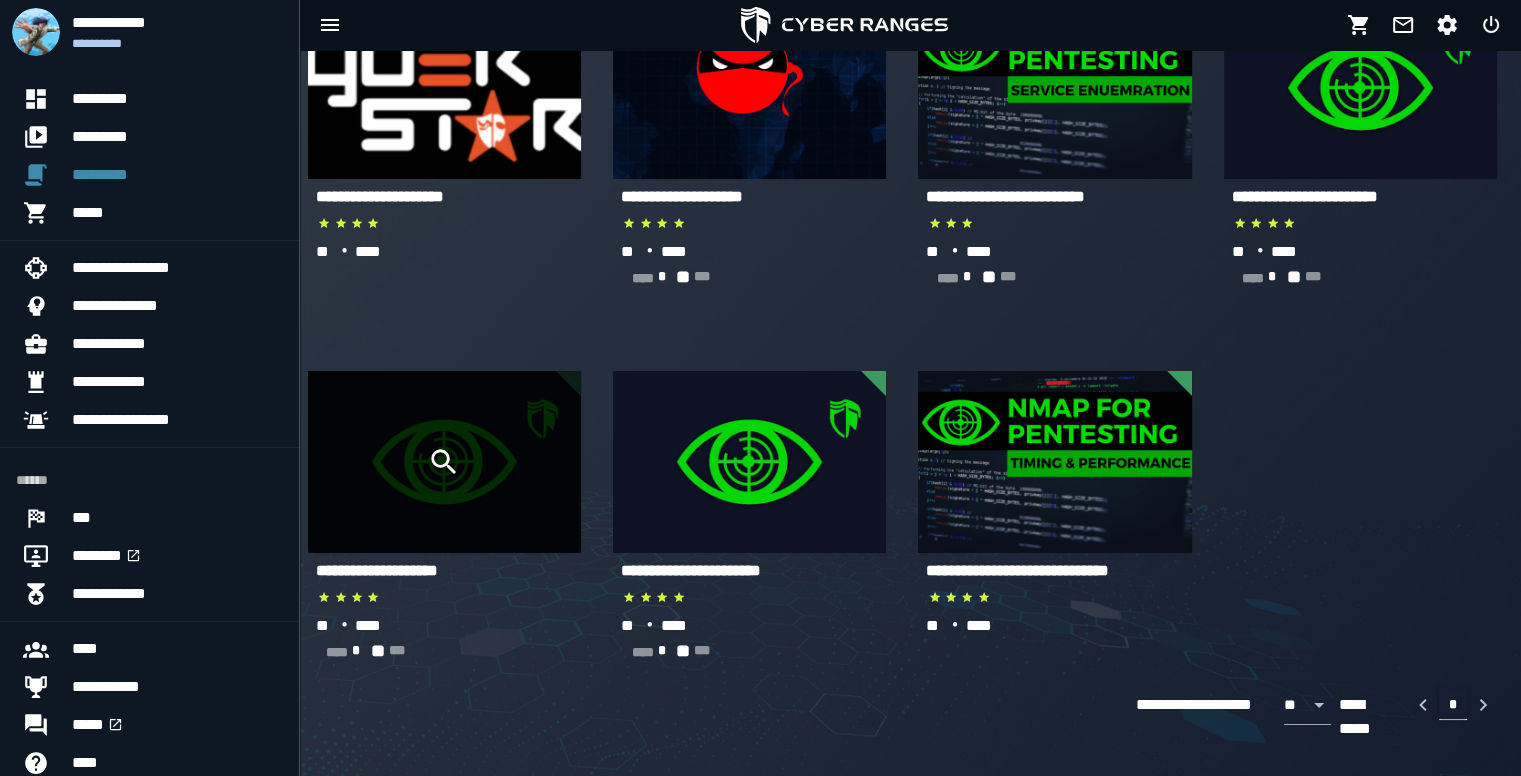 click 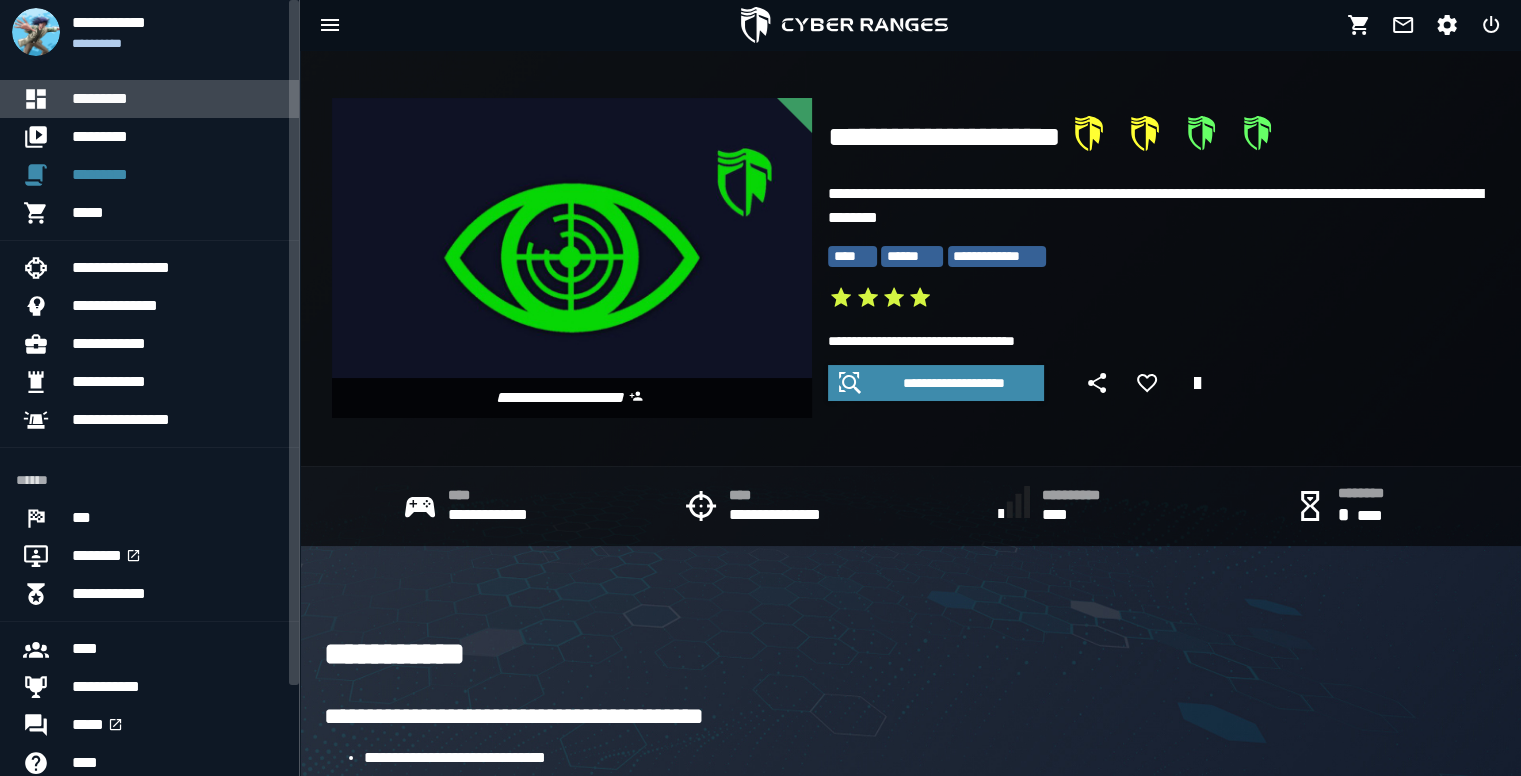 click on "*********" at bounding box center [177, 99] 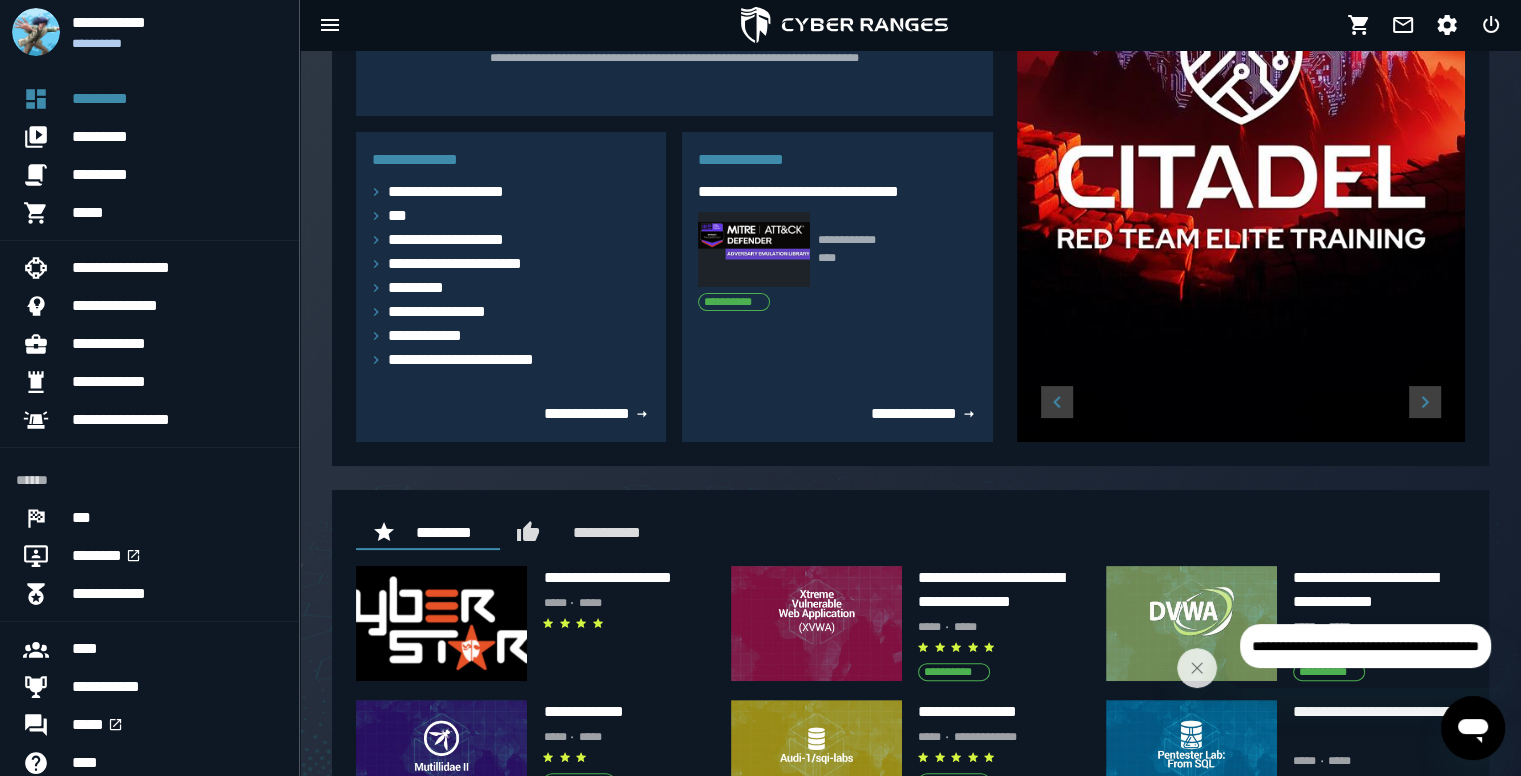 scroll, scrollTop: 418, scrollLeft: 0, axis: vertical 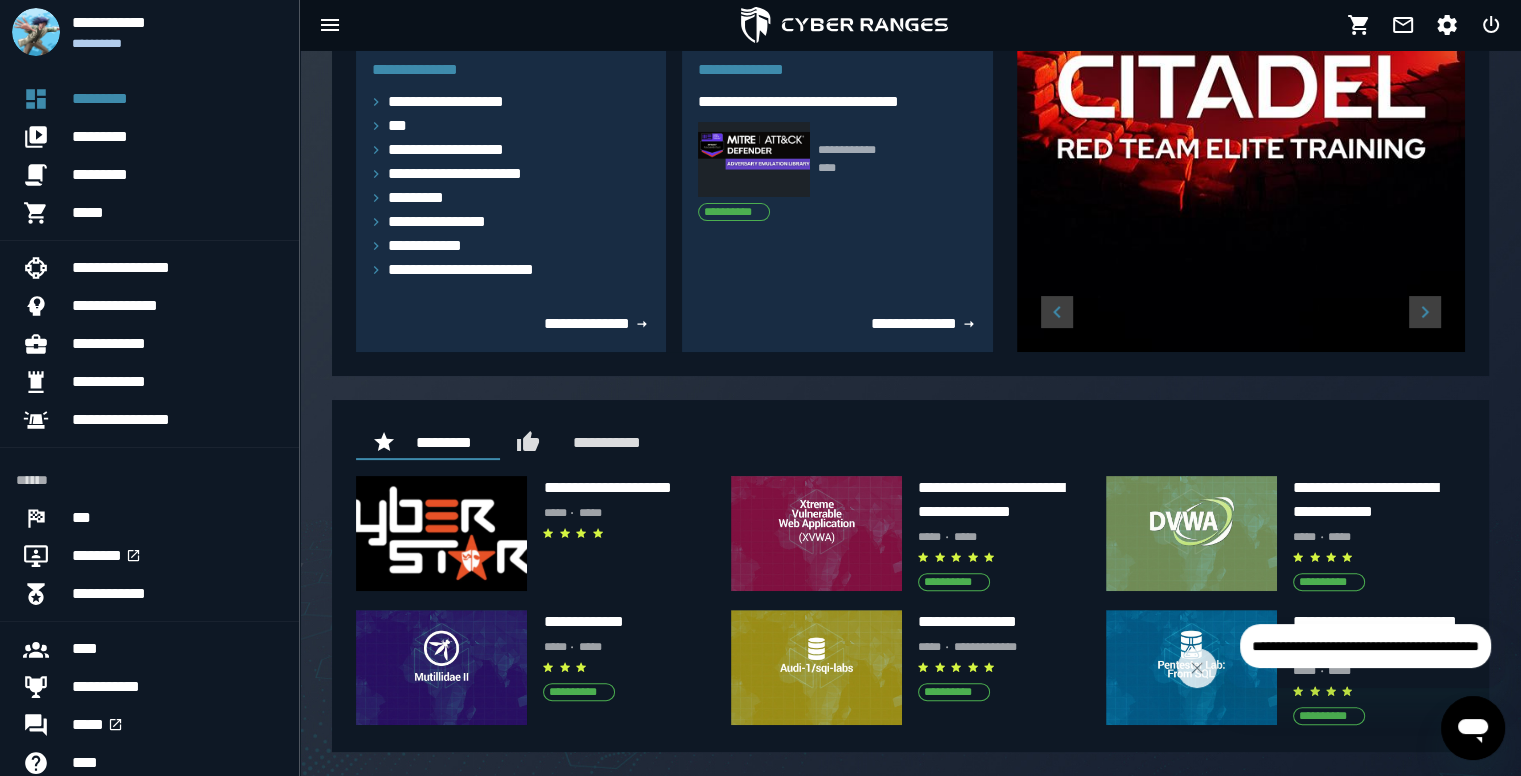 click 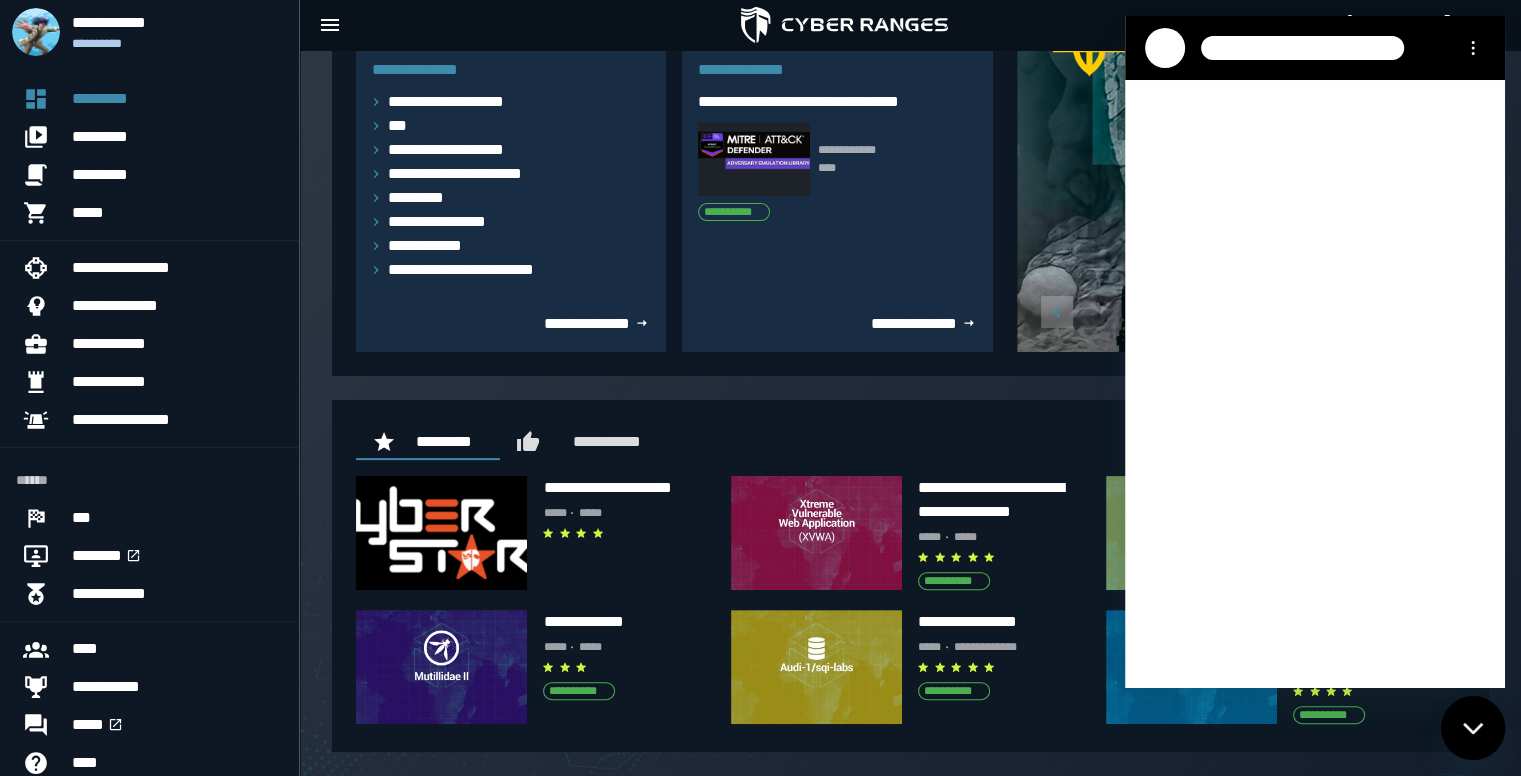 scroll, scrollTop: 0, scrollLeft: 0, axis: both 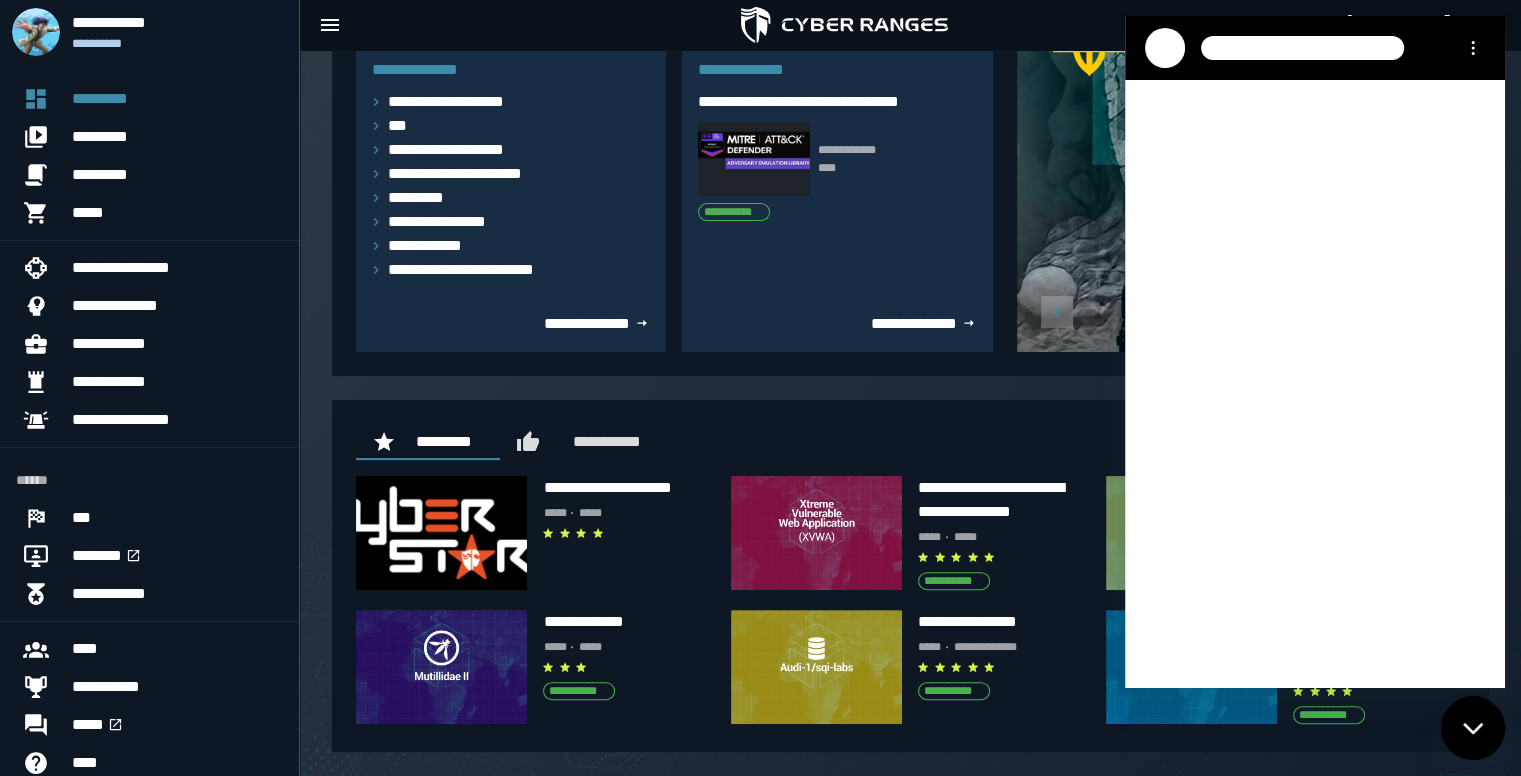 click 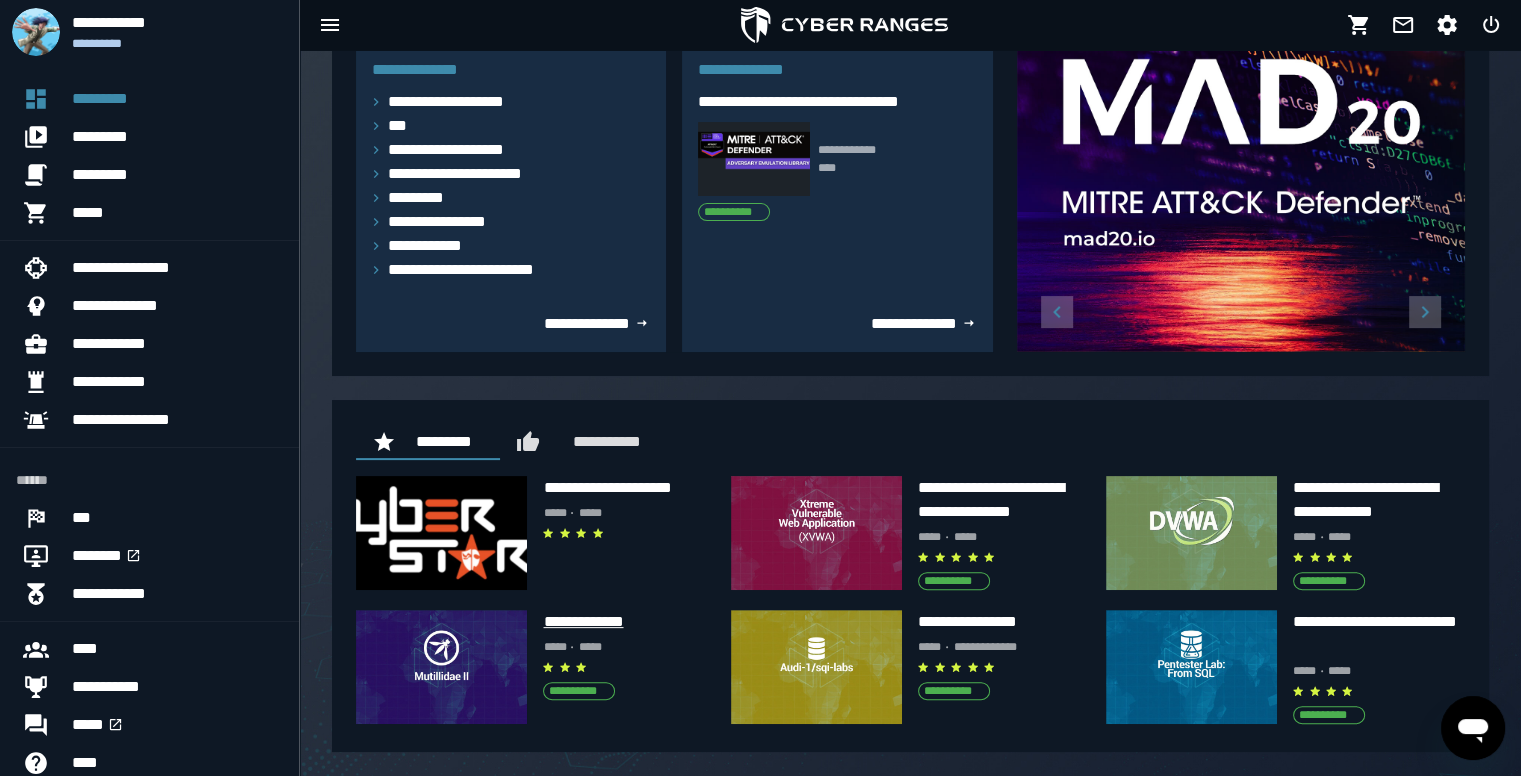 click on "**********" at bounding box center [628, 622] 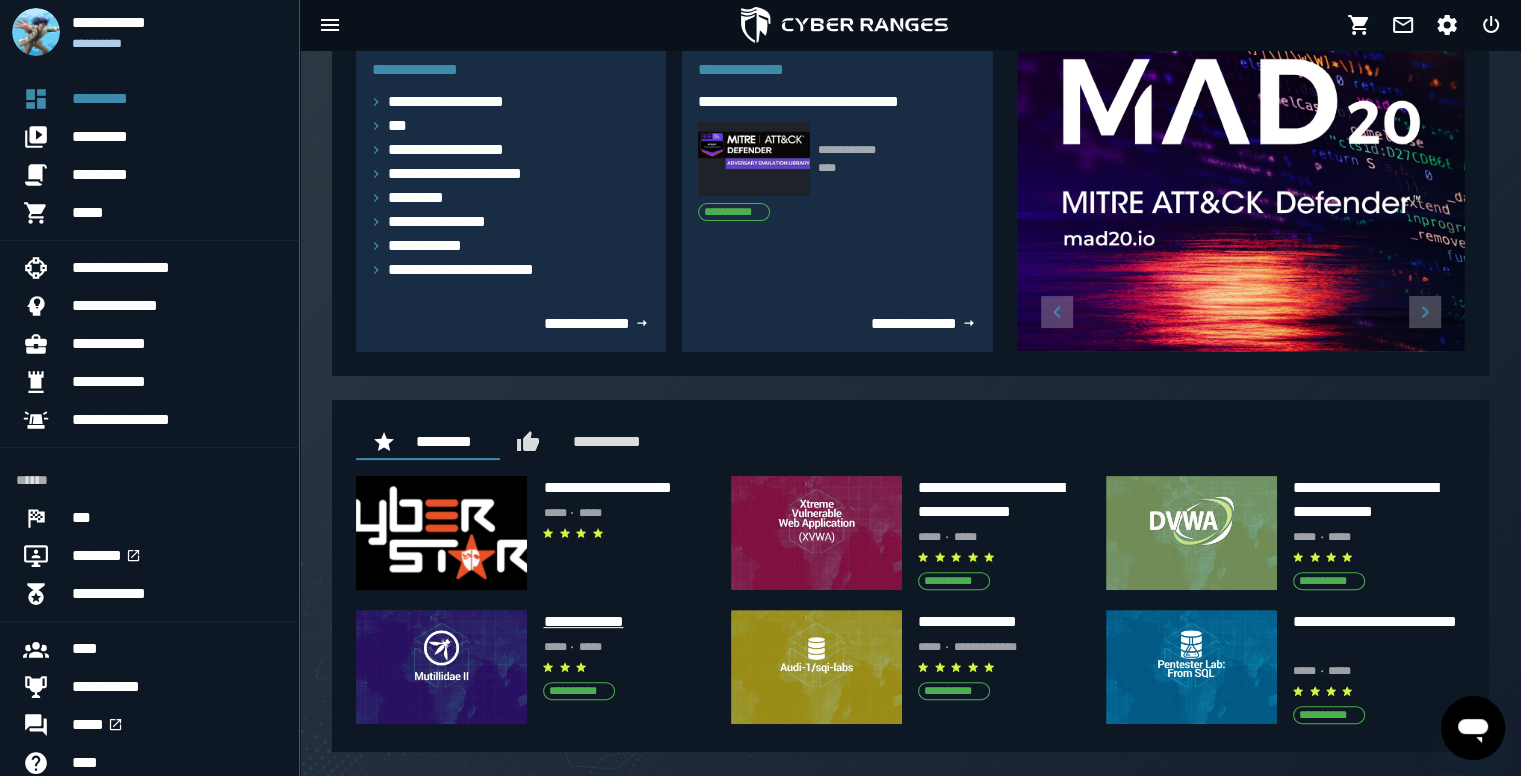 scroll, scrollTop: 0, scrollLeft: 0, axis: both 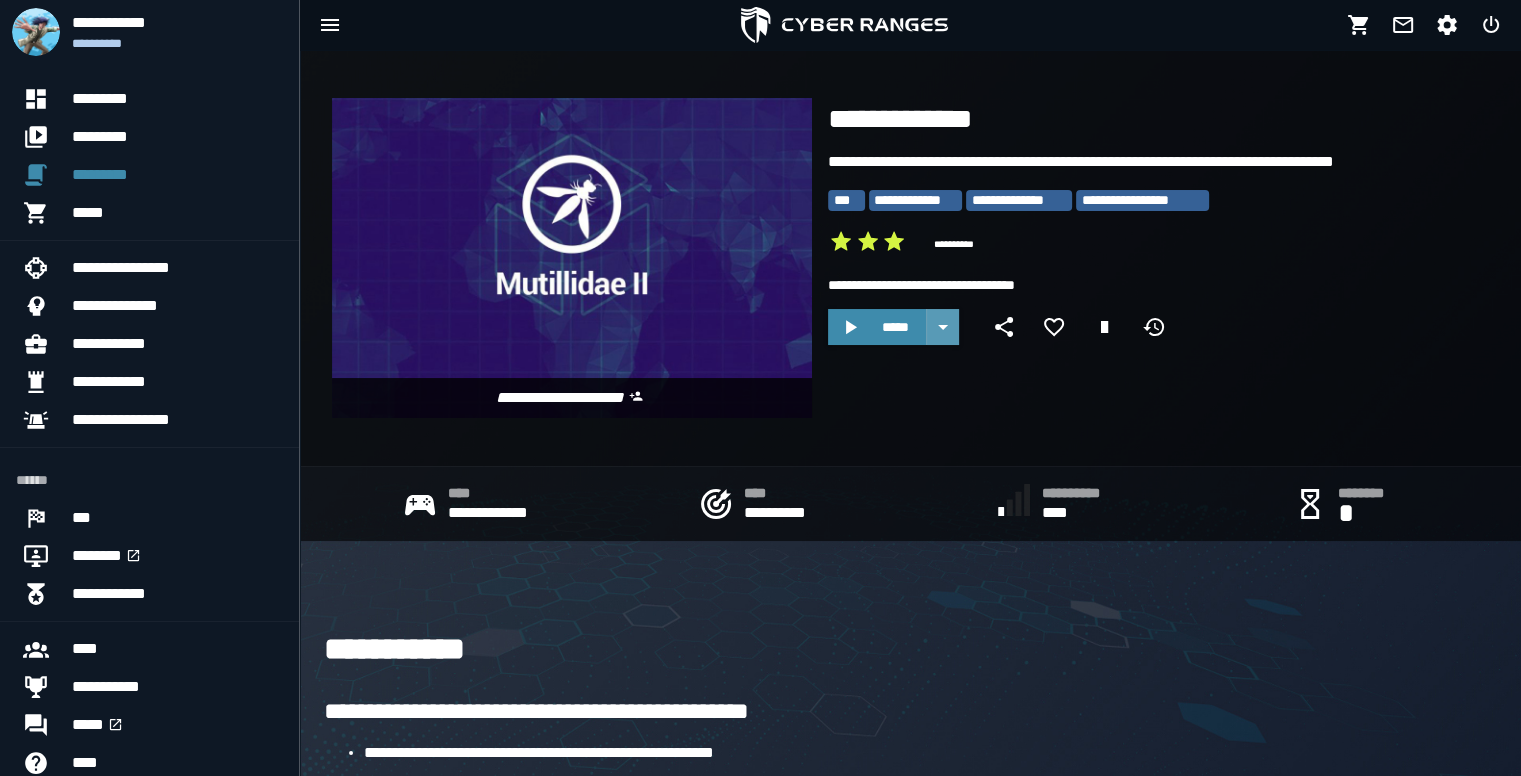 click at bounding box center (942, 327) 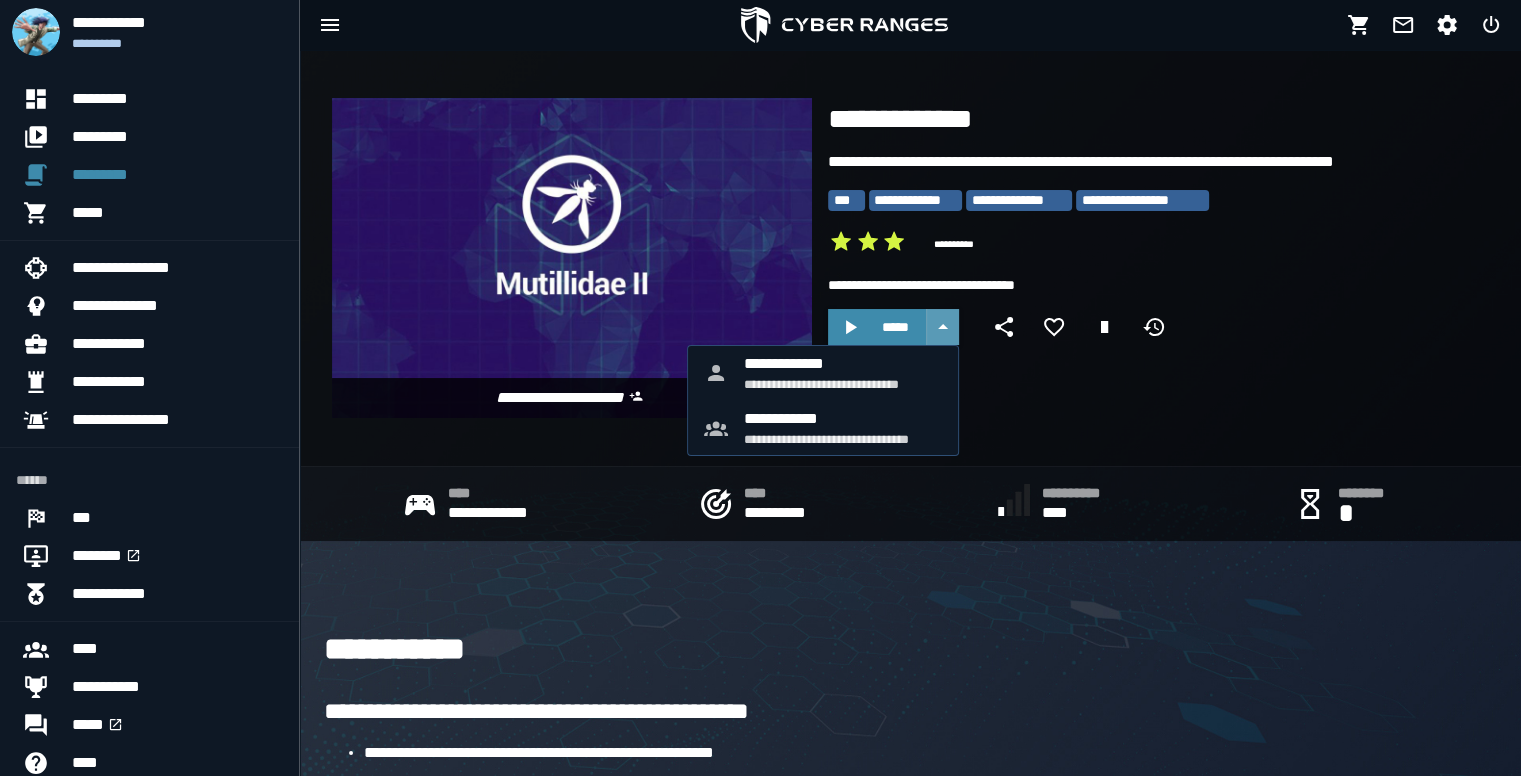click at bounding box center (942, 327) 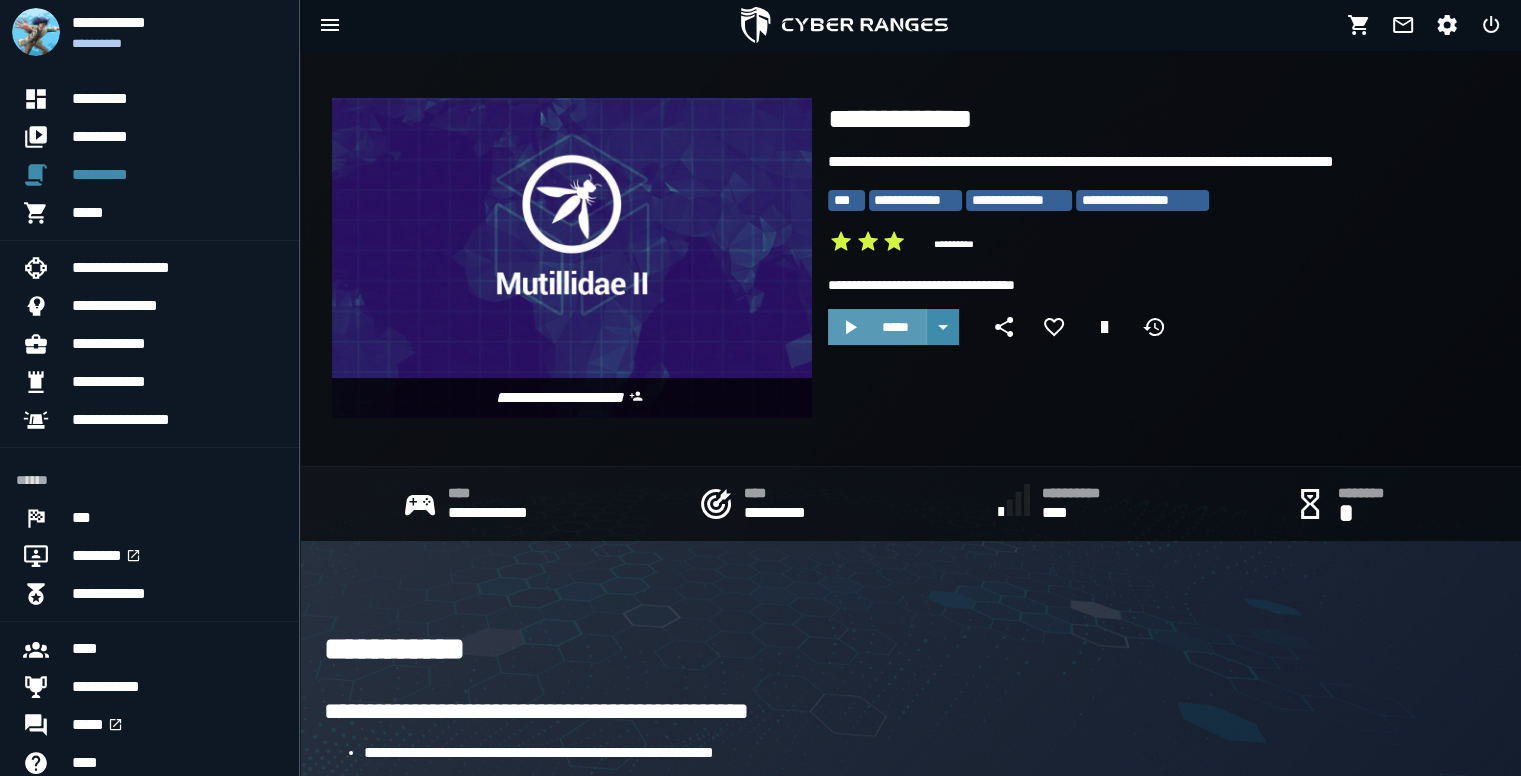 click on "*****" at bounding box center [877, 327] 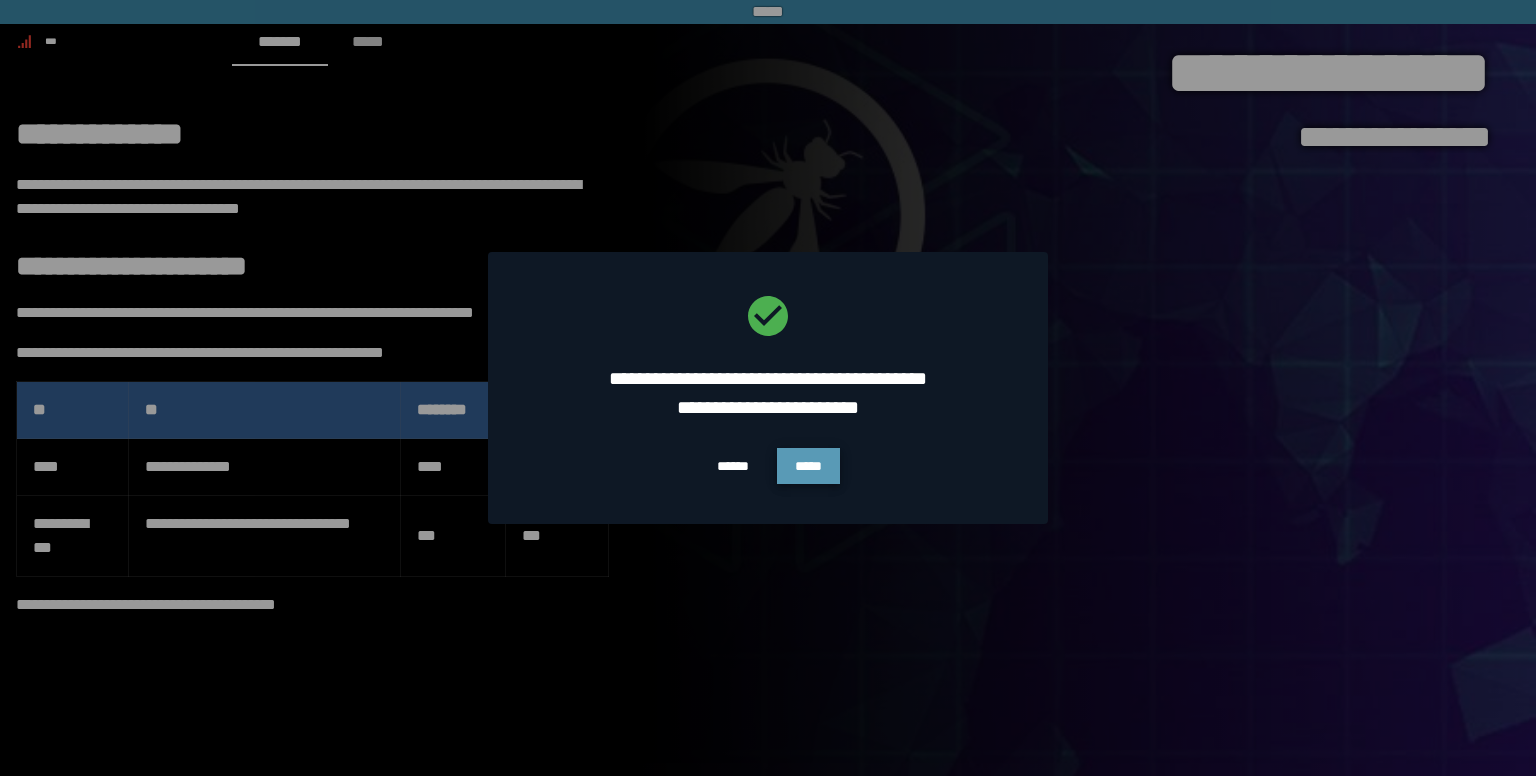 click on "*****" at bounding box center (808, 466) 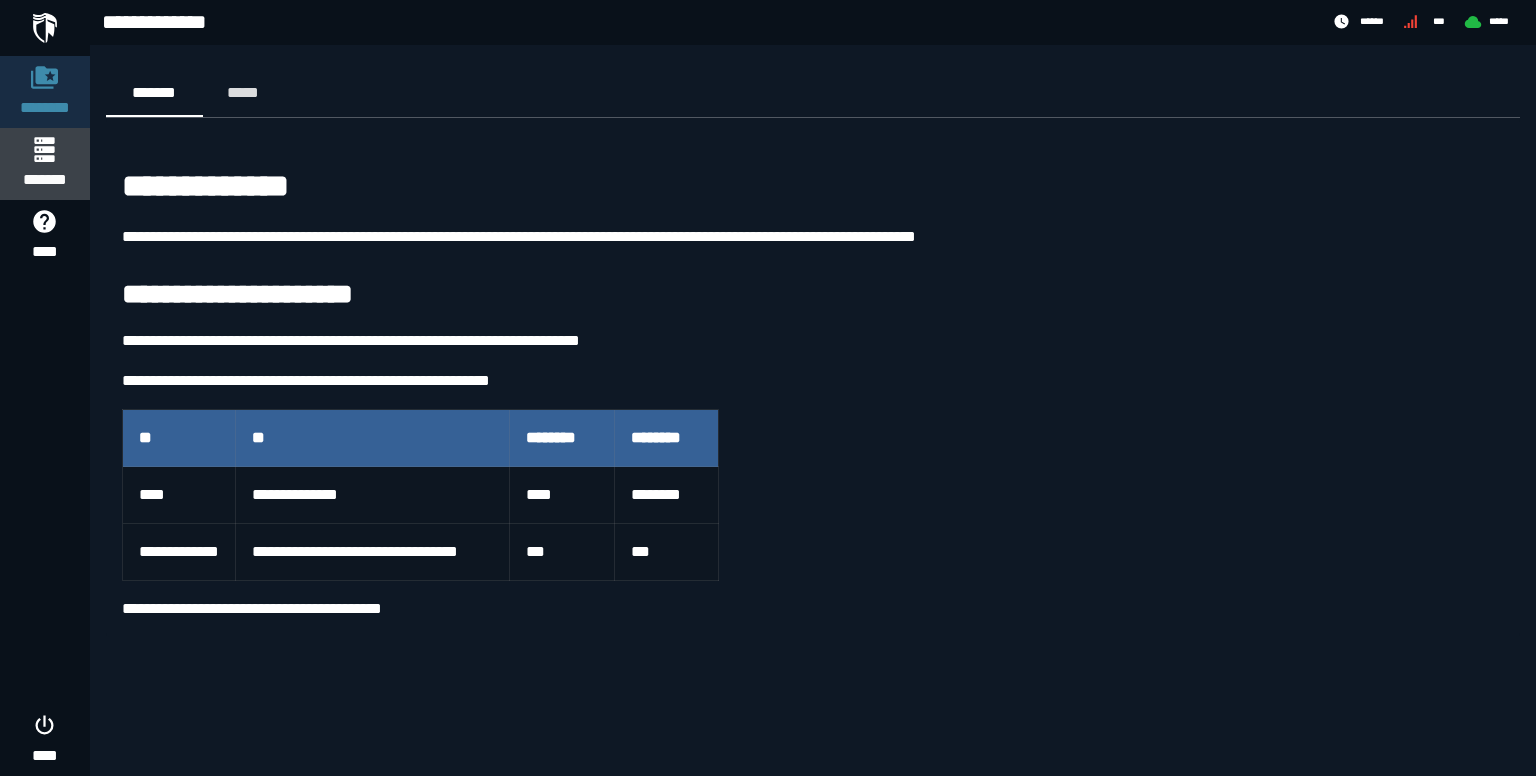 click 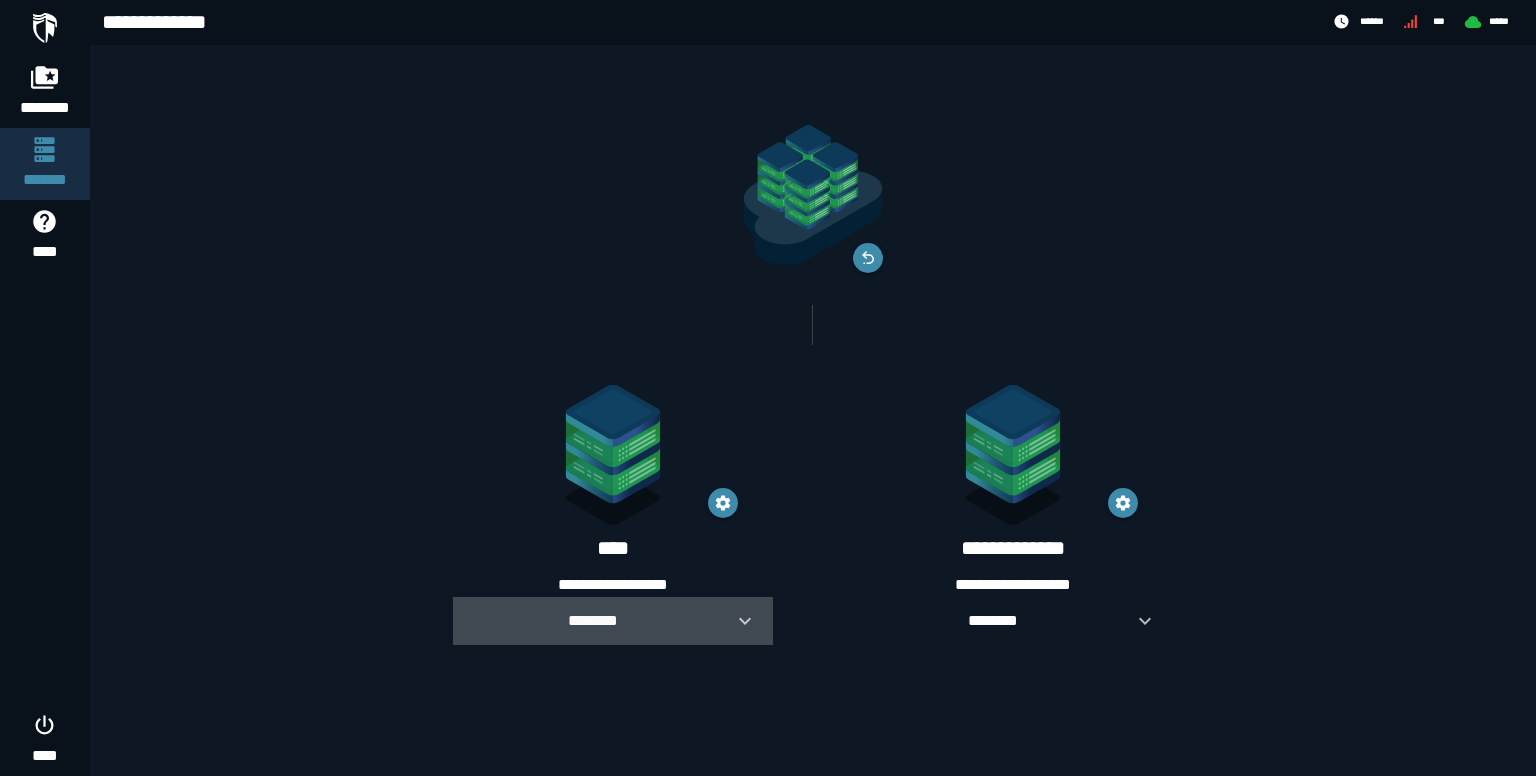 click on "********" at bounding box center [613, 621] 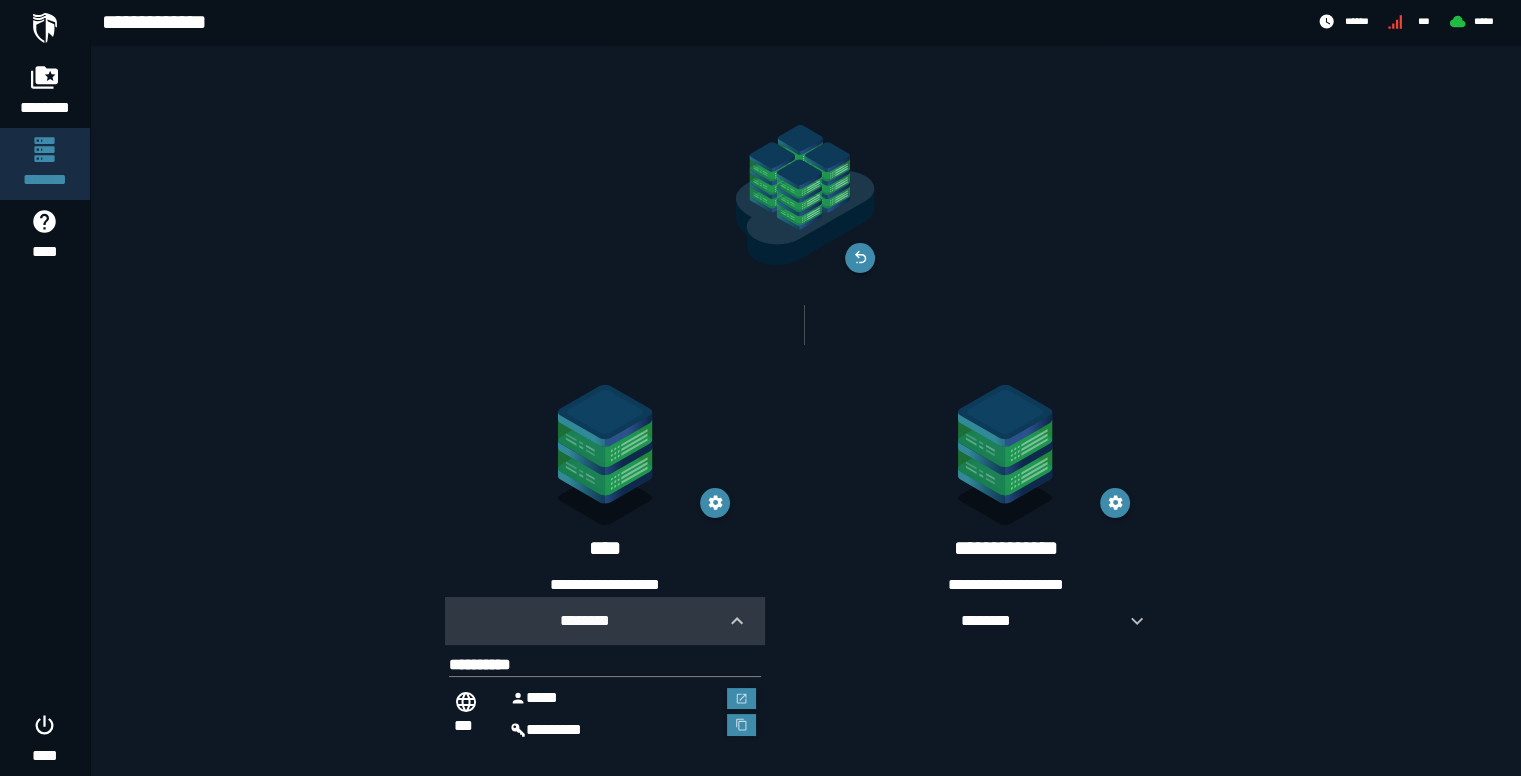 scroll, scrollTop: 24, scrollLeft: 0, axis: vertical 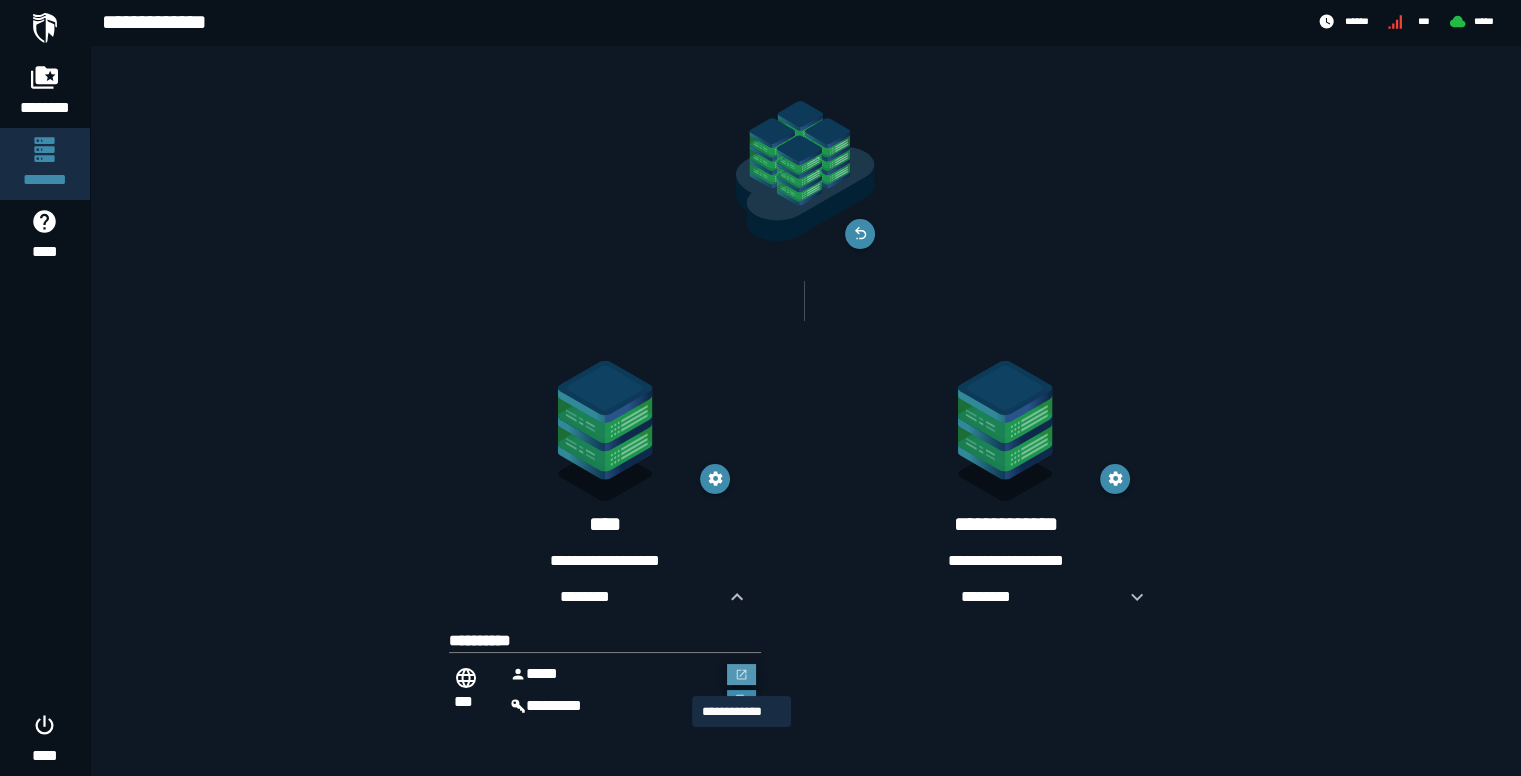 click at bounding box center (742, 675) 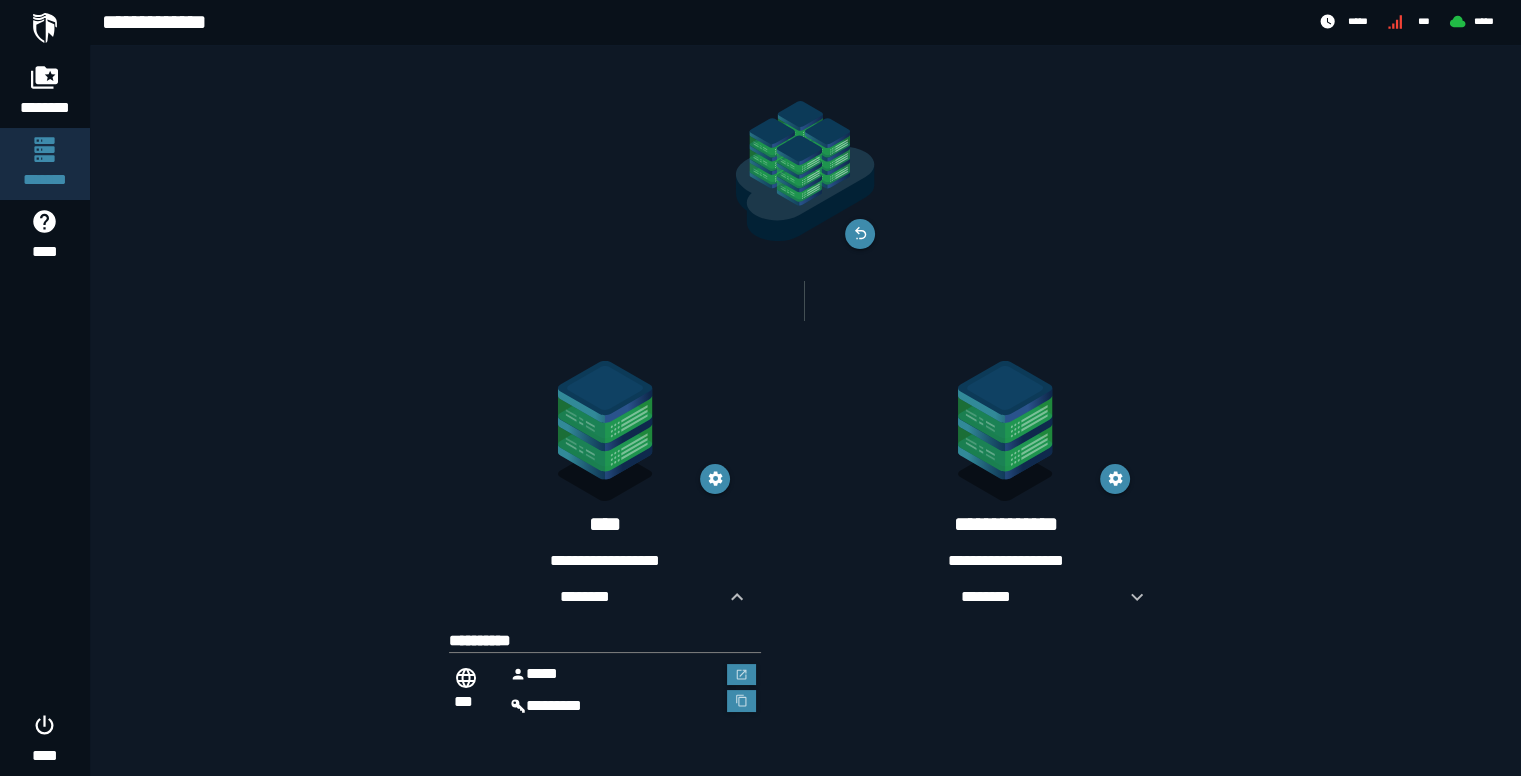 scroll, scrollTop: 24, scrollLeft: 0, axis: vertical 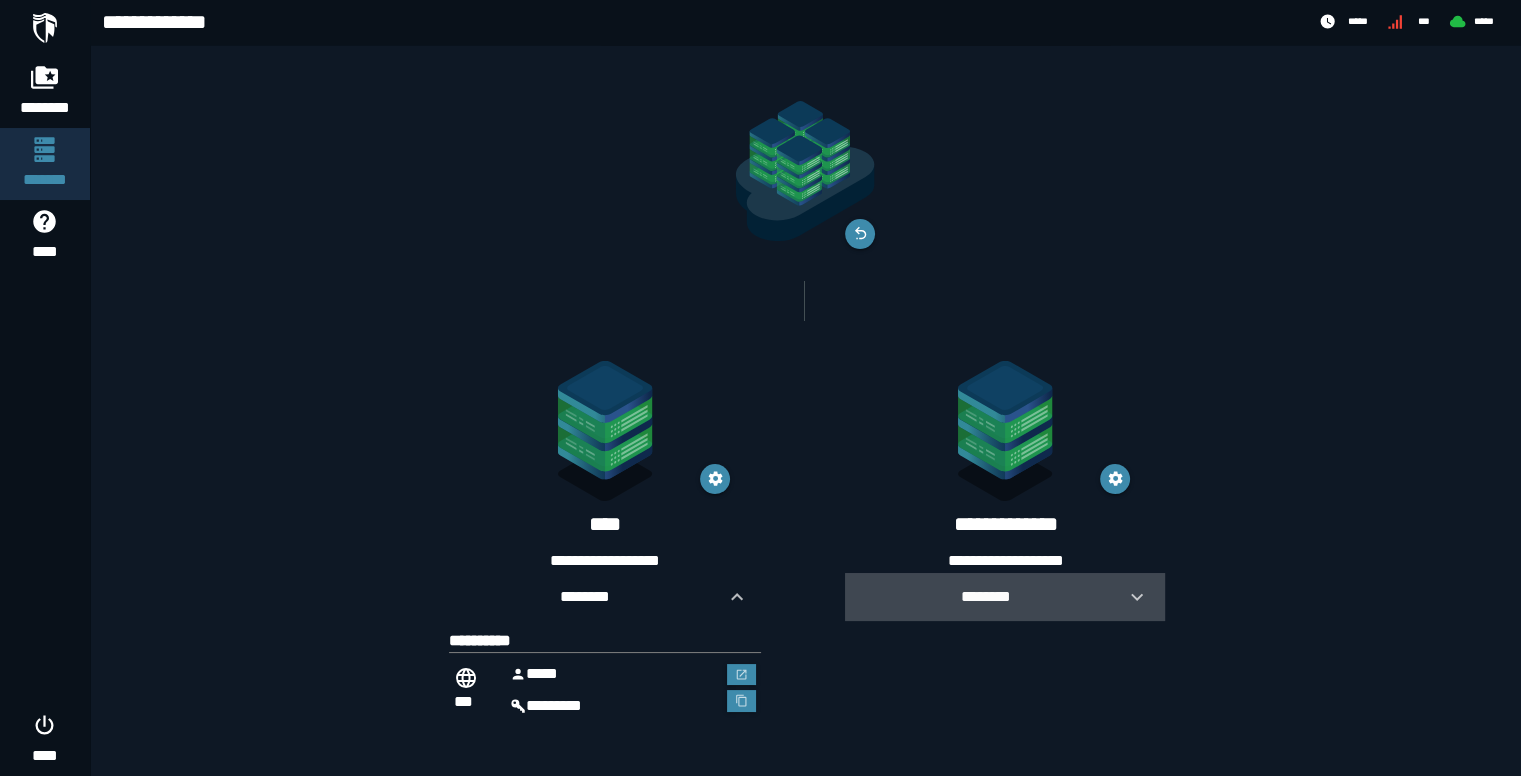 click at bounding box center [1129, 597] 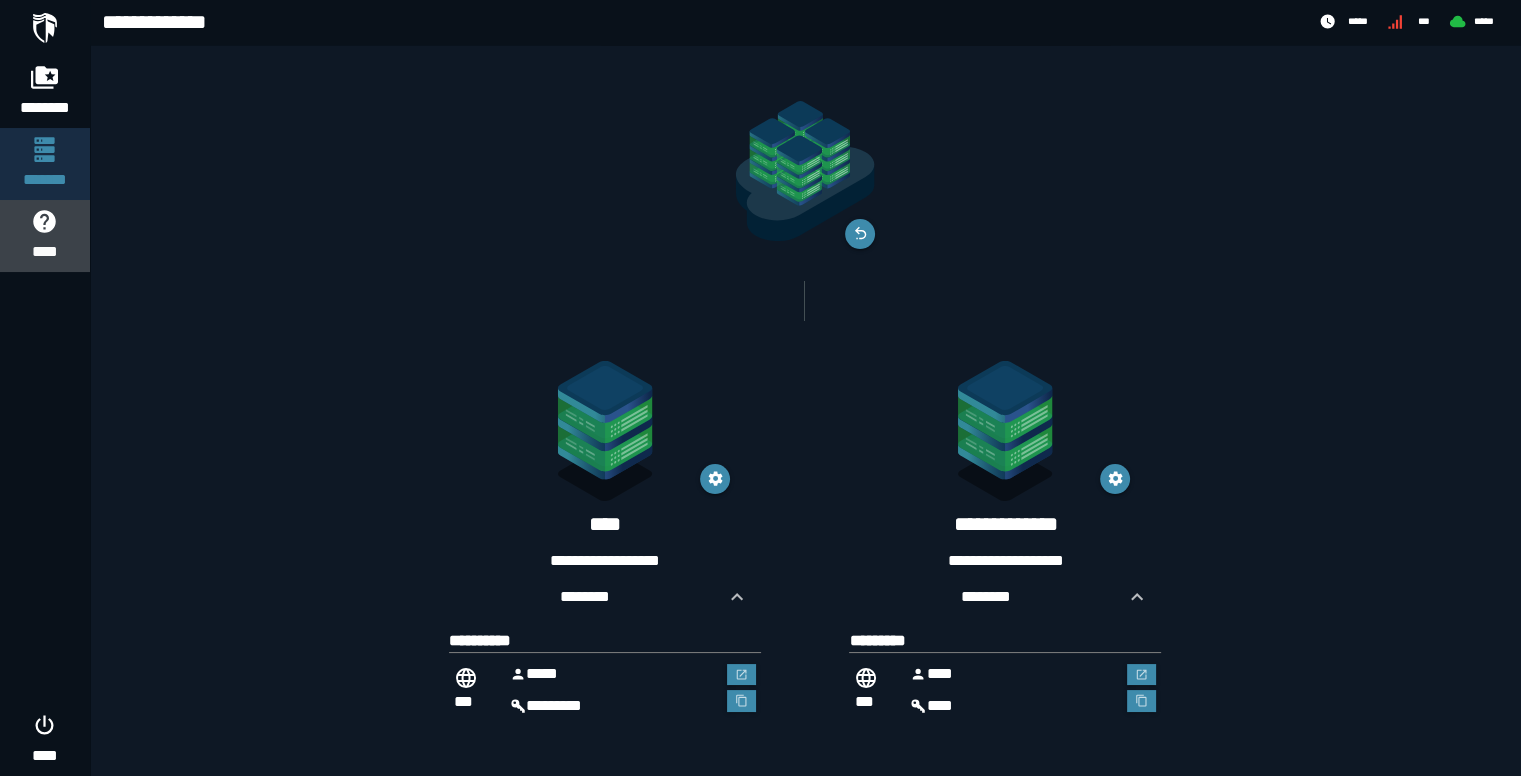 click 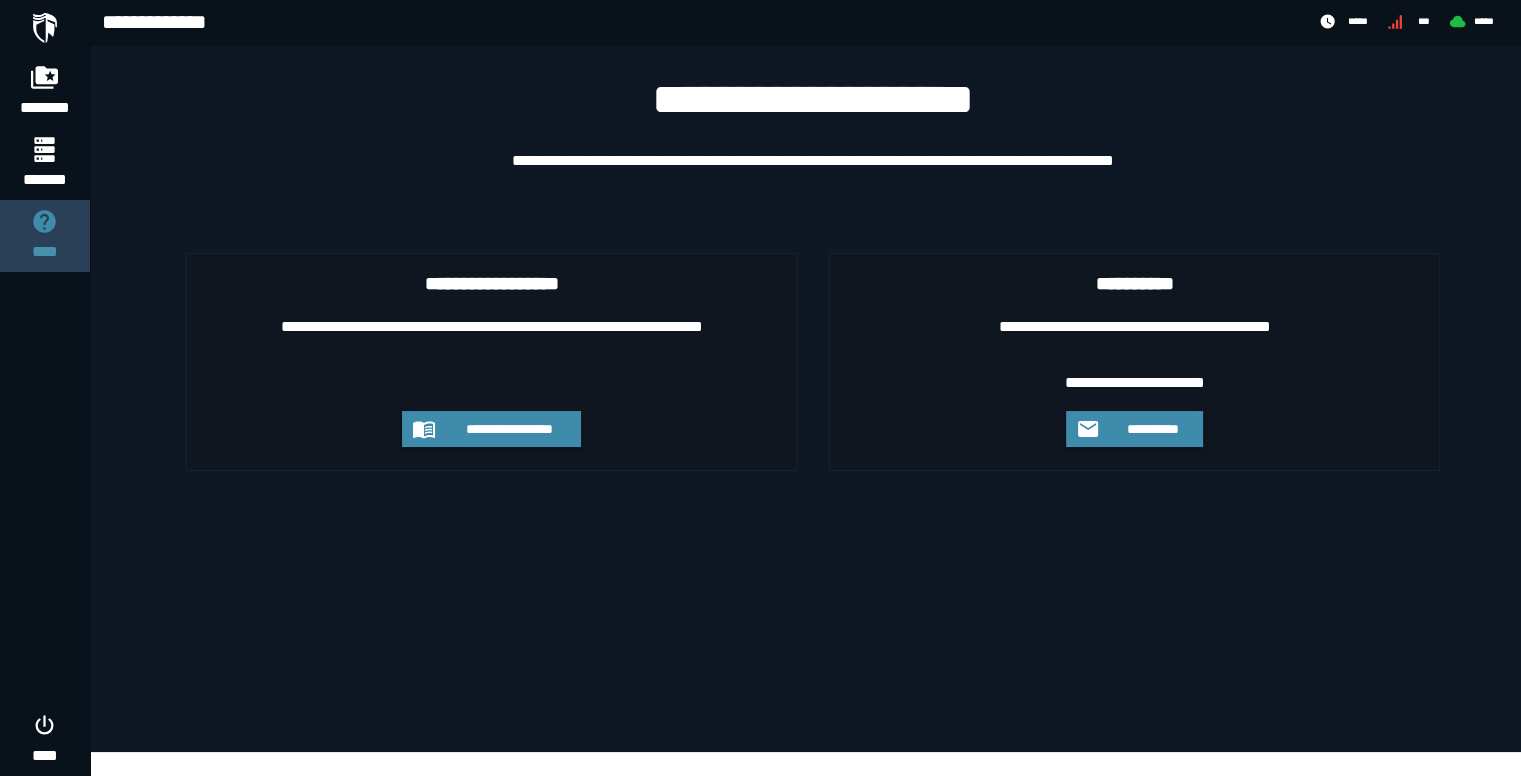 scroll, scrollTop: 0, scrollLeft: 0, axis: both 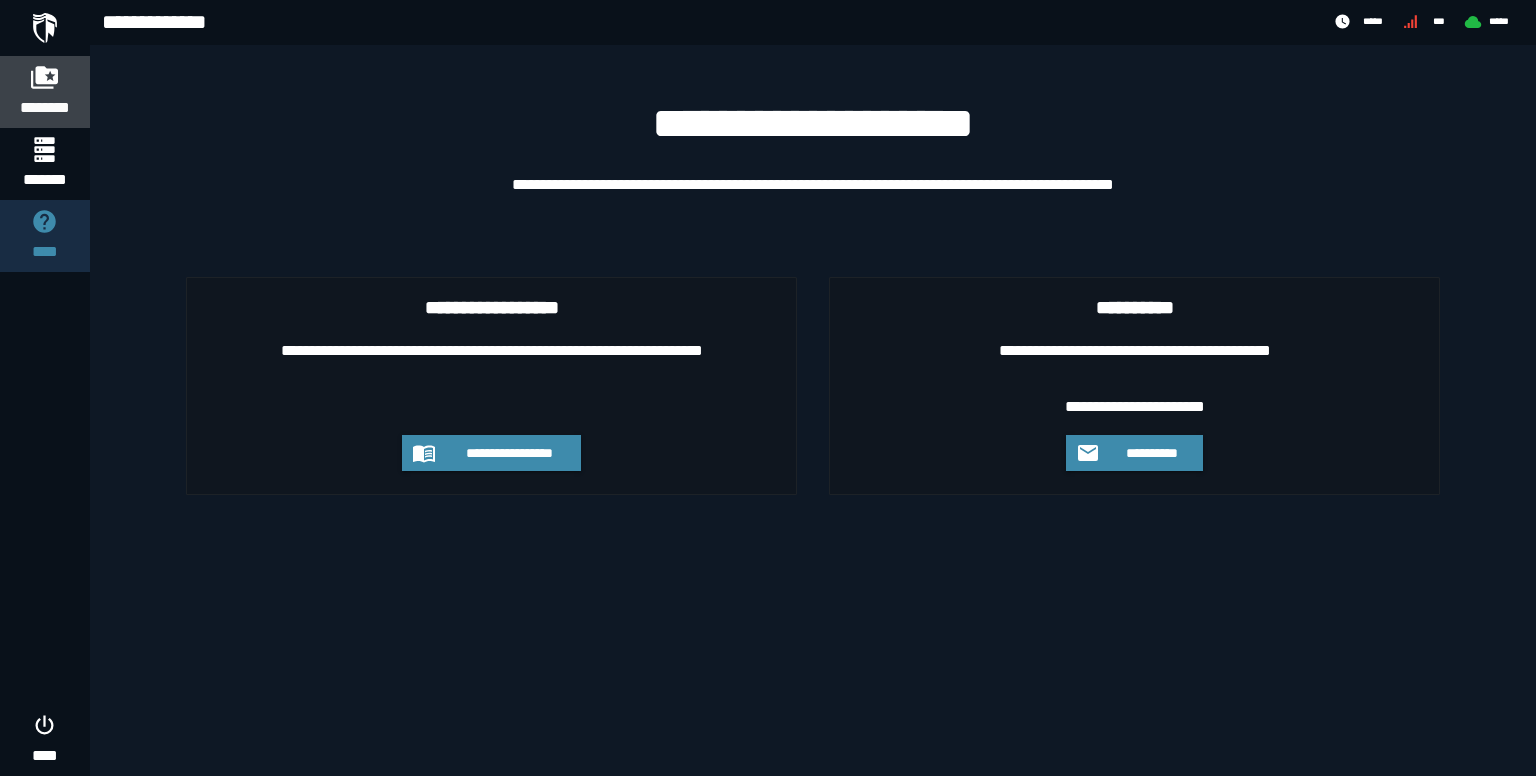 click on "********" at bounding box center [45, 108] 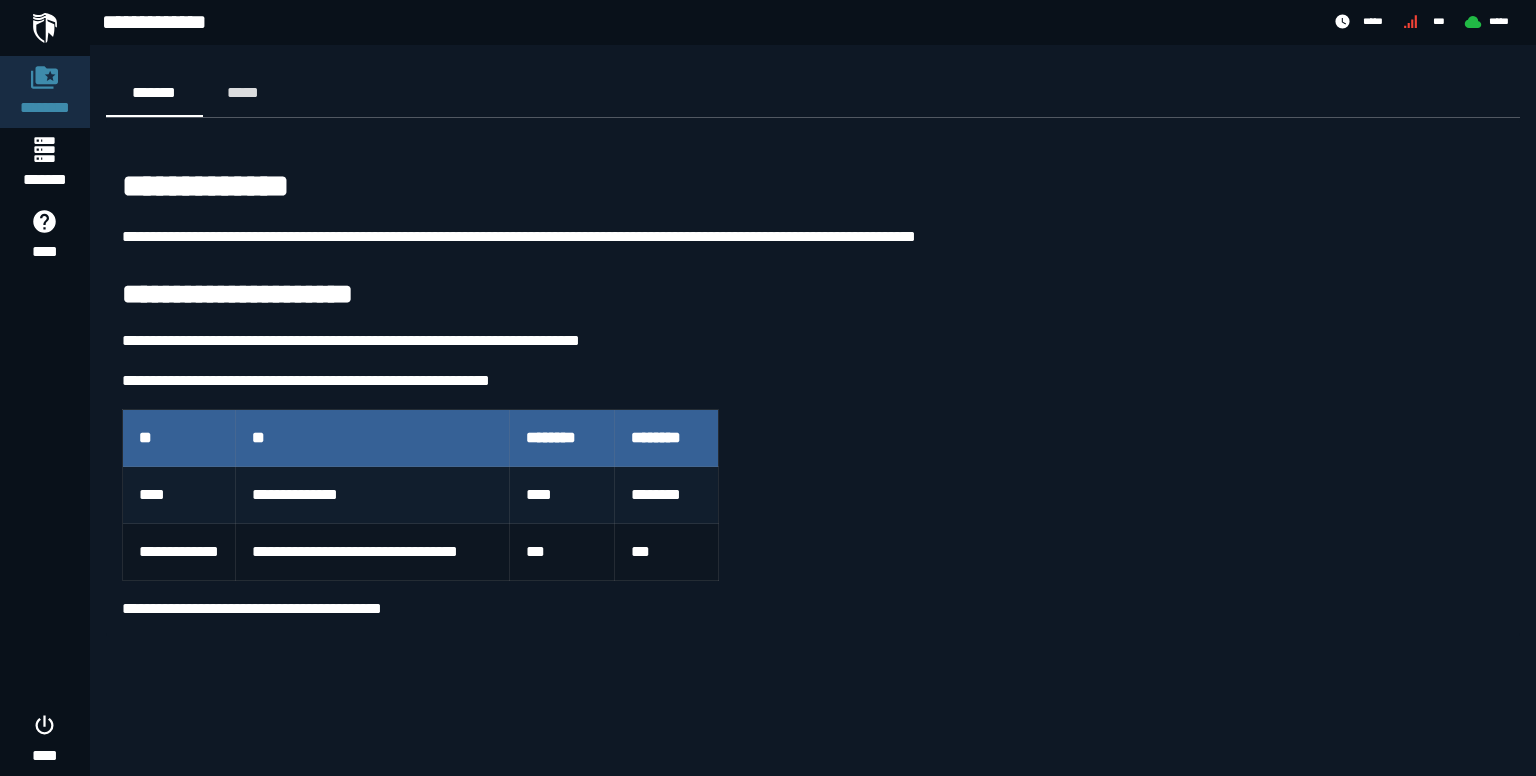 click on "****" at bounding box center (562, 495) 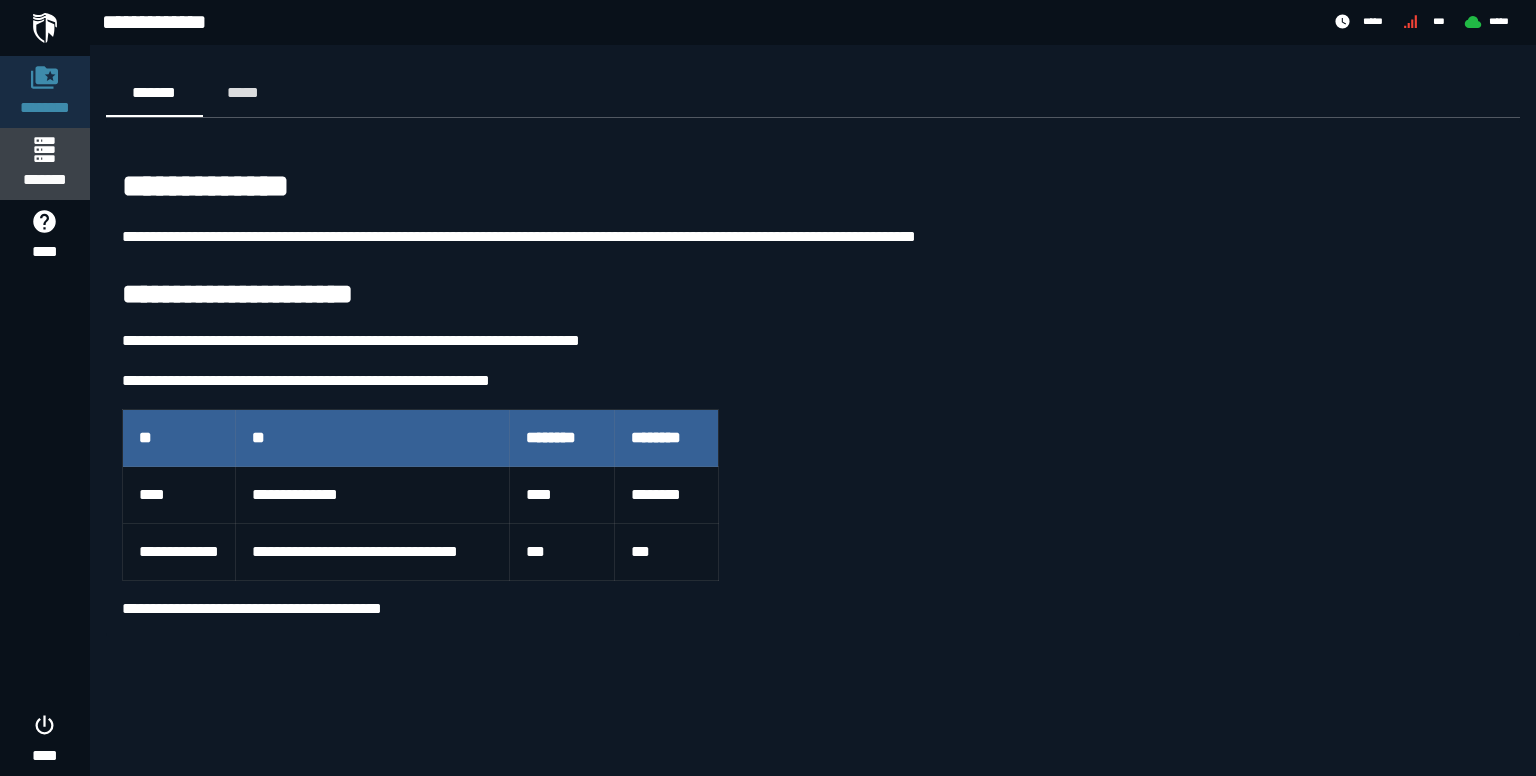 click on "*******" at bounding box center (44, 180) 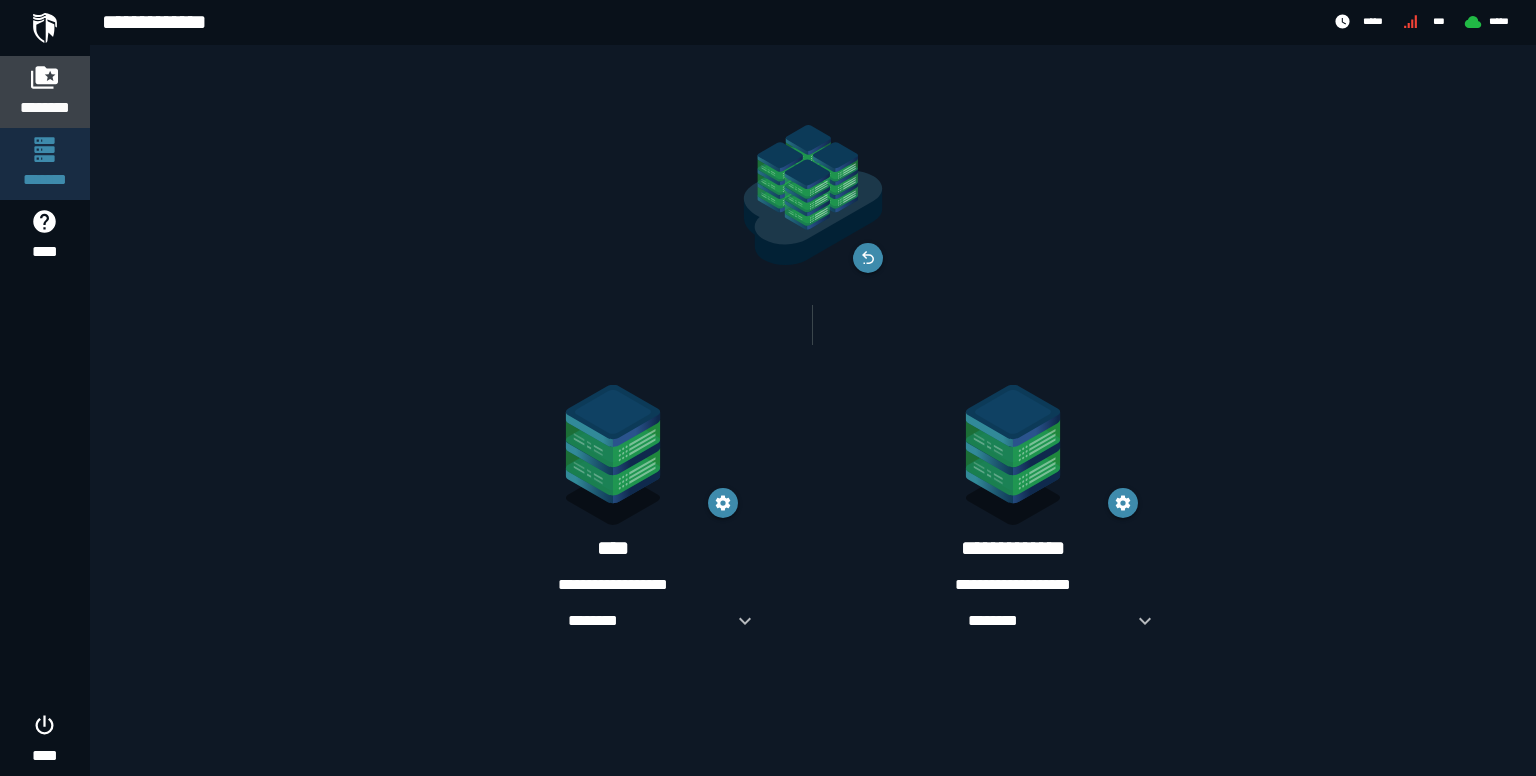 click on "********" at bounding box center [45, 108] 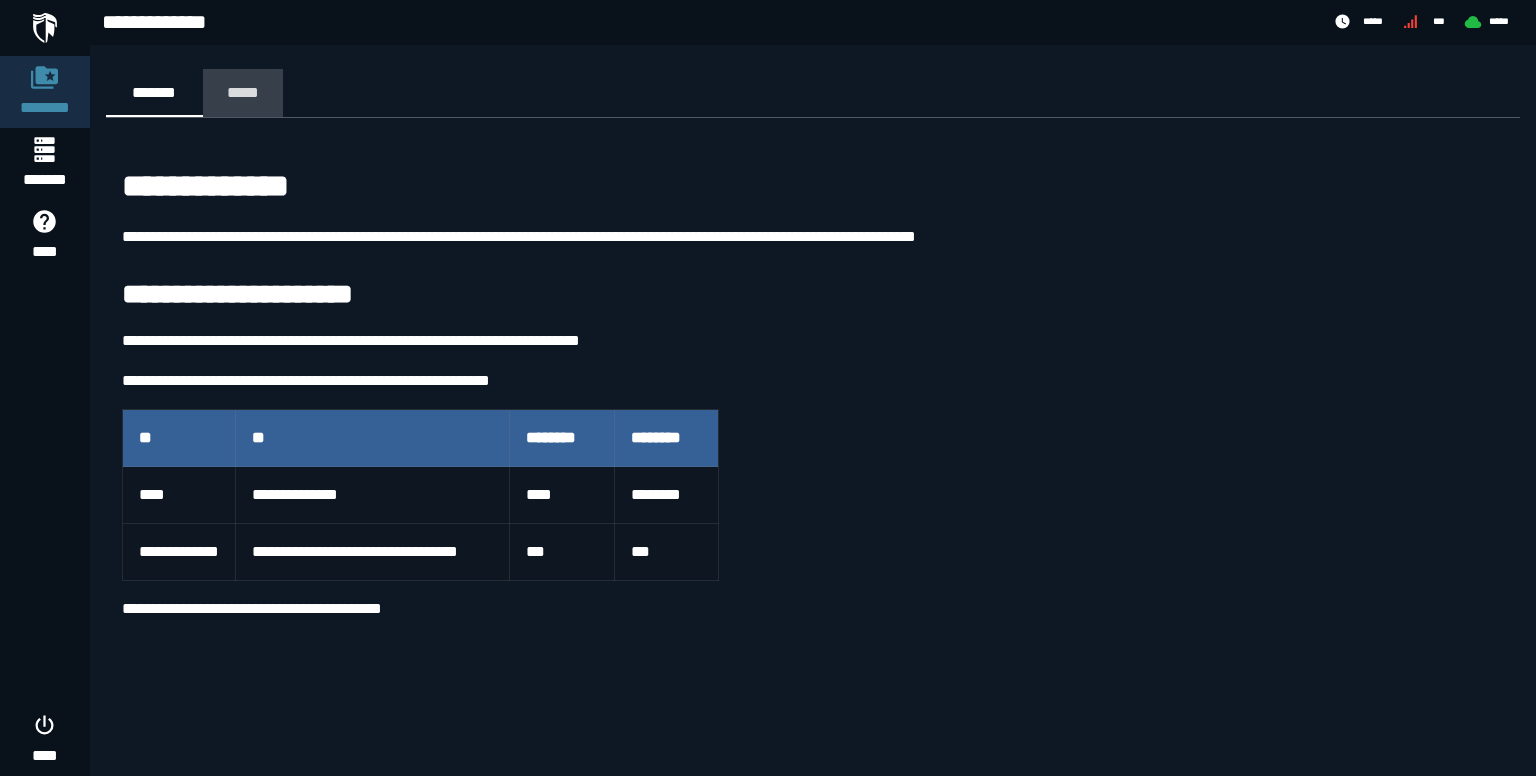 click on "*****" at bounding box center (243, 92) 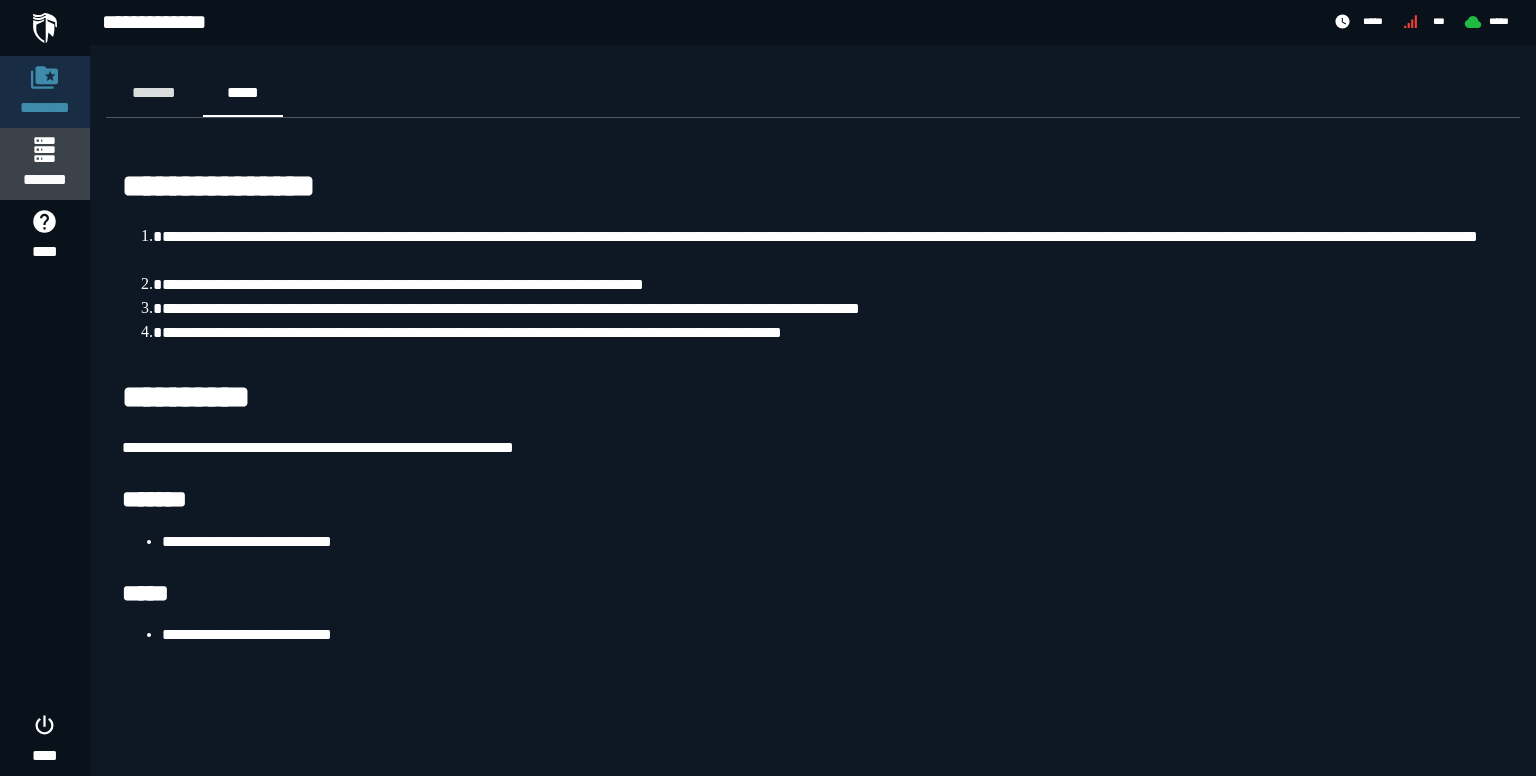 click on "*******" at bounding box center [44, 180] 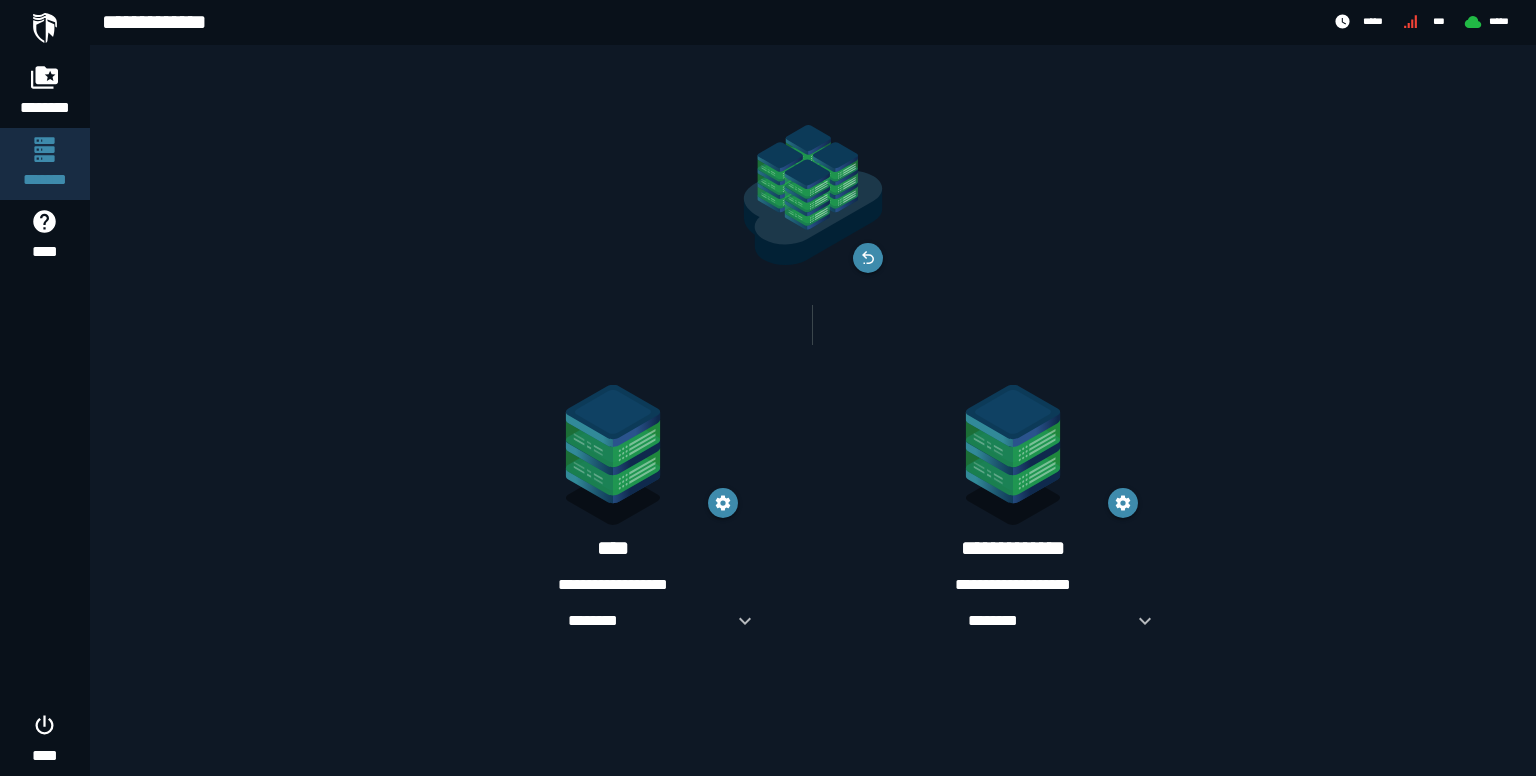 click on "**********" at bounding box center [613, 585] 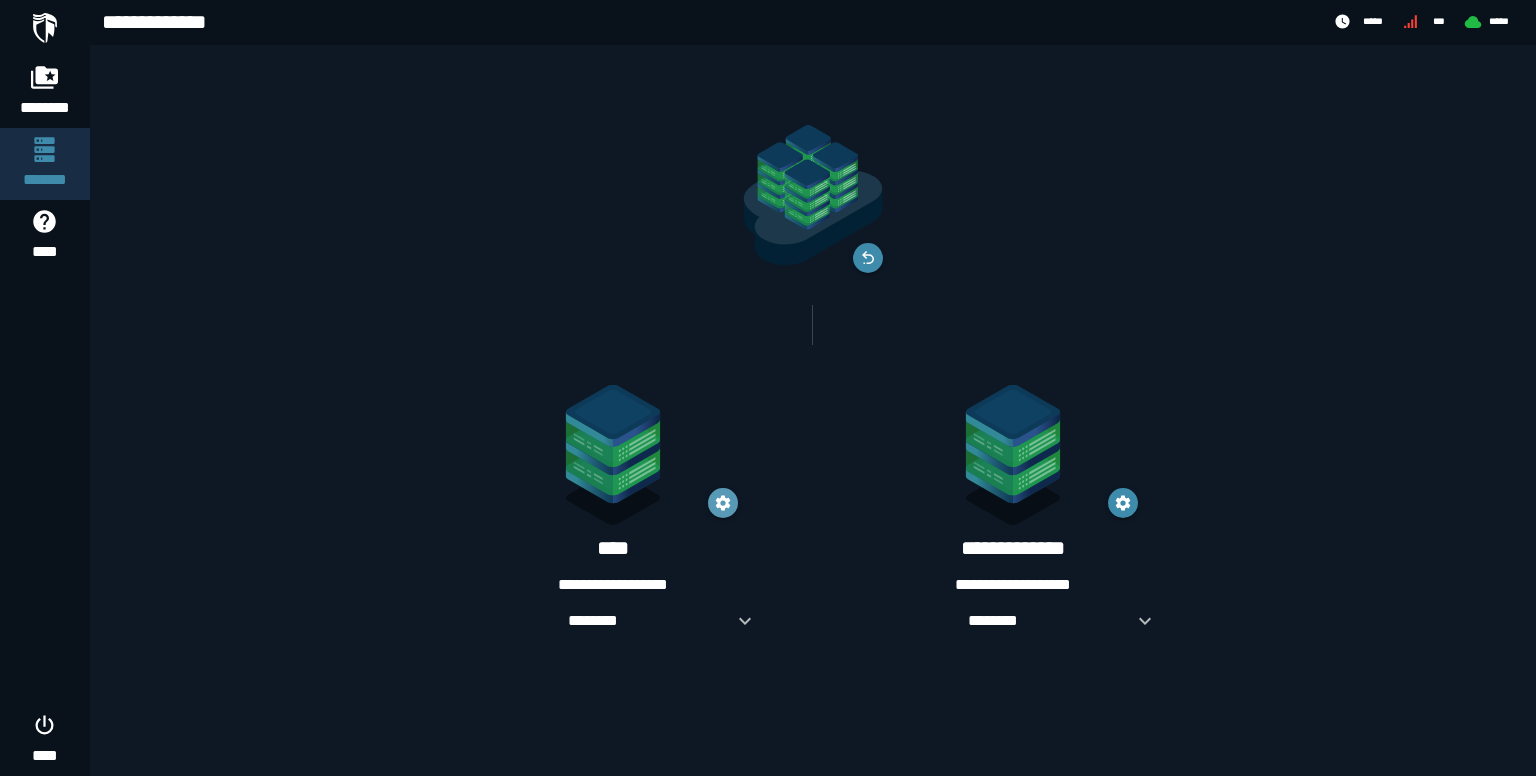 click 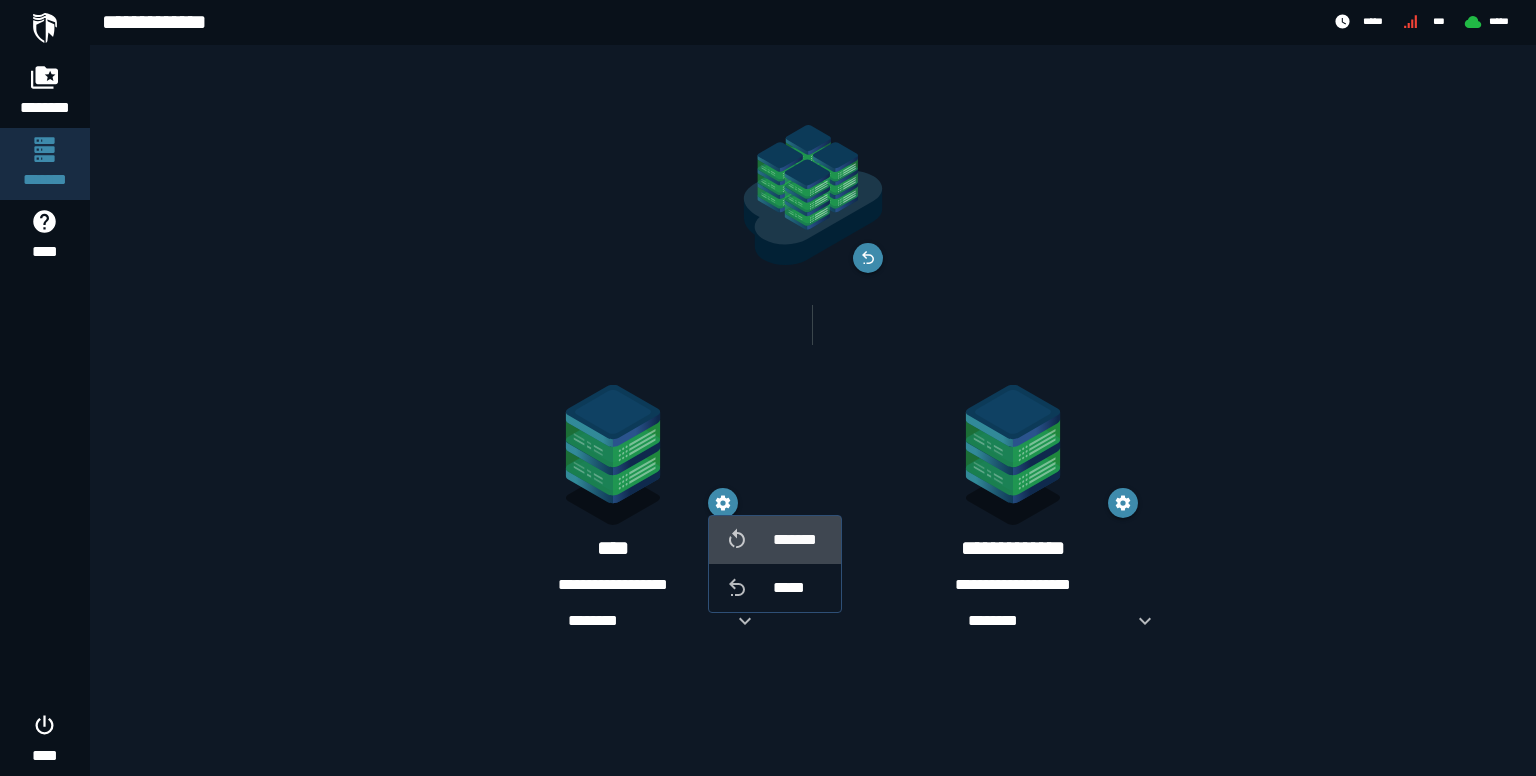 click on "*******" at bounding box center (799, 540) 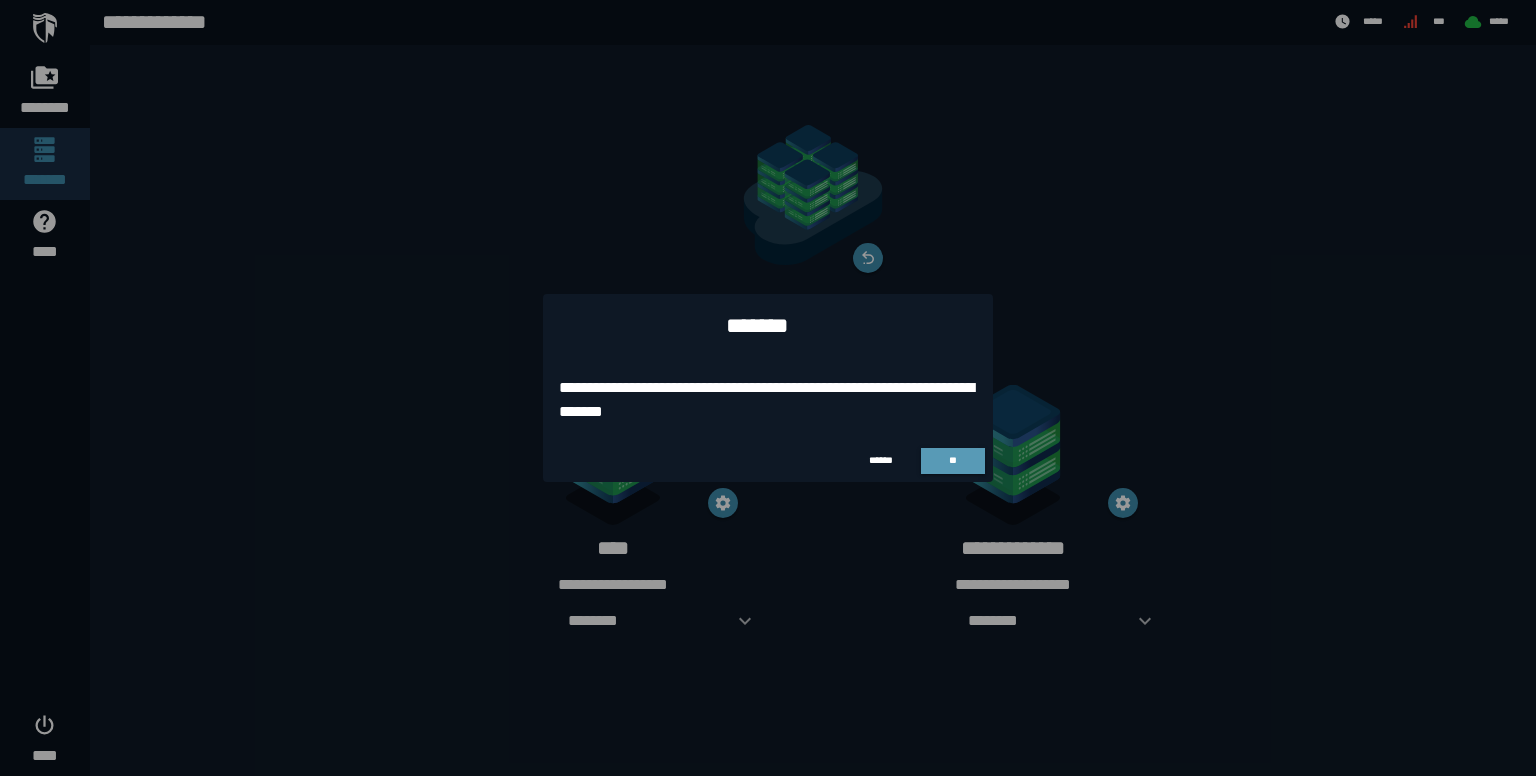 click on "**" at bounding box center [953, 461] 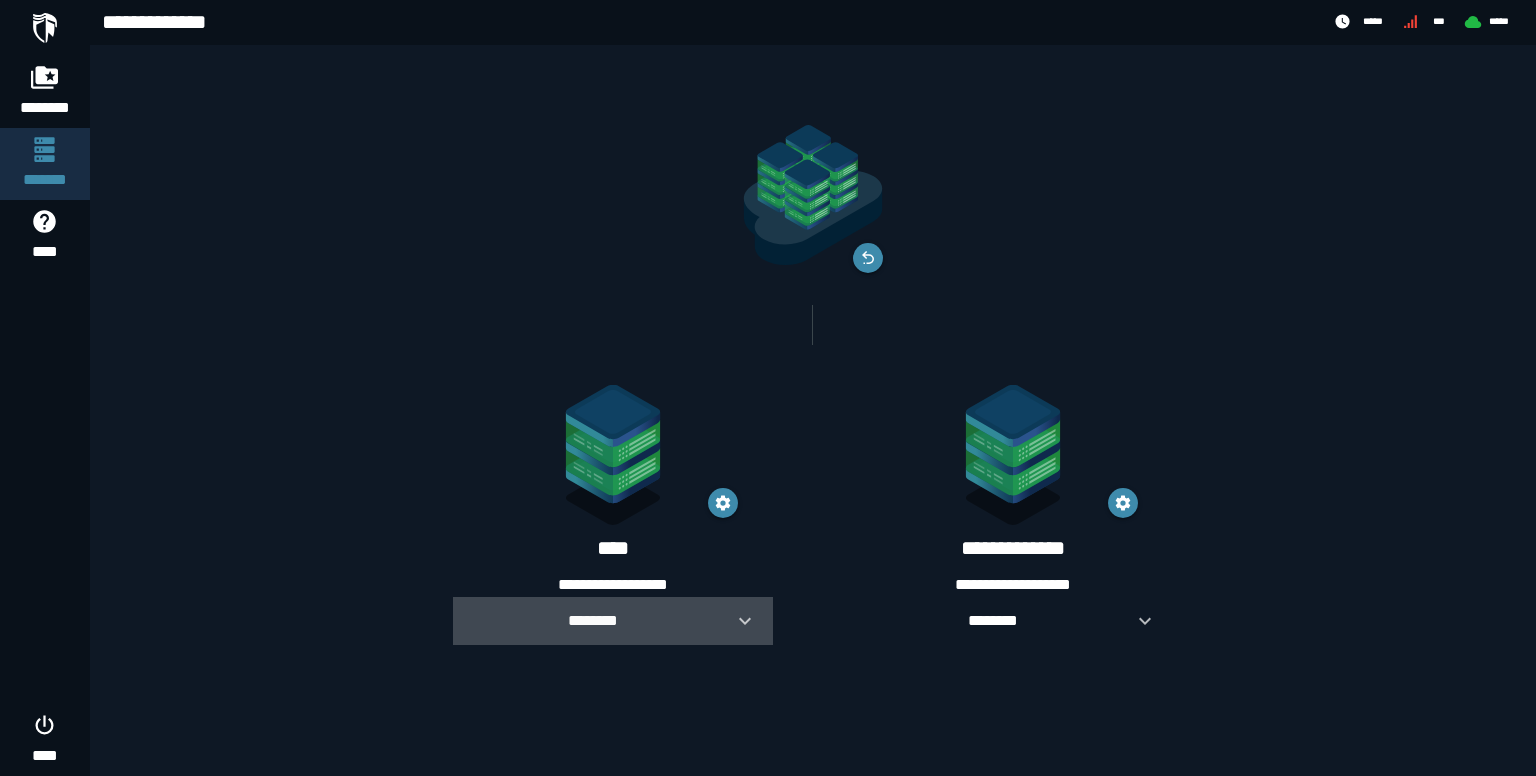 click 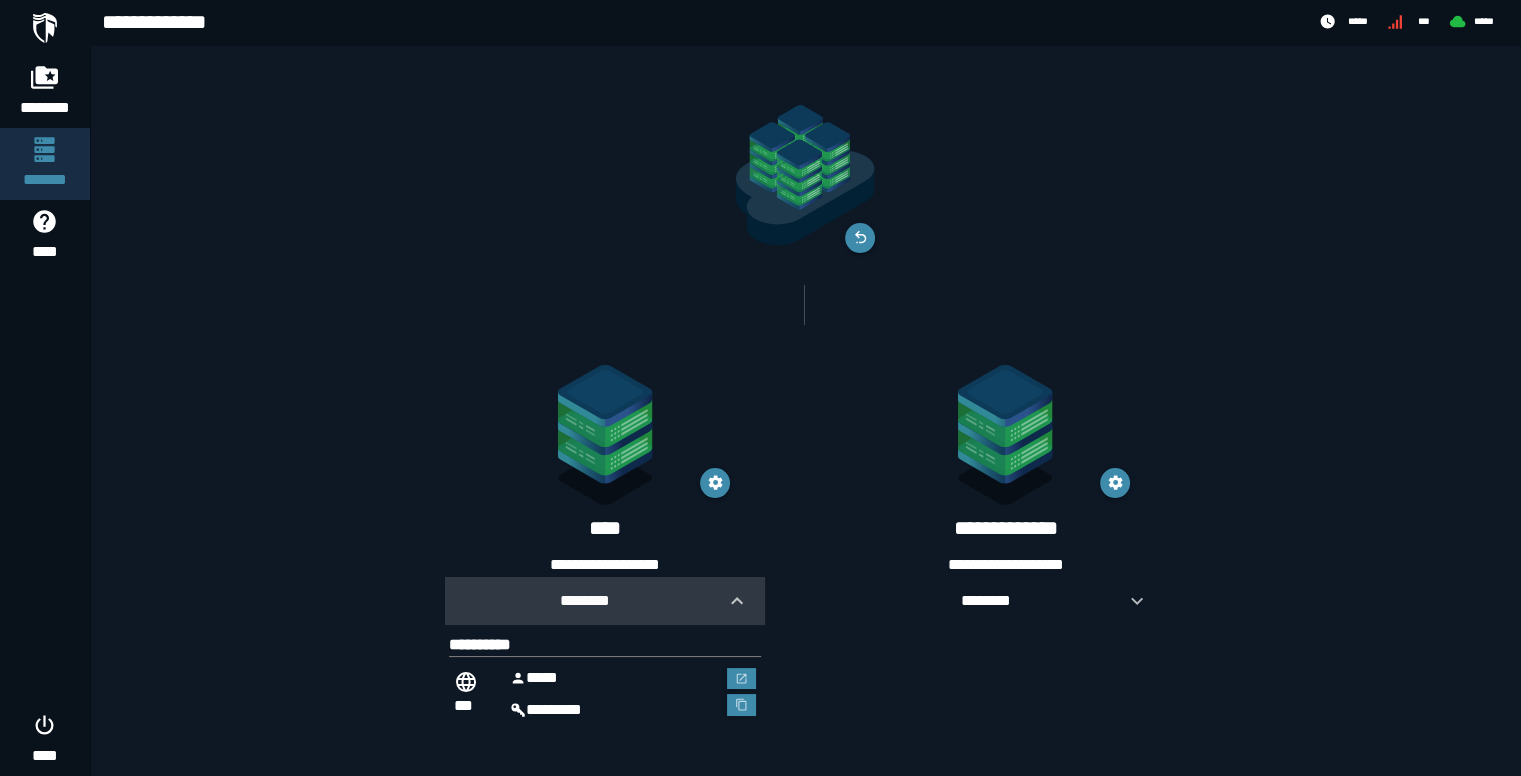 scroll, scrollTop: 24, scrollLeft: 0, axis: vertical 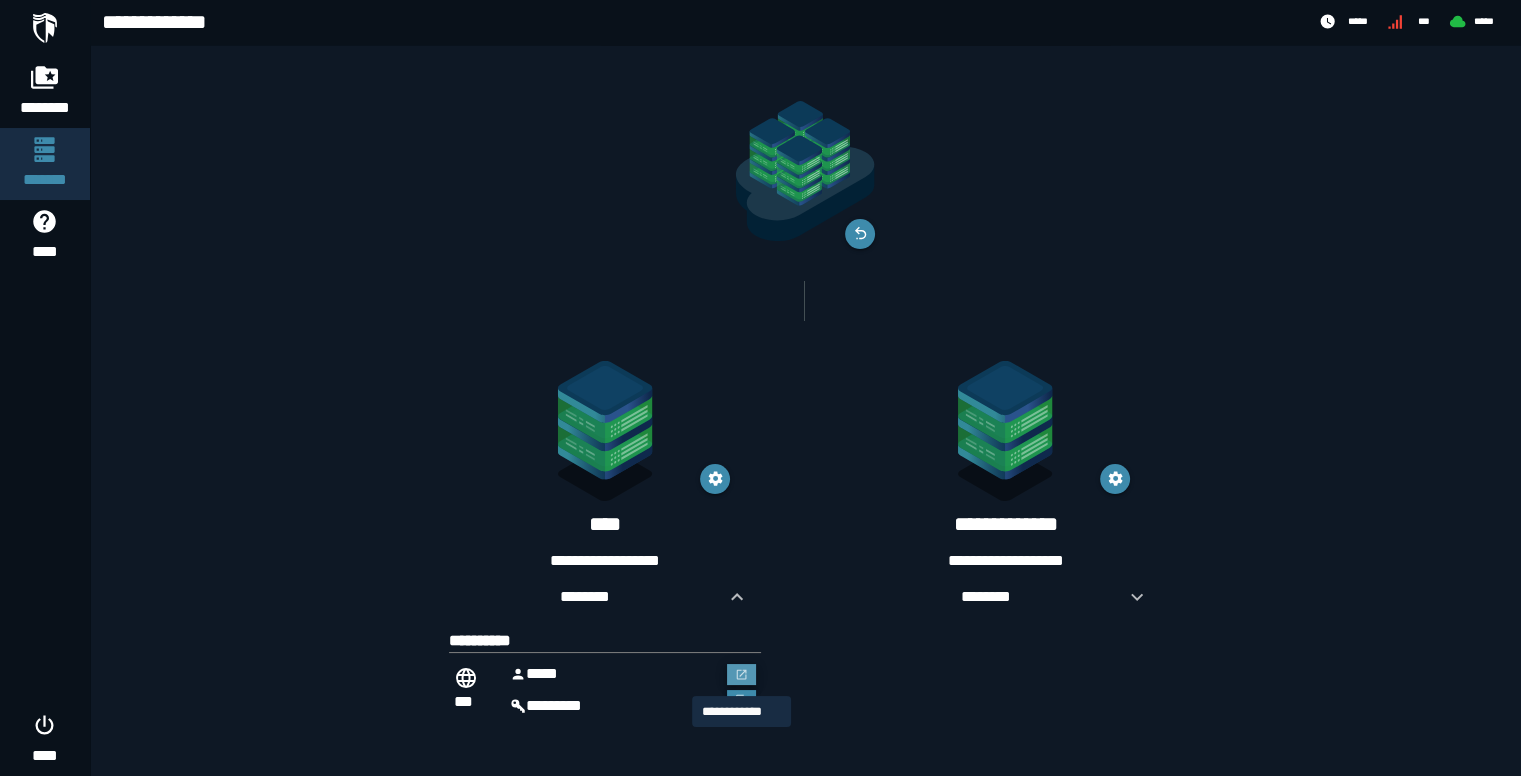 click at bounding box center [742, 675] 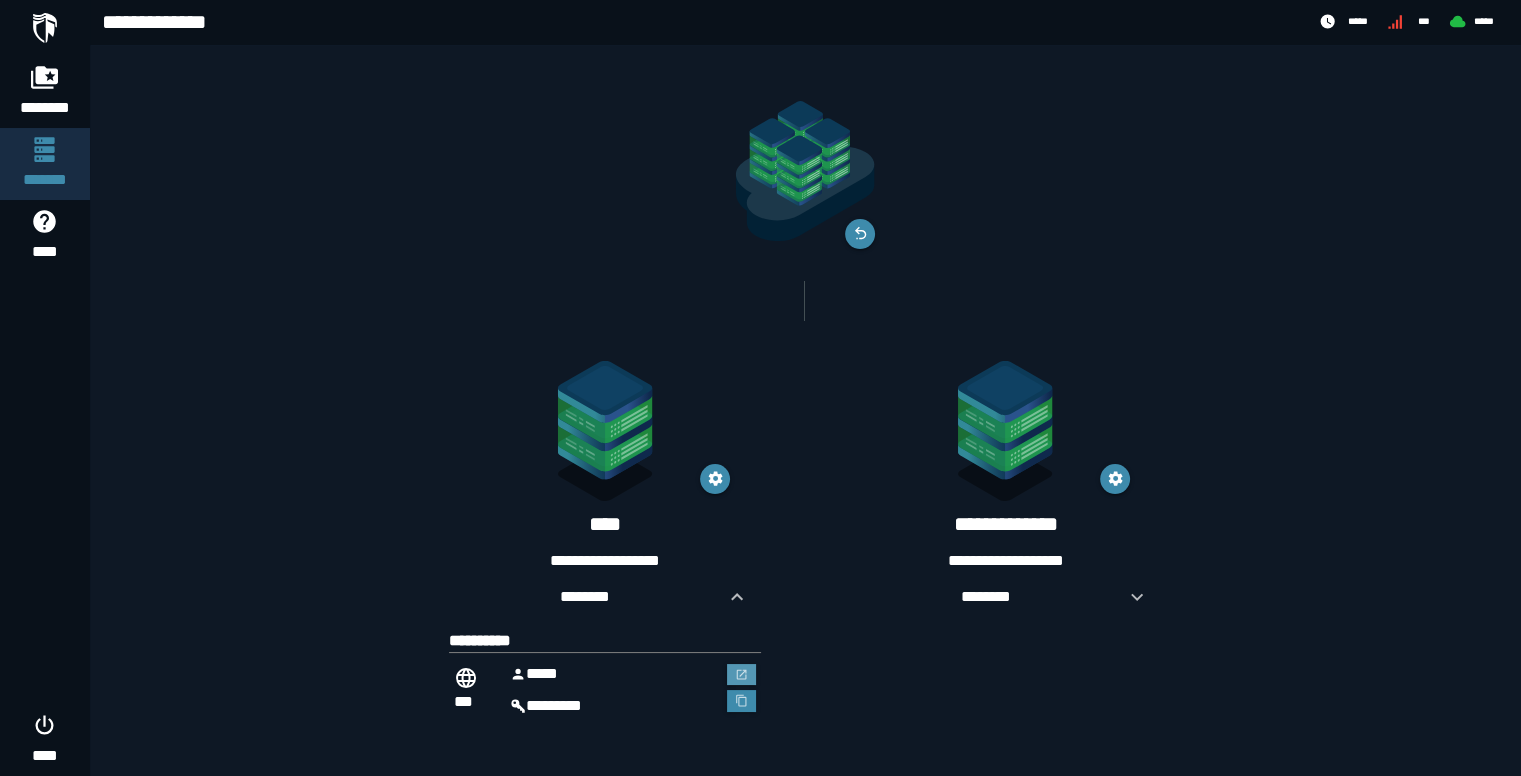 scroll, scrollTop: 24, scrollLeft: 0, axis: vertical 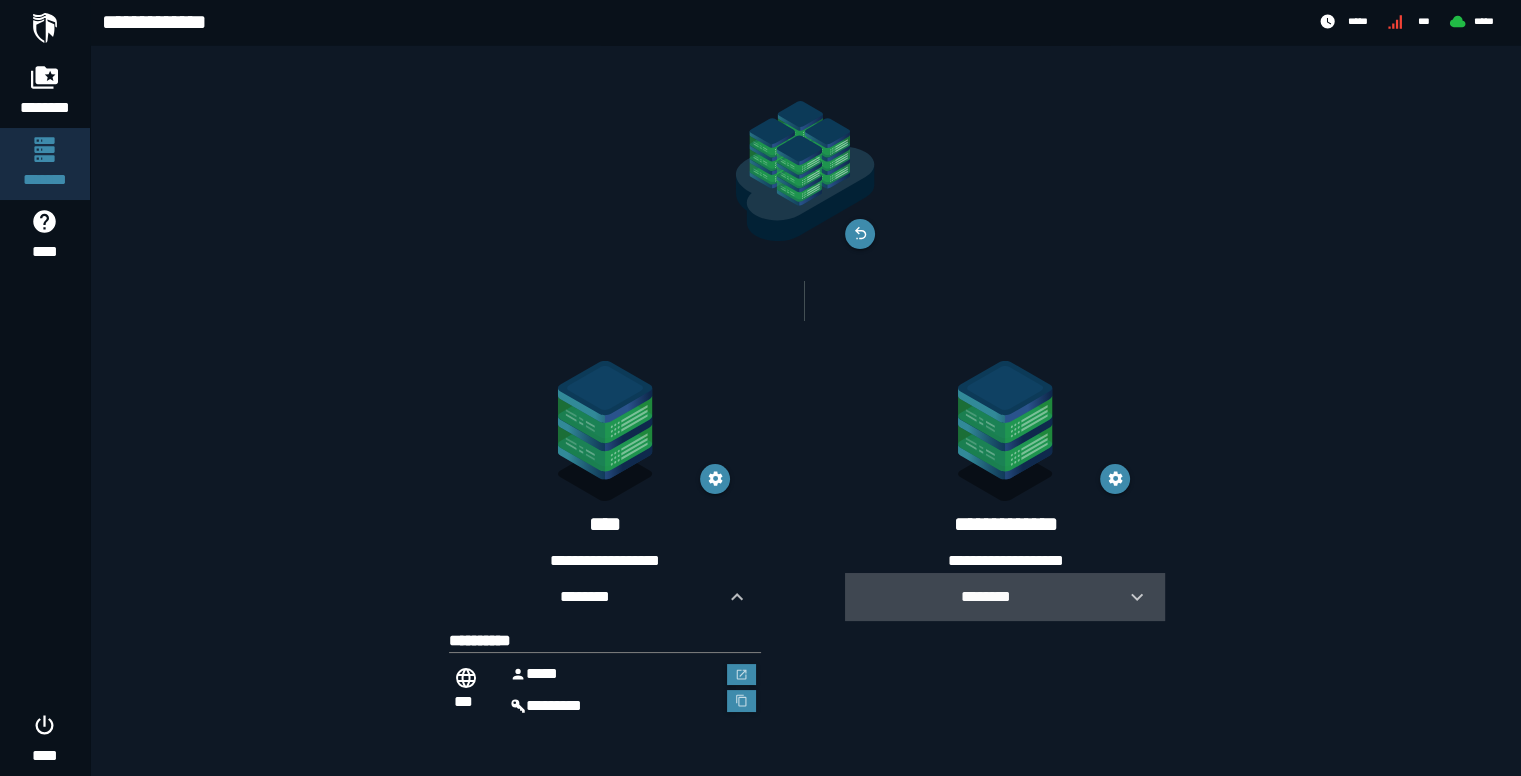 click at bounding box center [1129, 597] 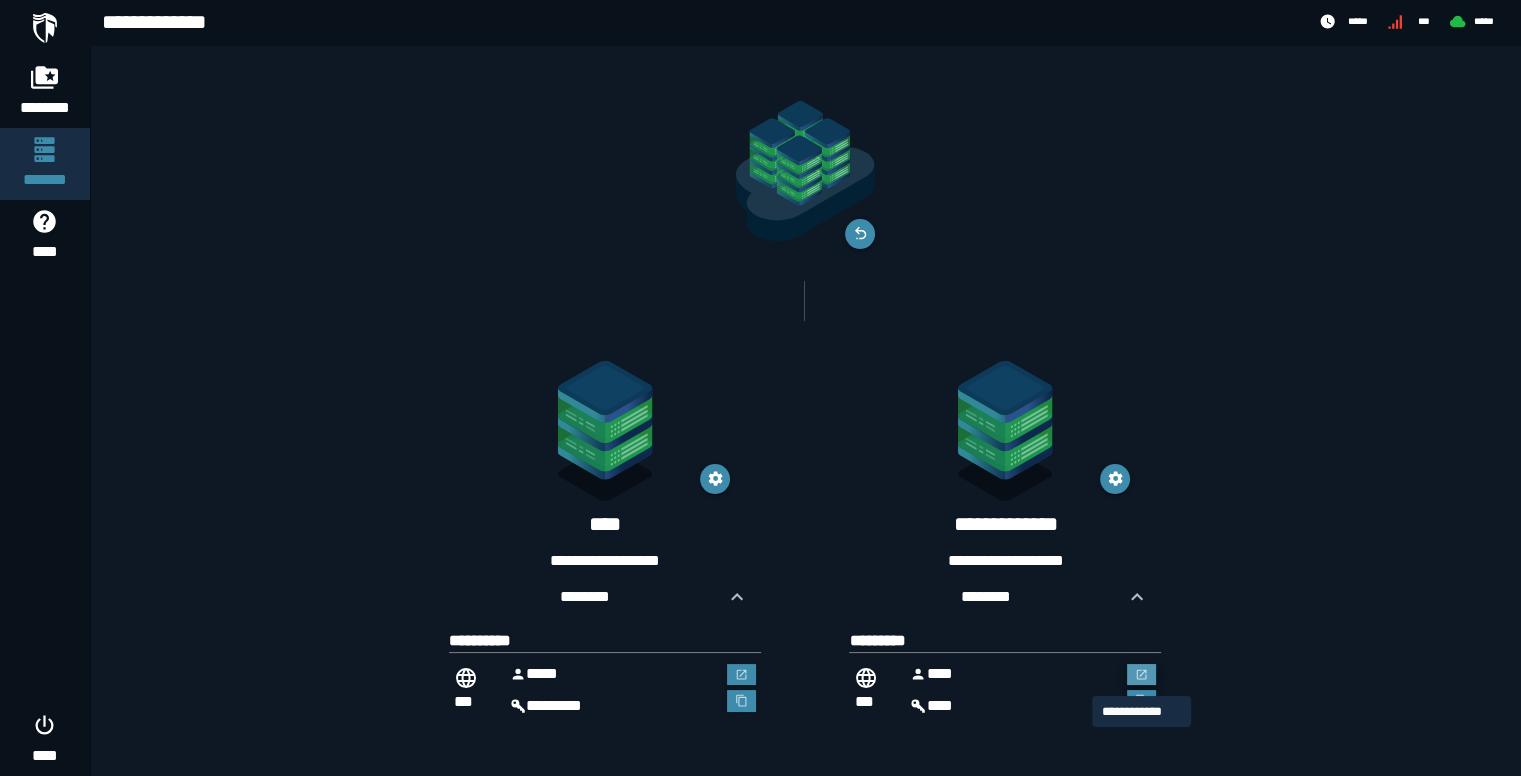 click 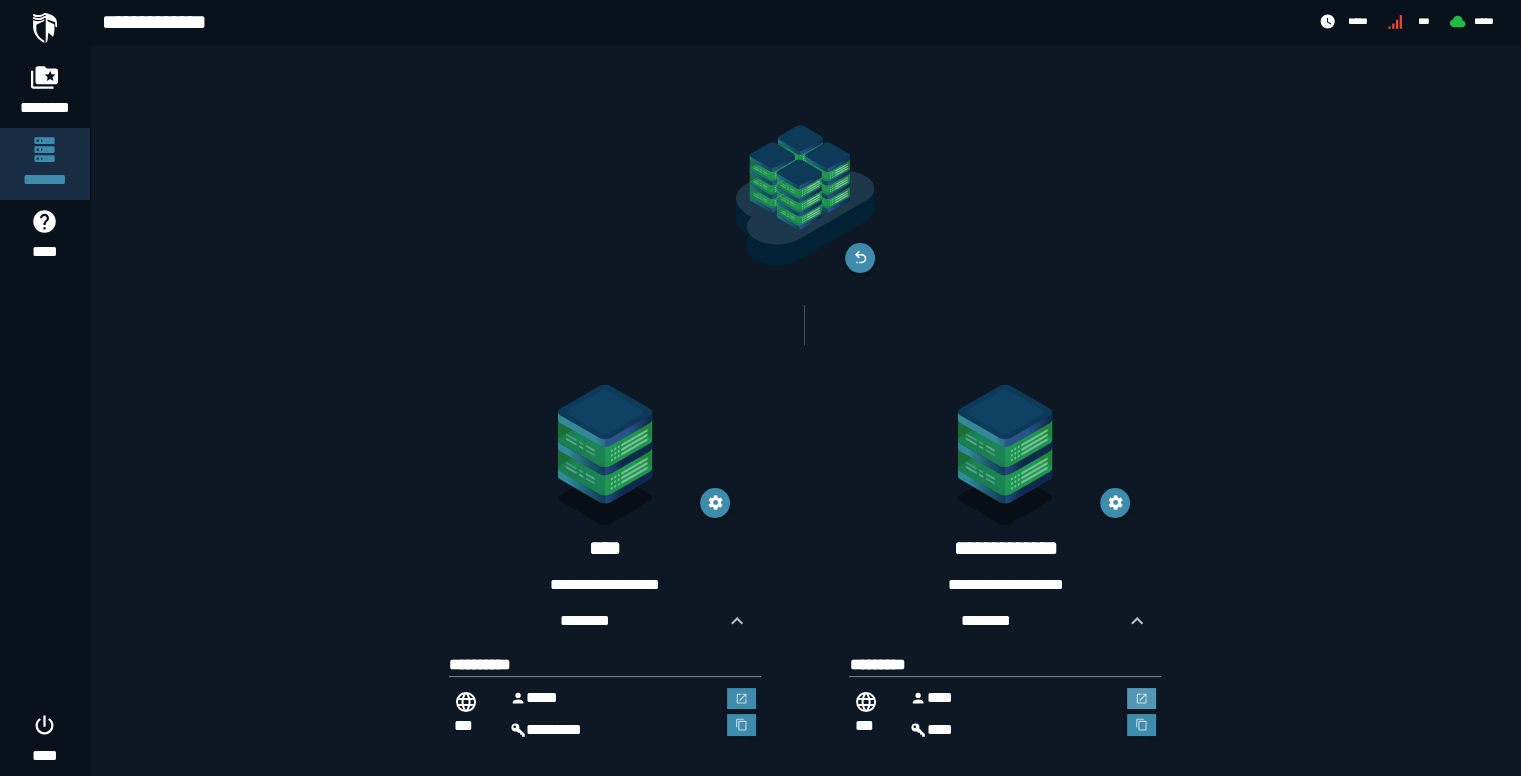 scroll, scrollTop: 24, scrollLeft: 0, axis: vertical 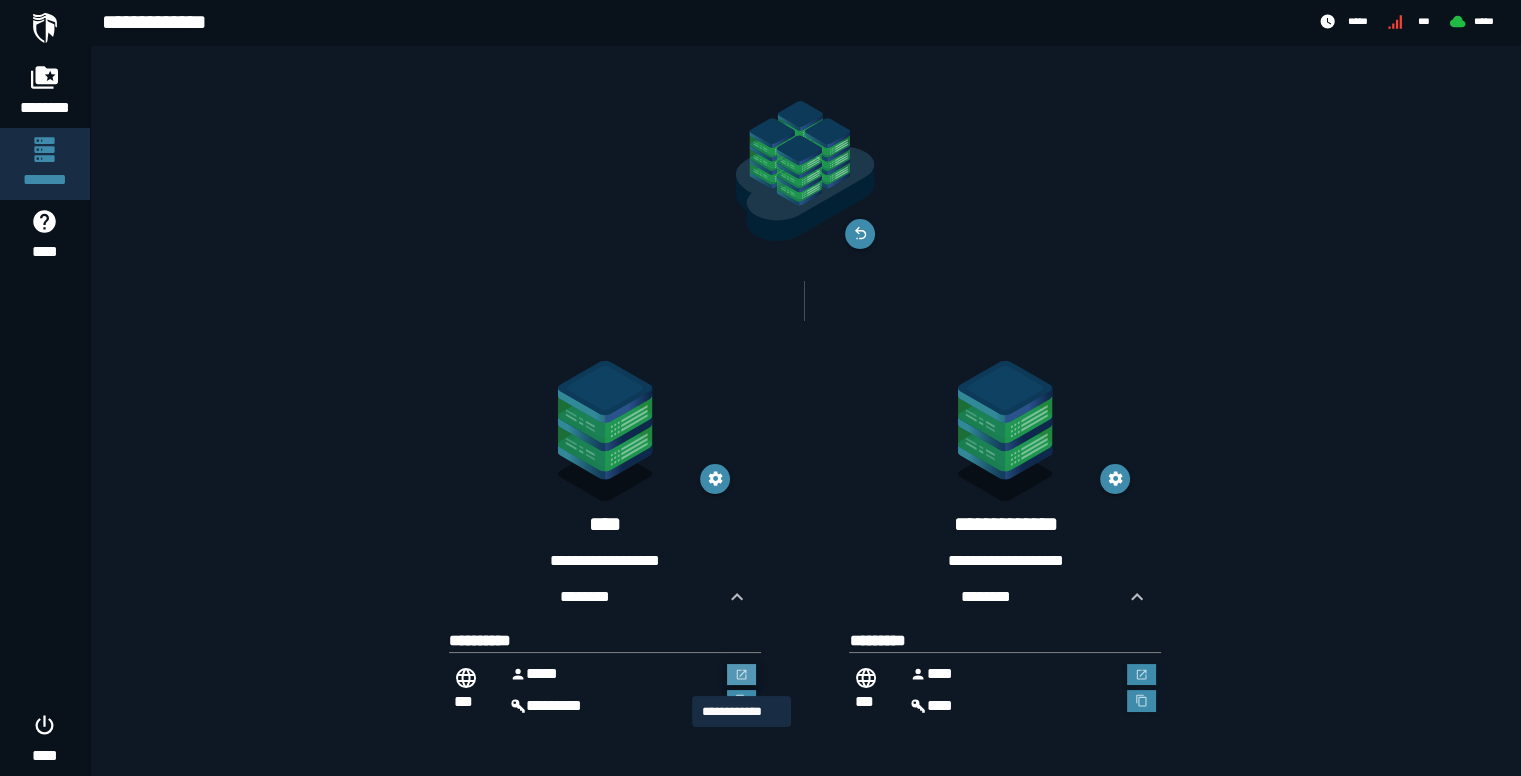 click 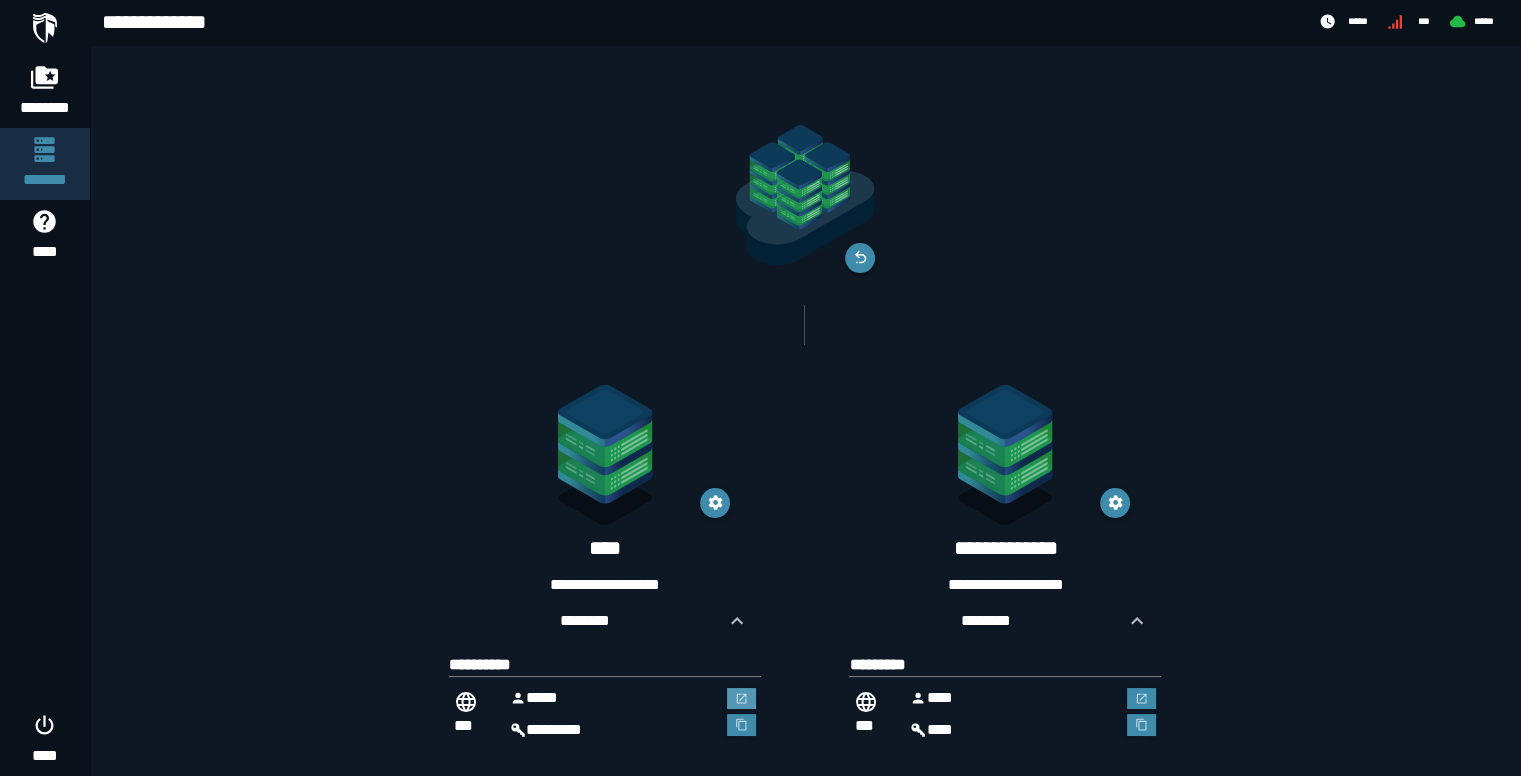 scroll, scrollTop: 24, scrollLeft: 0, axis: vertical 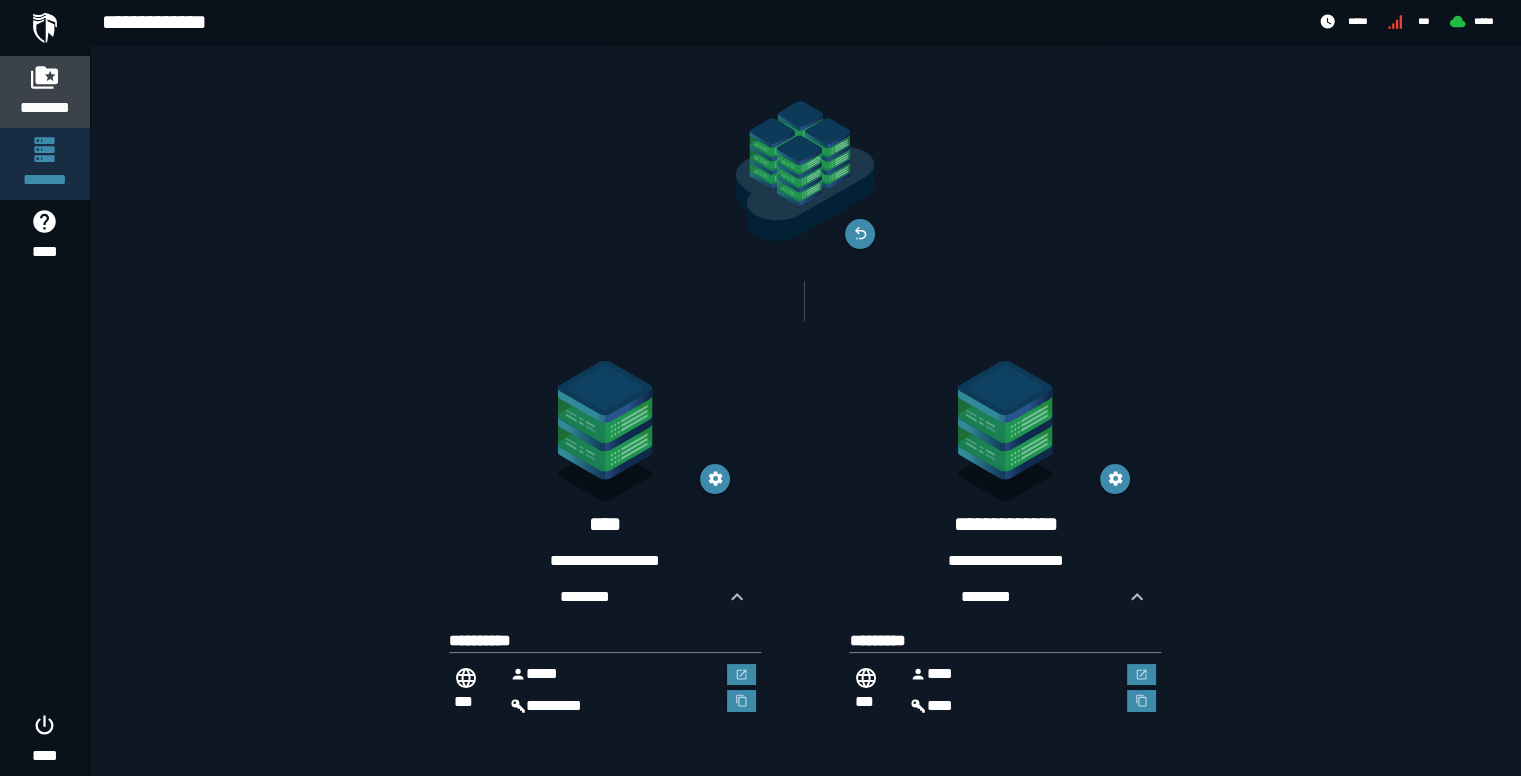 click on "********" at bounding box center [45, 108] 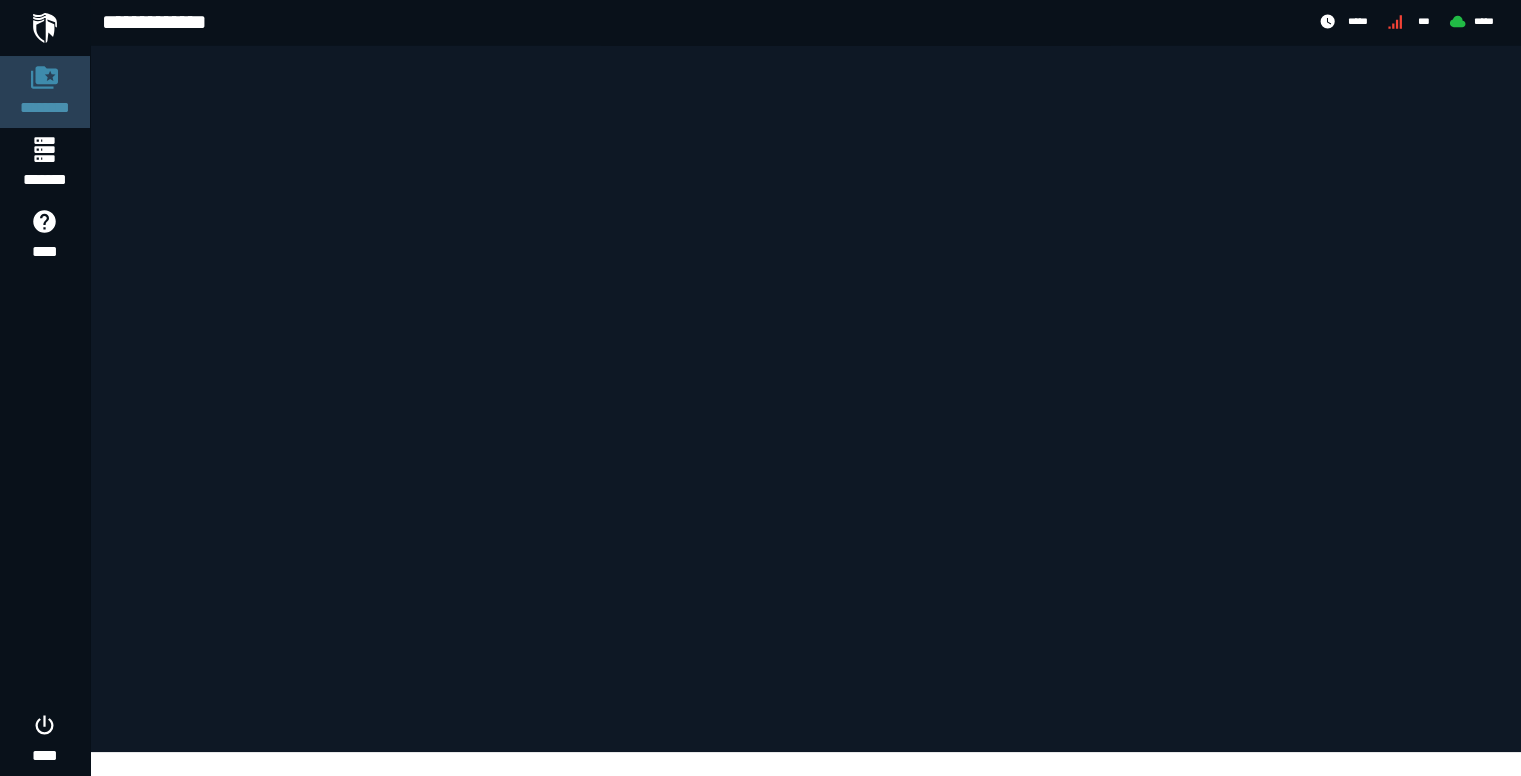 scroll, scrollTop: 0, scrollLeft: 0, axis: both 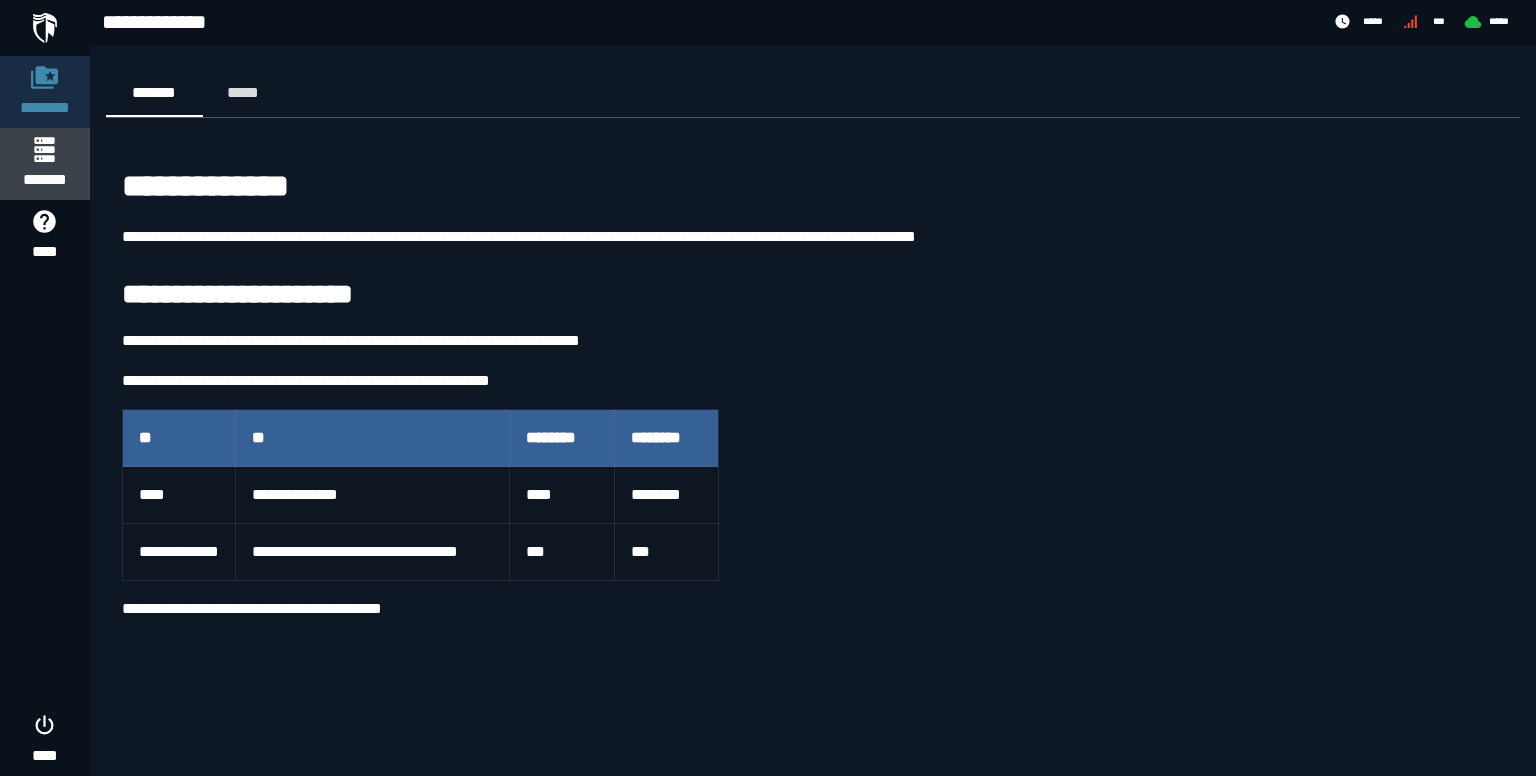 click on "*******" at bounding box center (44, 180) 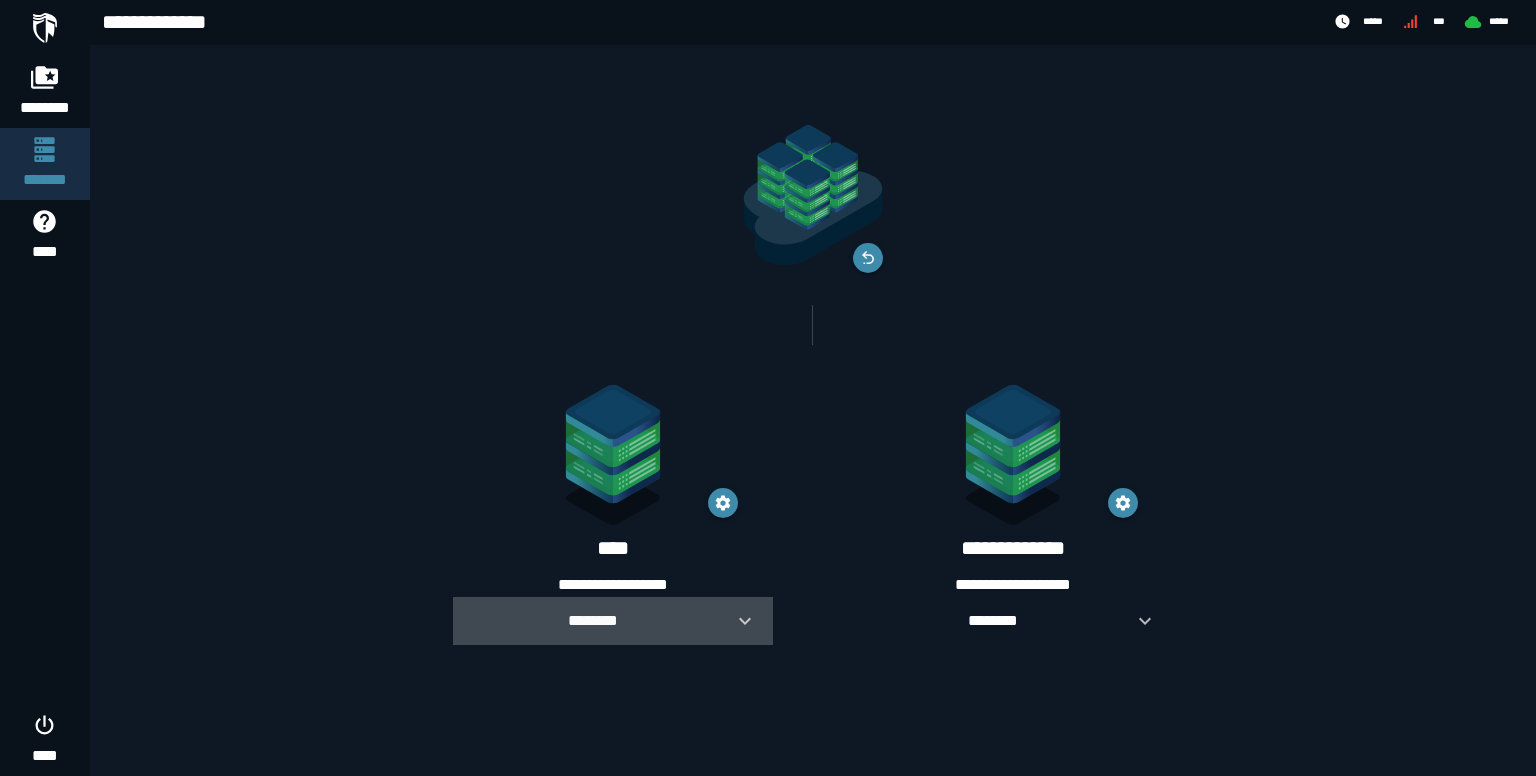 click 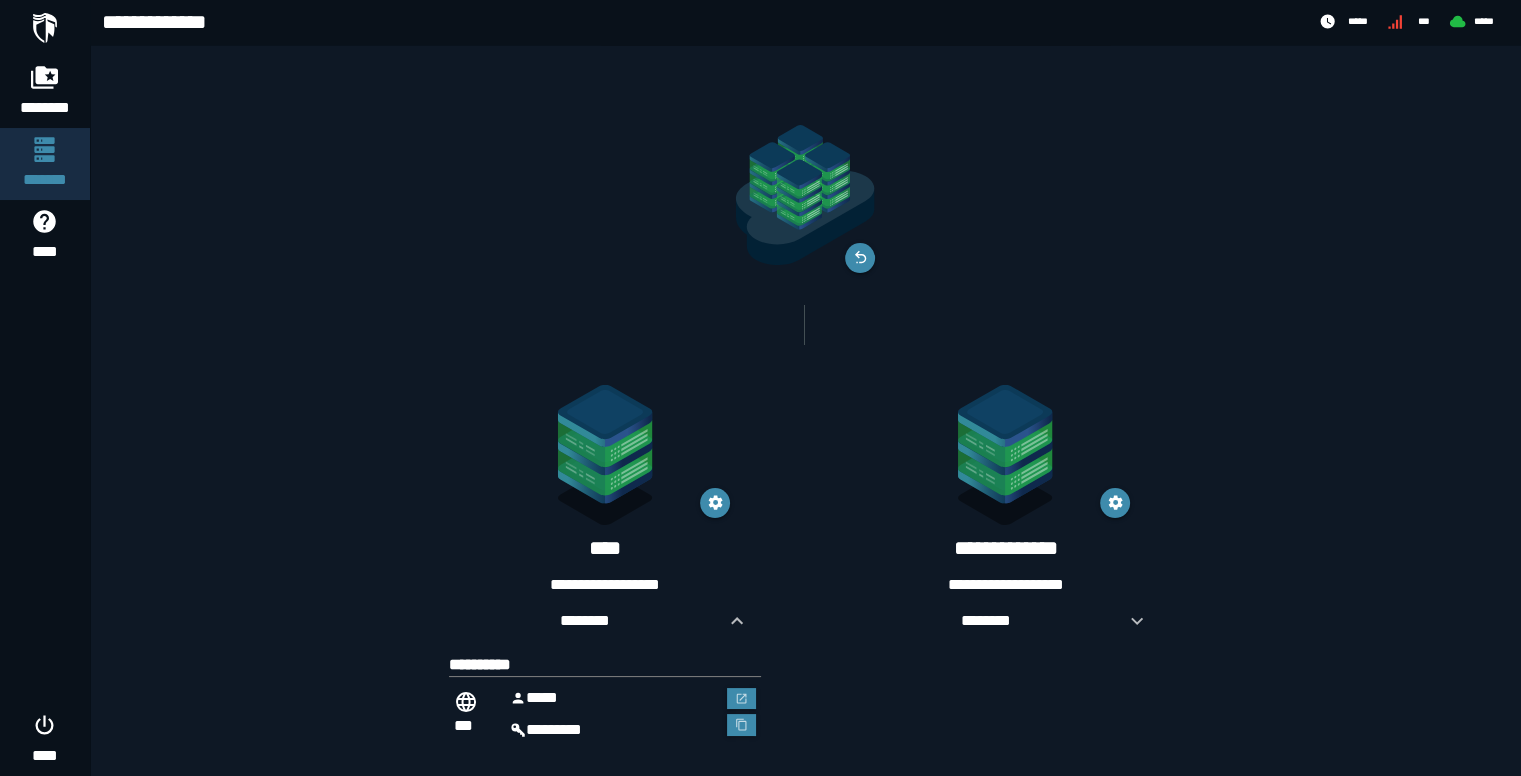scroll, scrollTop: 24, scrollLeft: 0, axis: vertical 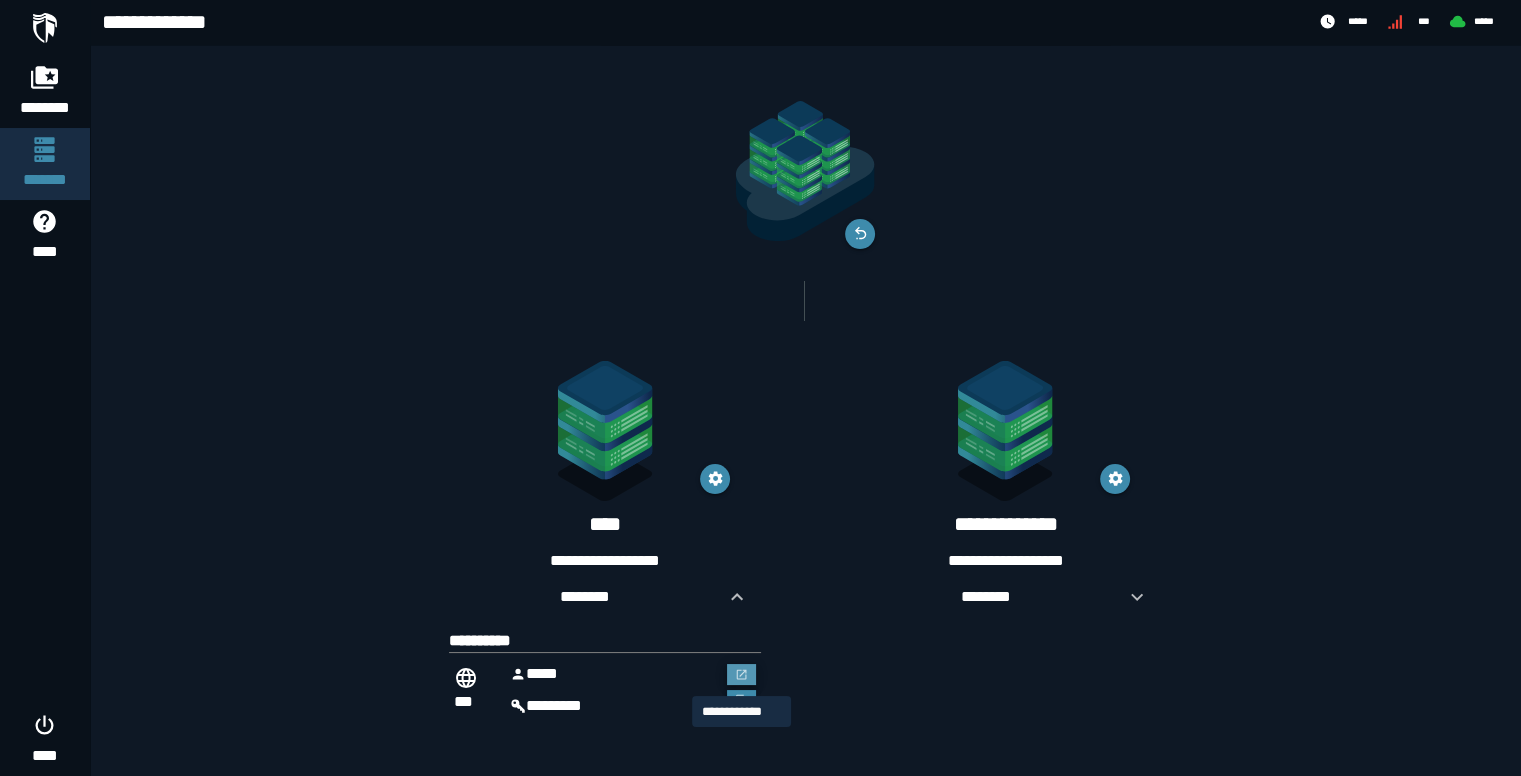 click 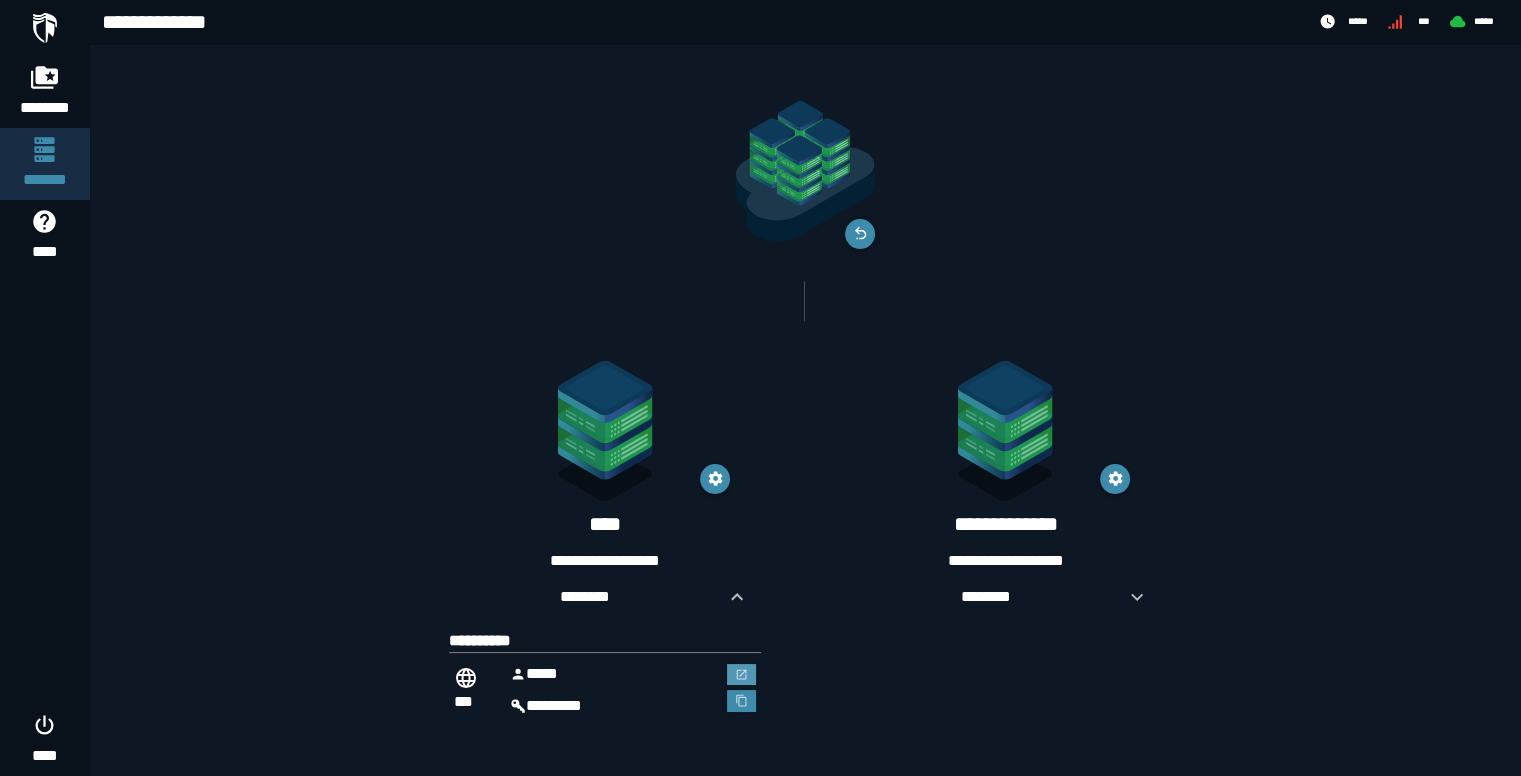 scroll, scrollTop: 24, scrollLeft: 0, axis: vertical 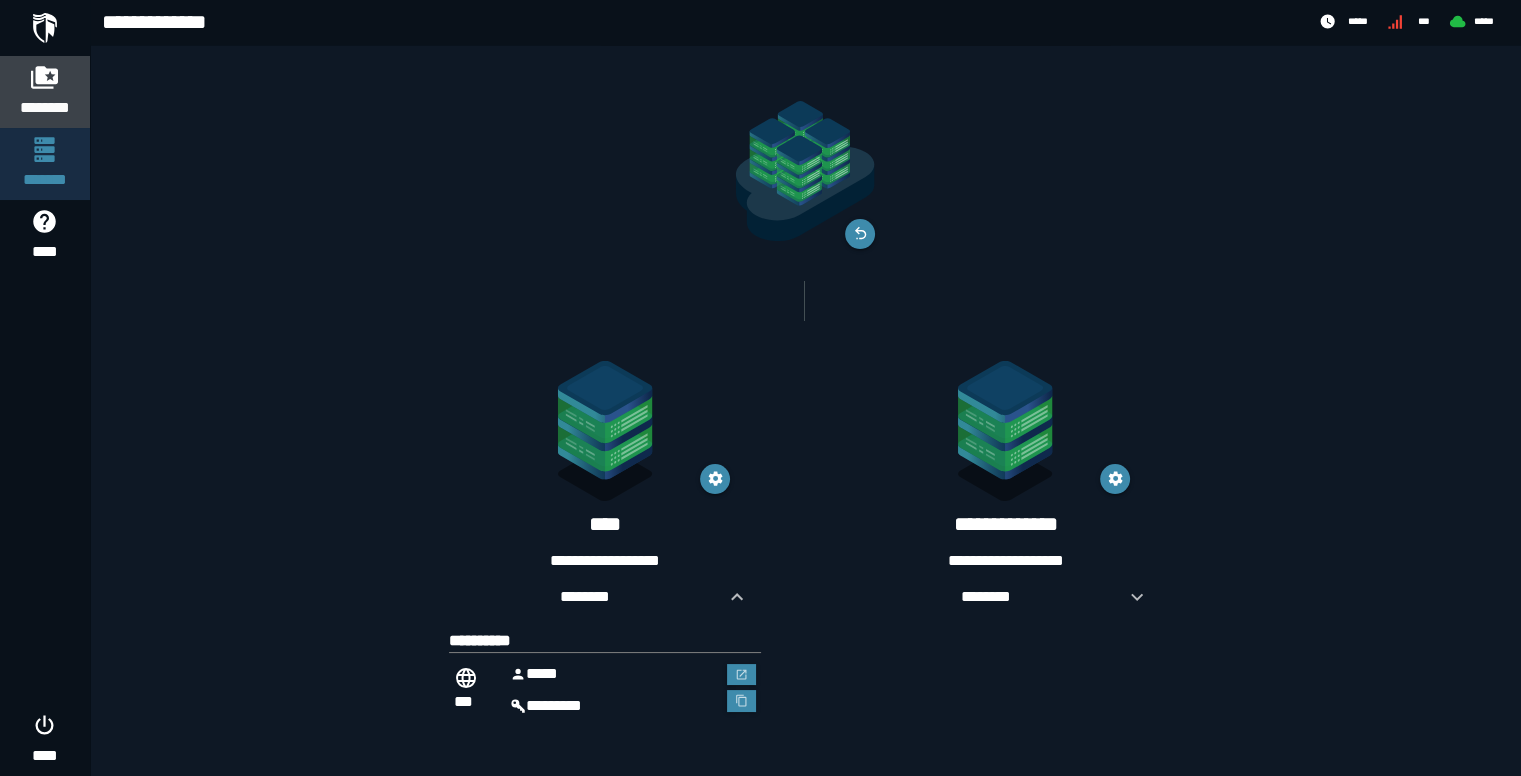 click 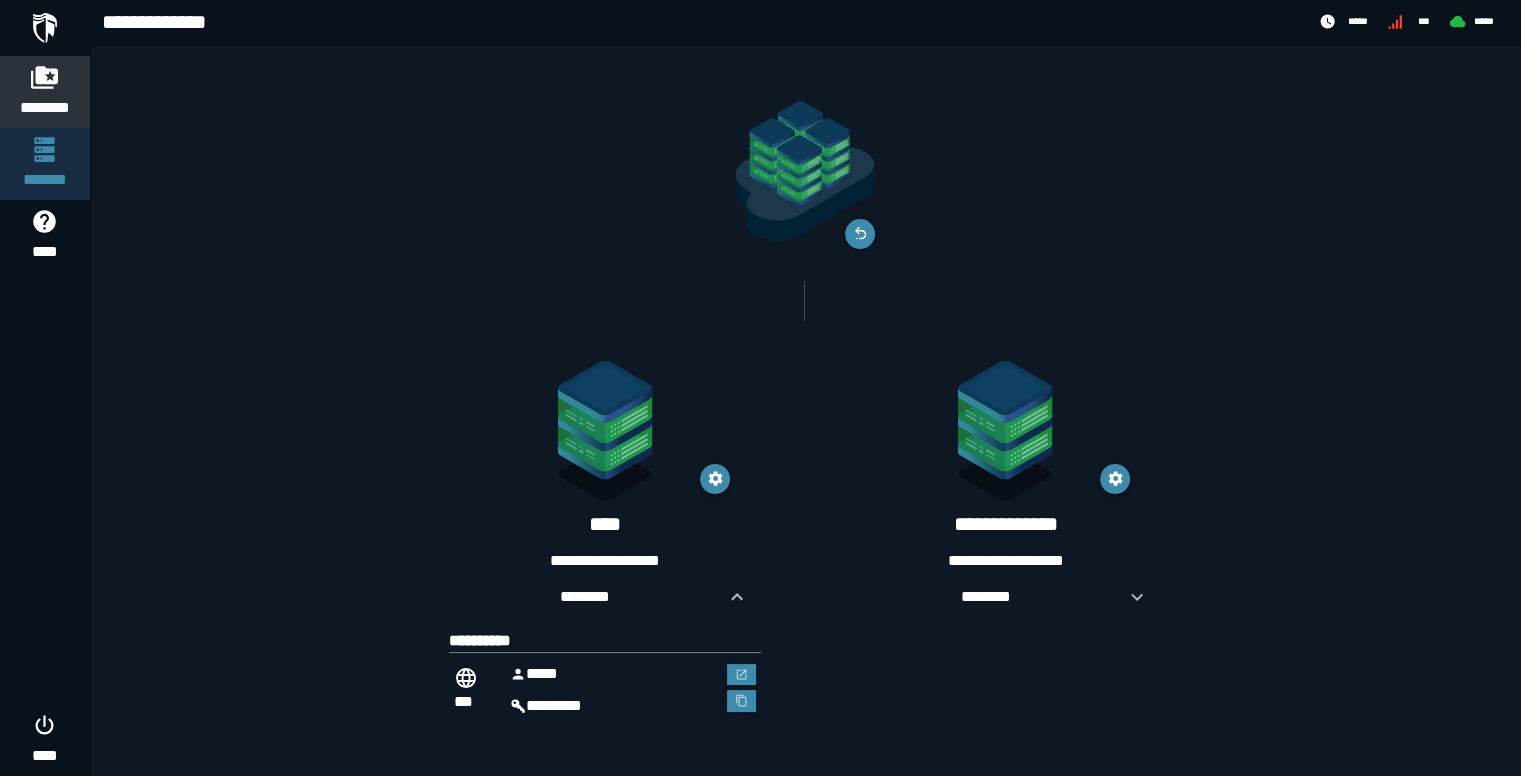 scroll, scrollTop: 0, scrollLeft: 0, axis: both 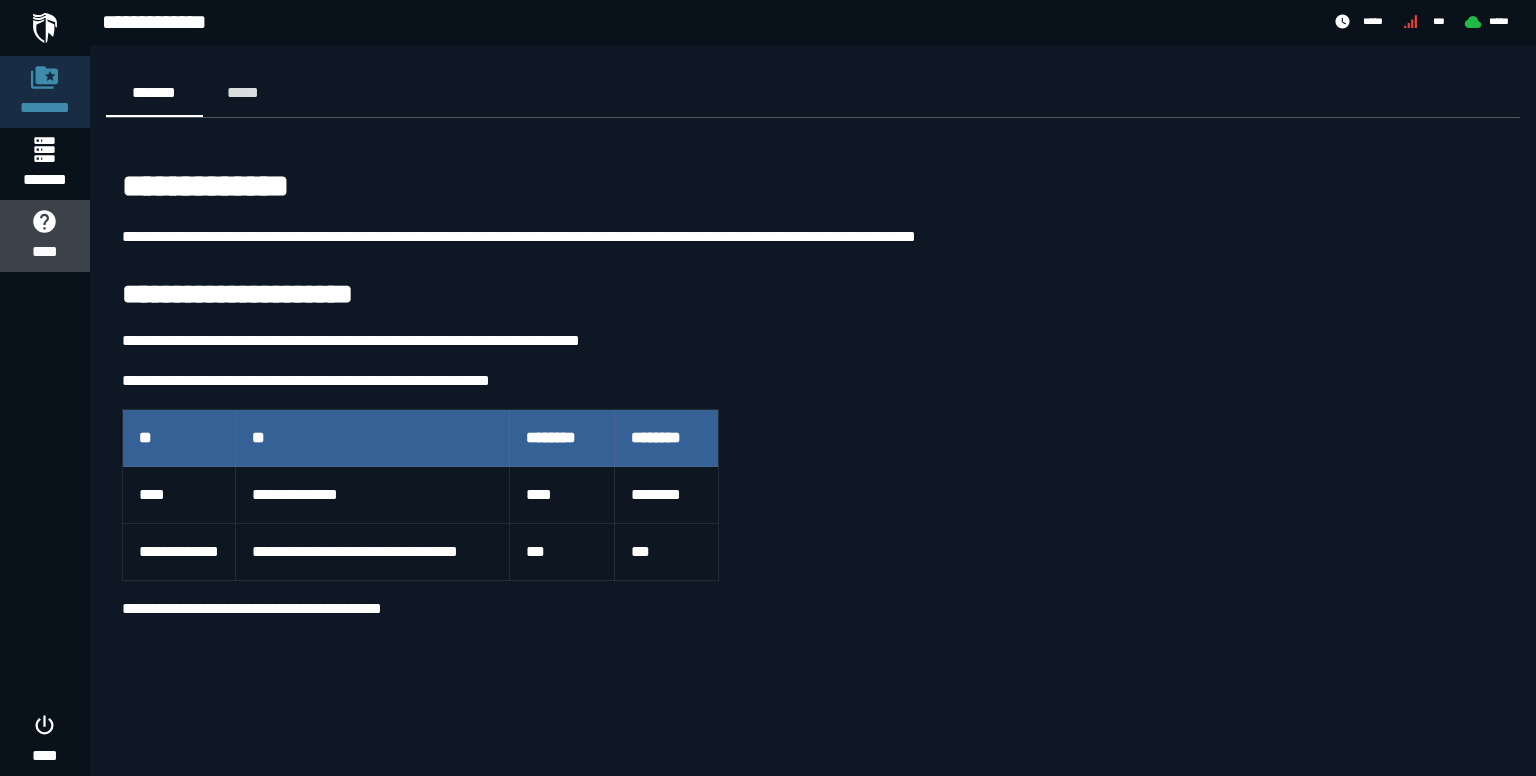 click on "****" at bounding box center [45, 236] 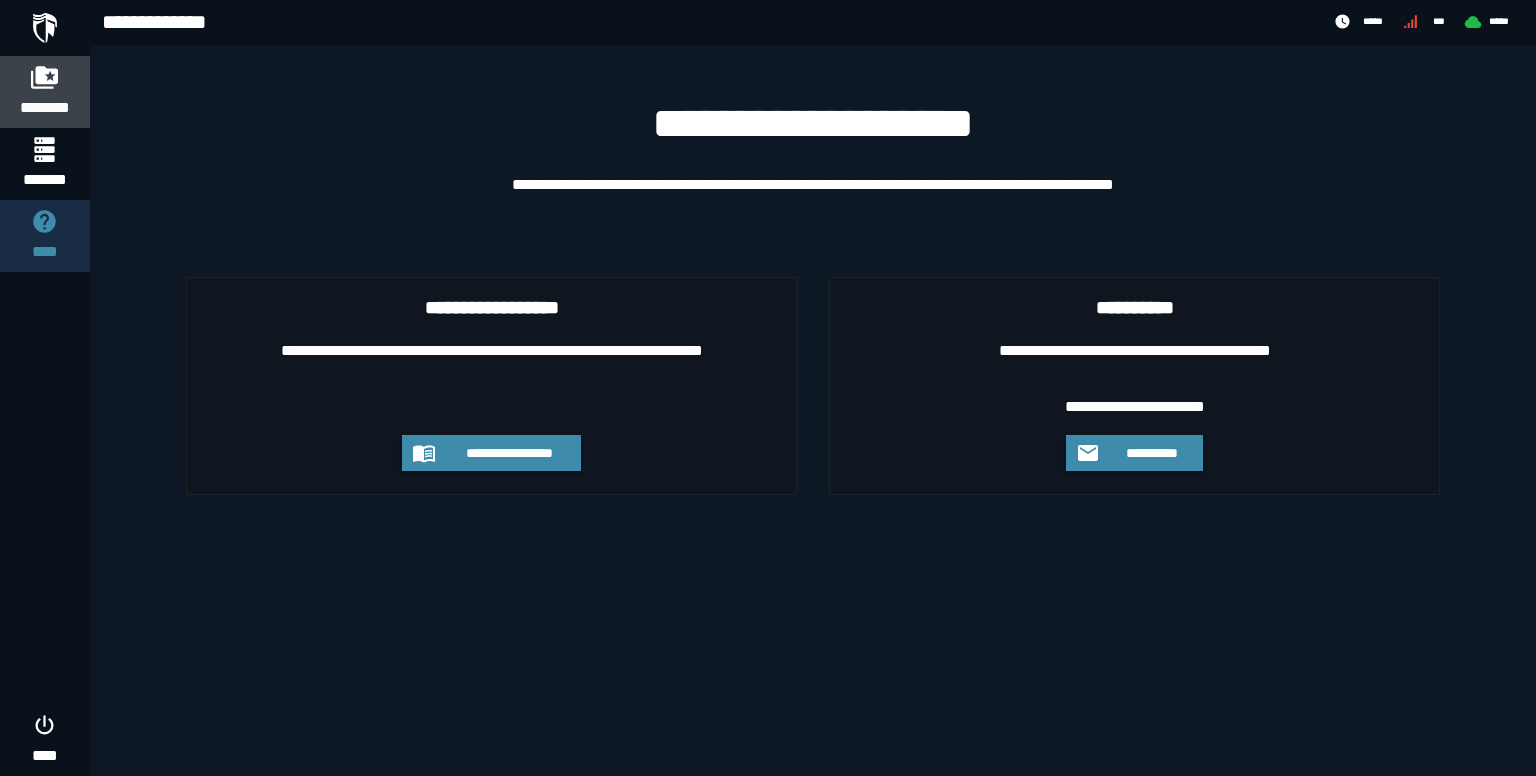 click at bounding box center [45, 77] 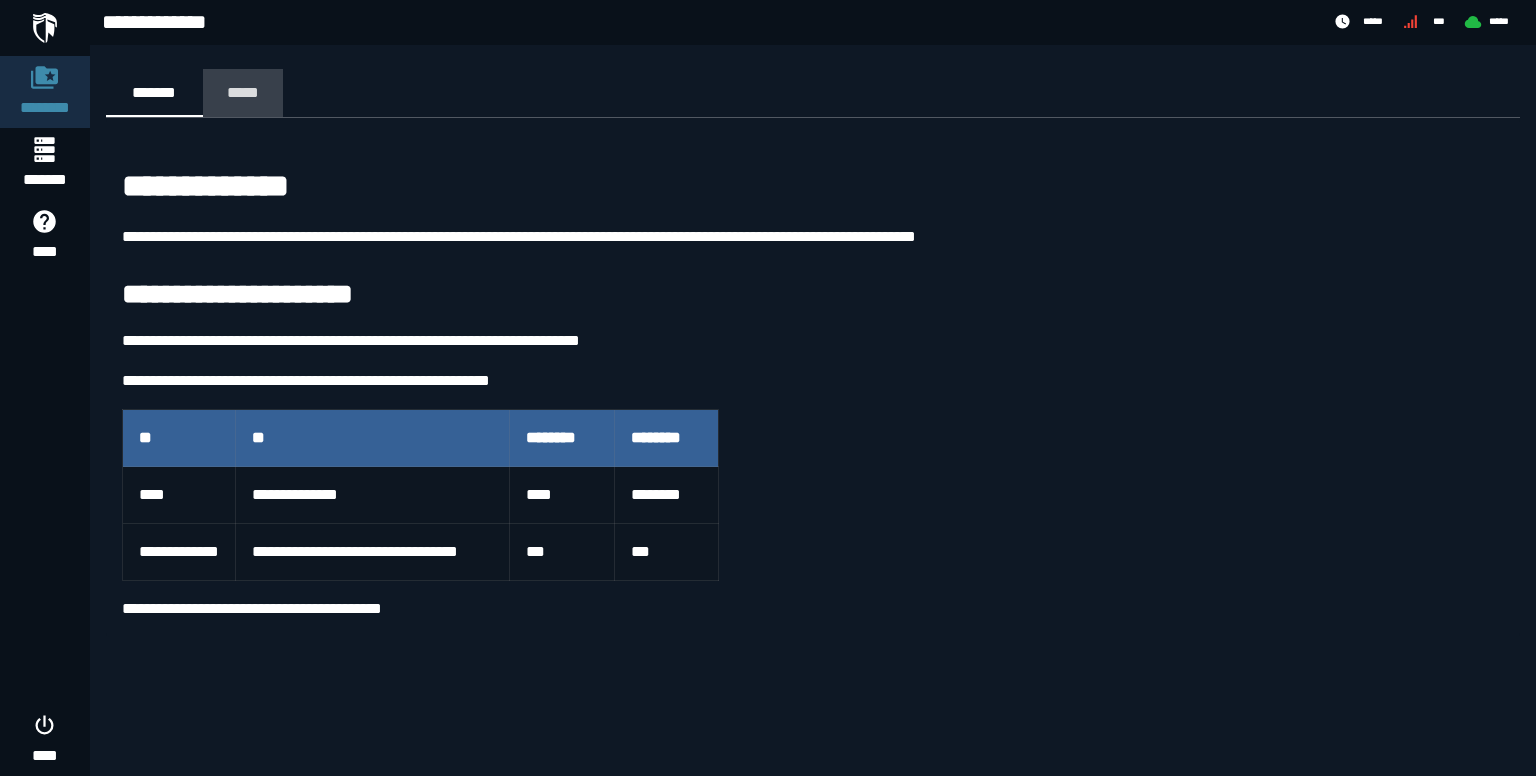 click on "*****" at bounding box center [243, 92] 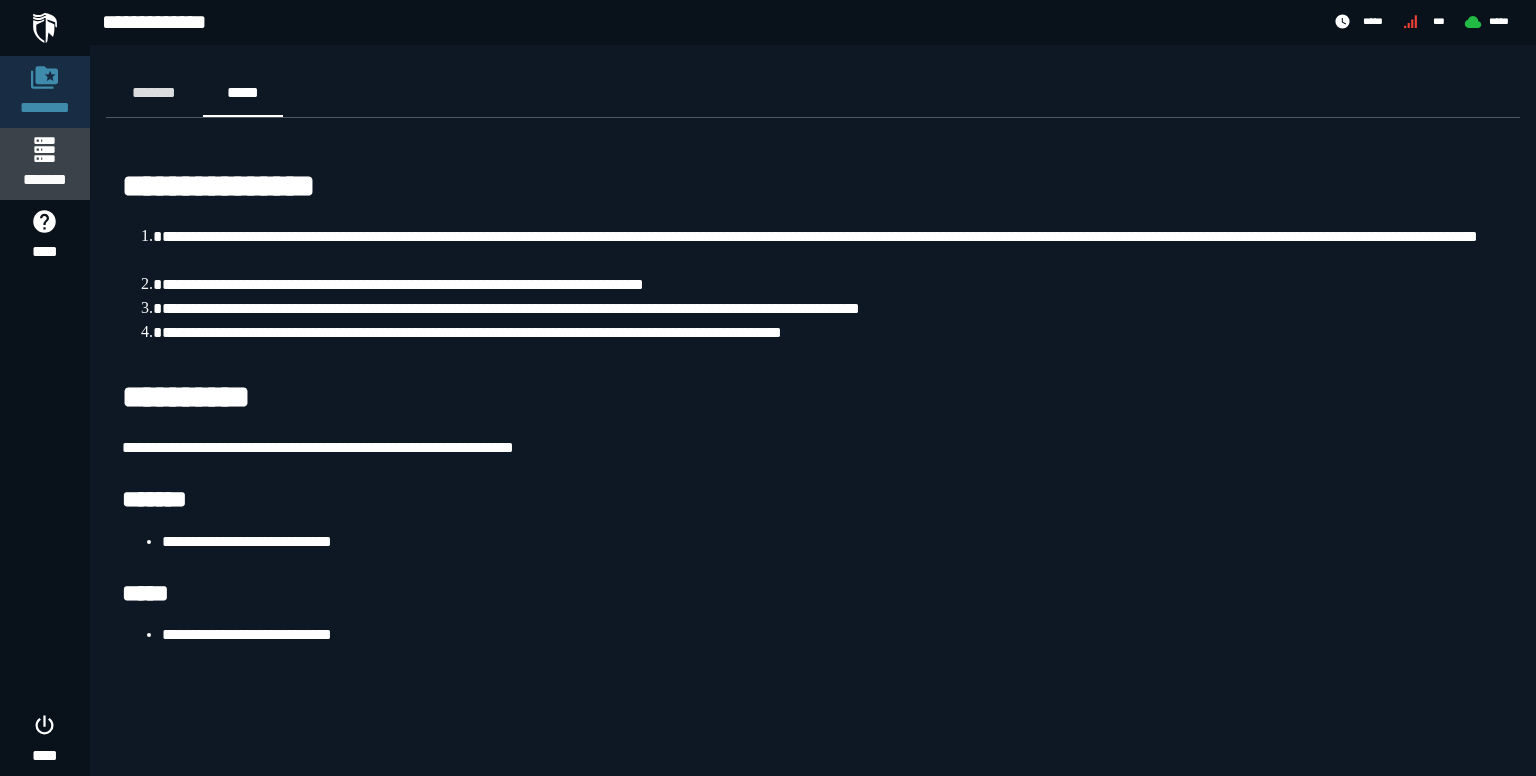 click at bounding box center (44, 149) 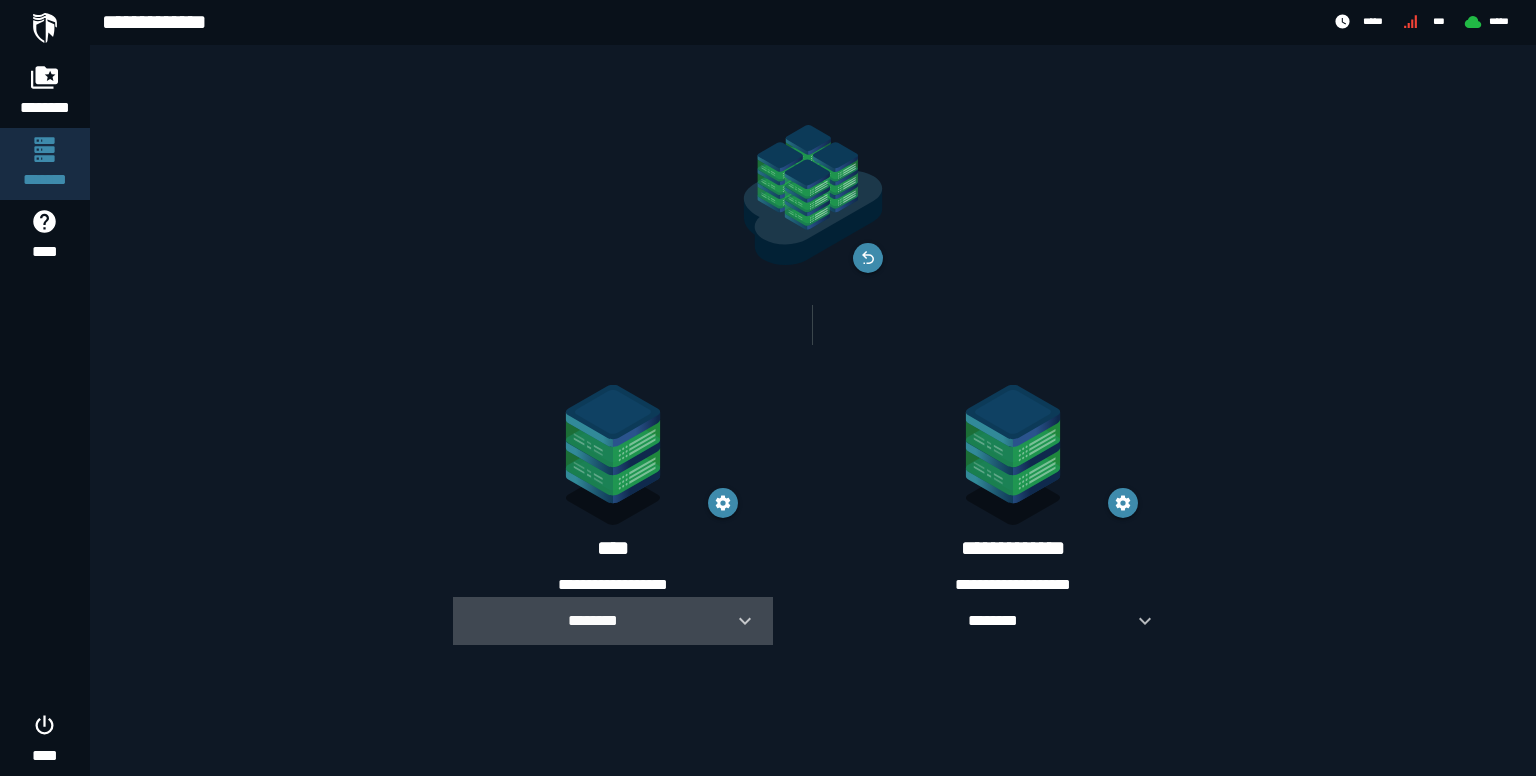 click 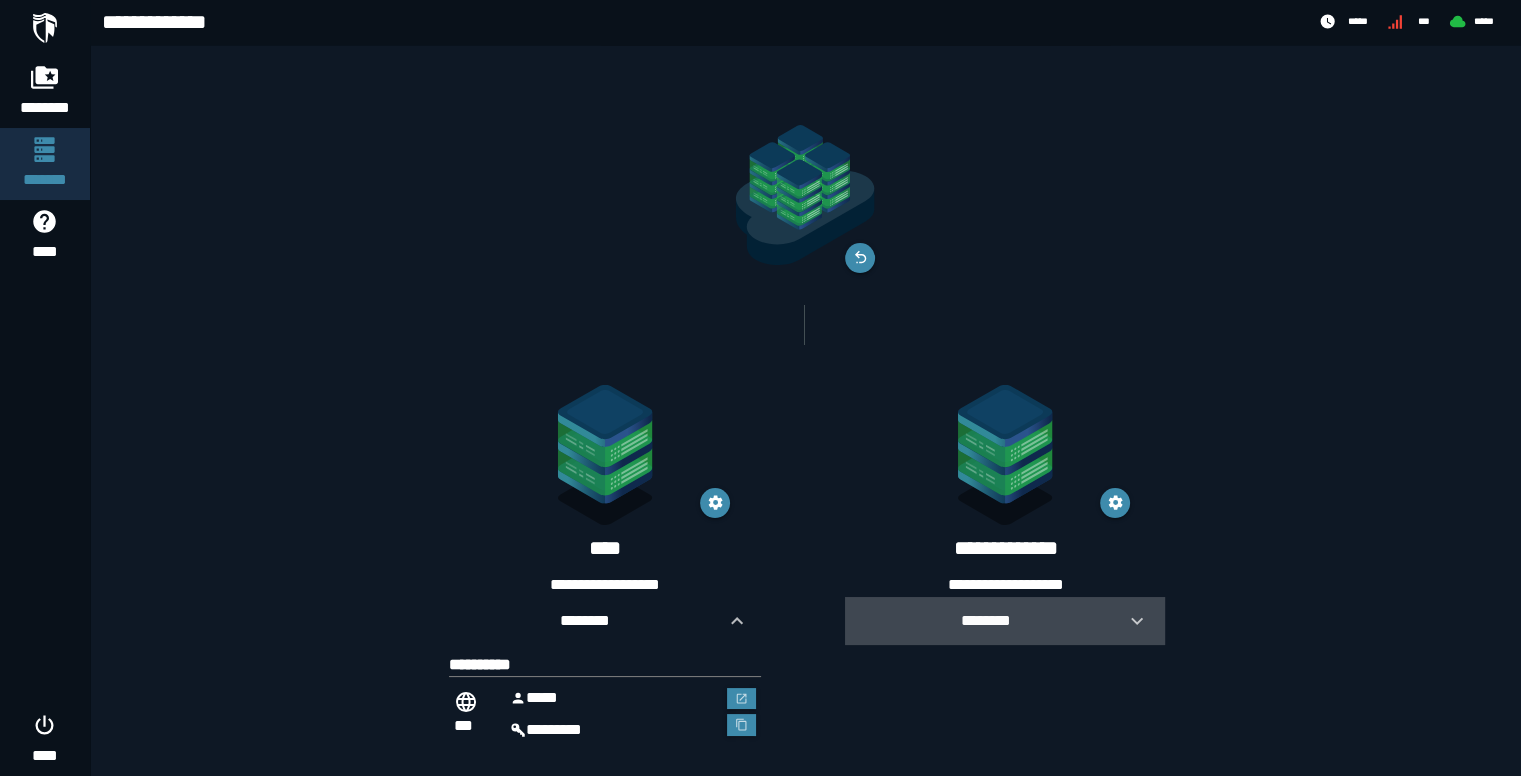 click at bounding box center [1129, 621] 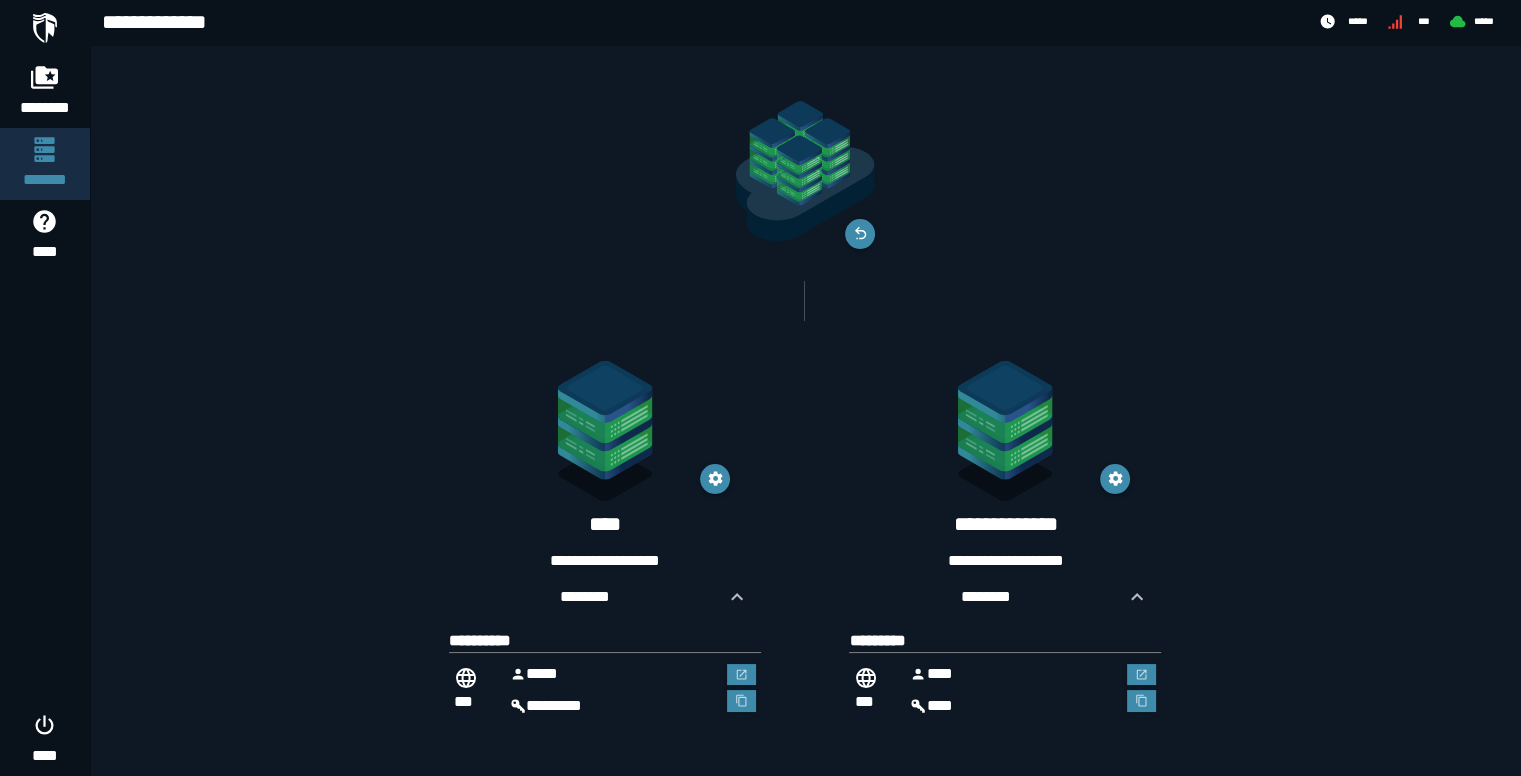 scroll, scrollTop: 23, scrollLeft: 0, axis: vertical 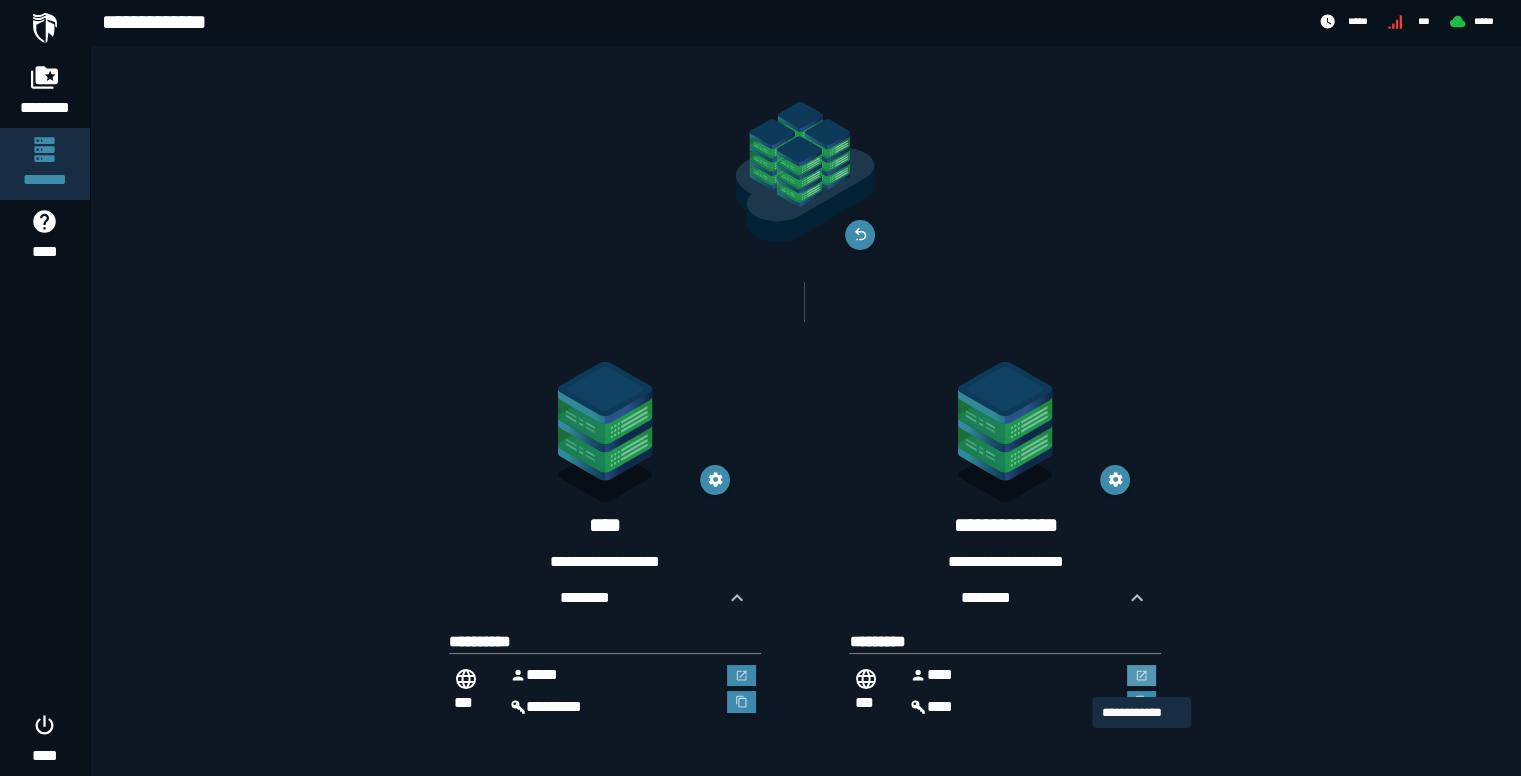 click at bounding box center [1142, 676] 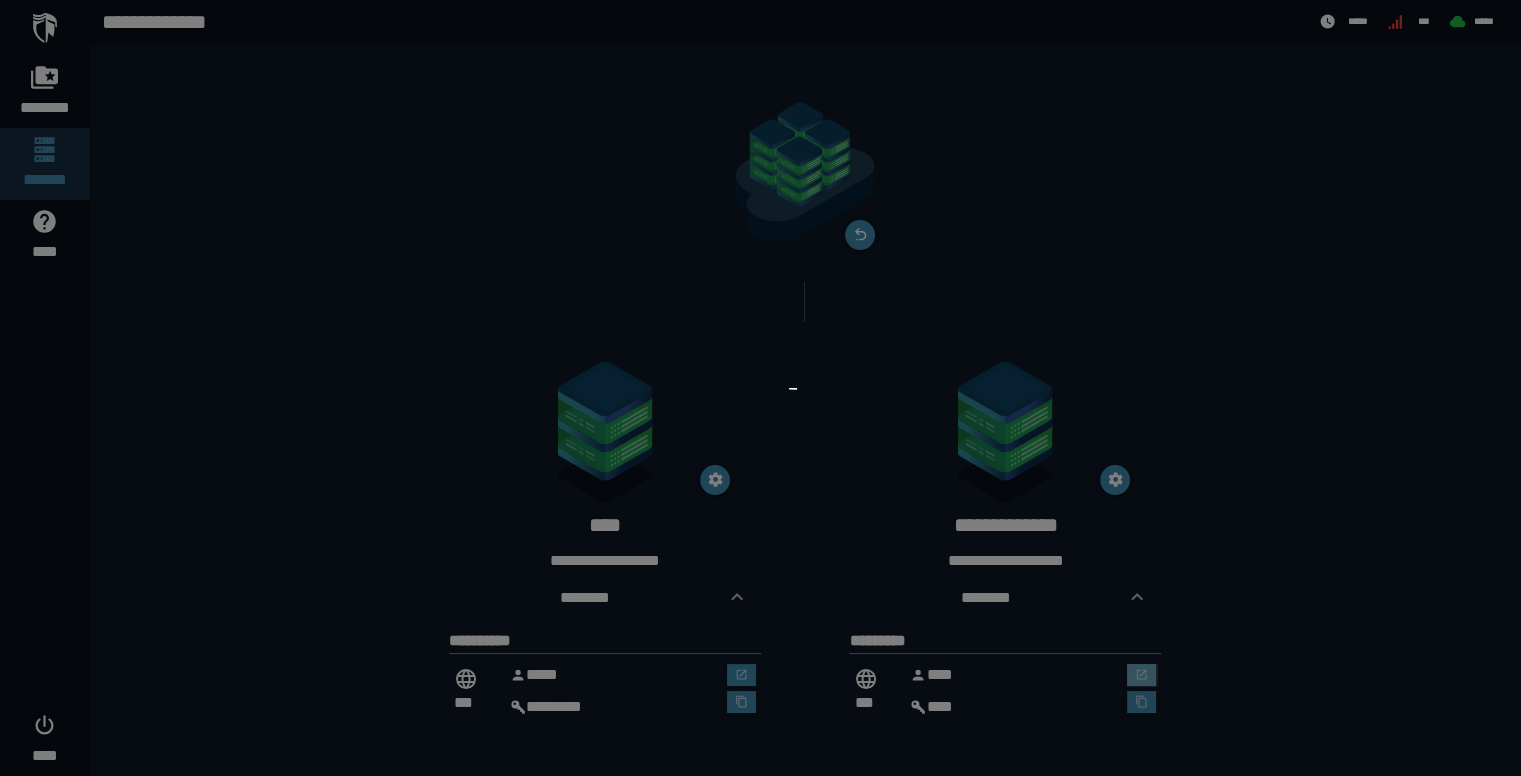 scroll, scrollTop: 0, scrollLeft: 0, axis: both 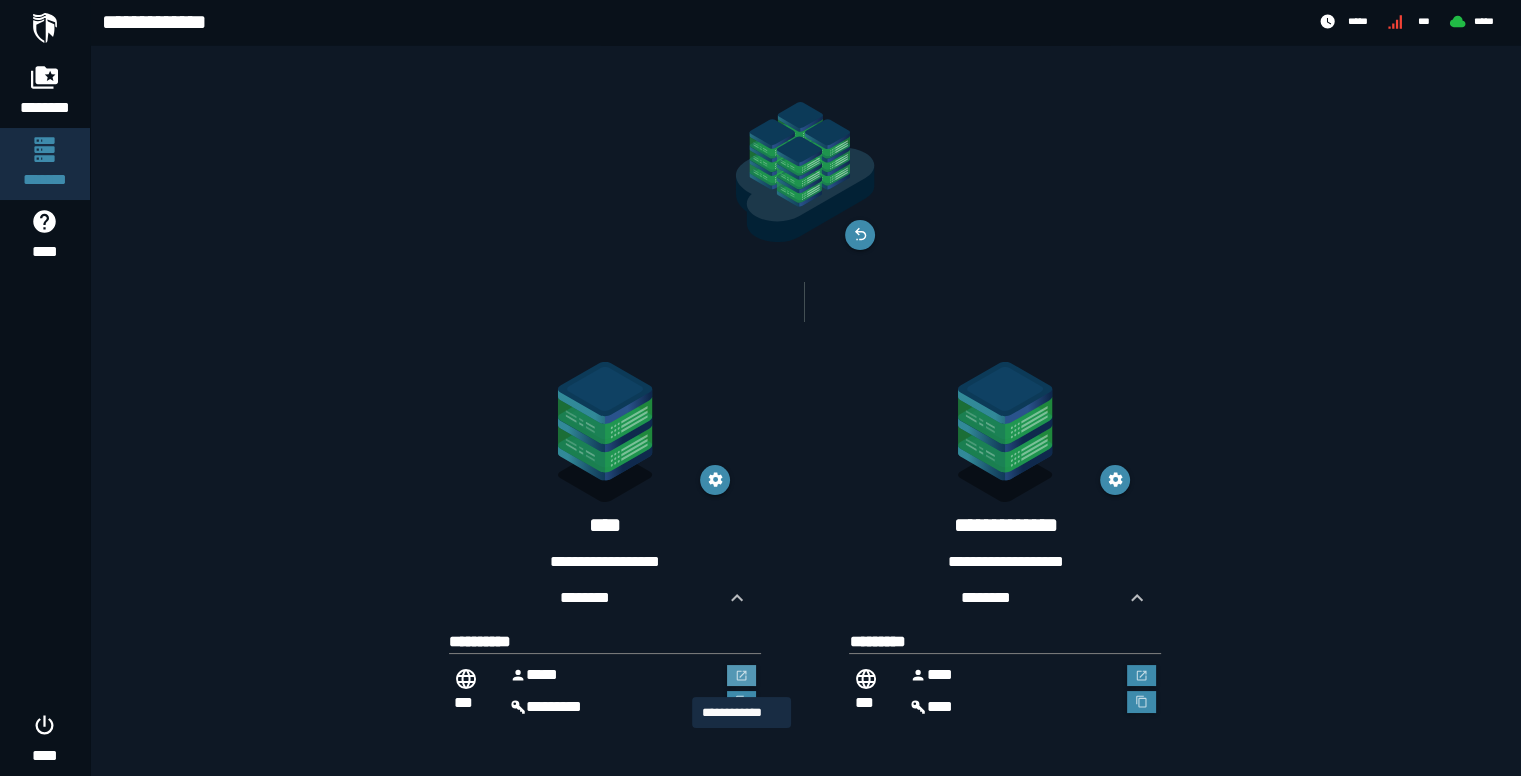 click 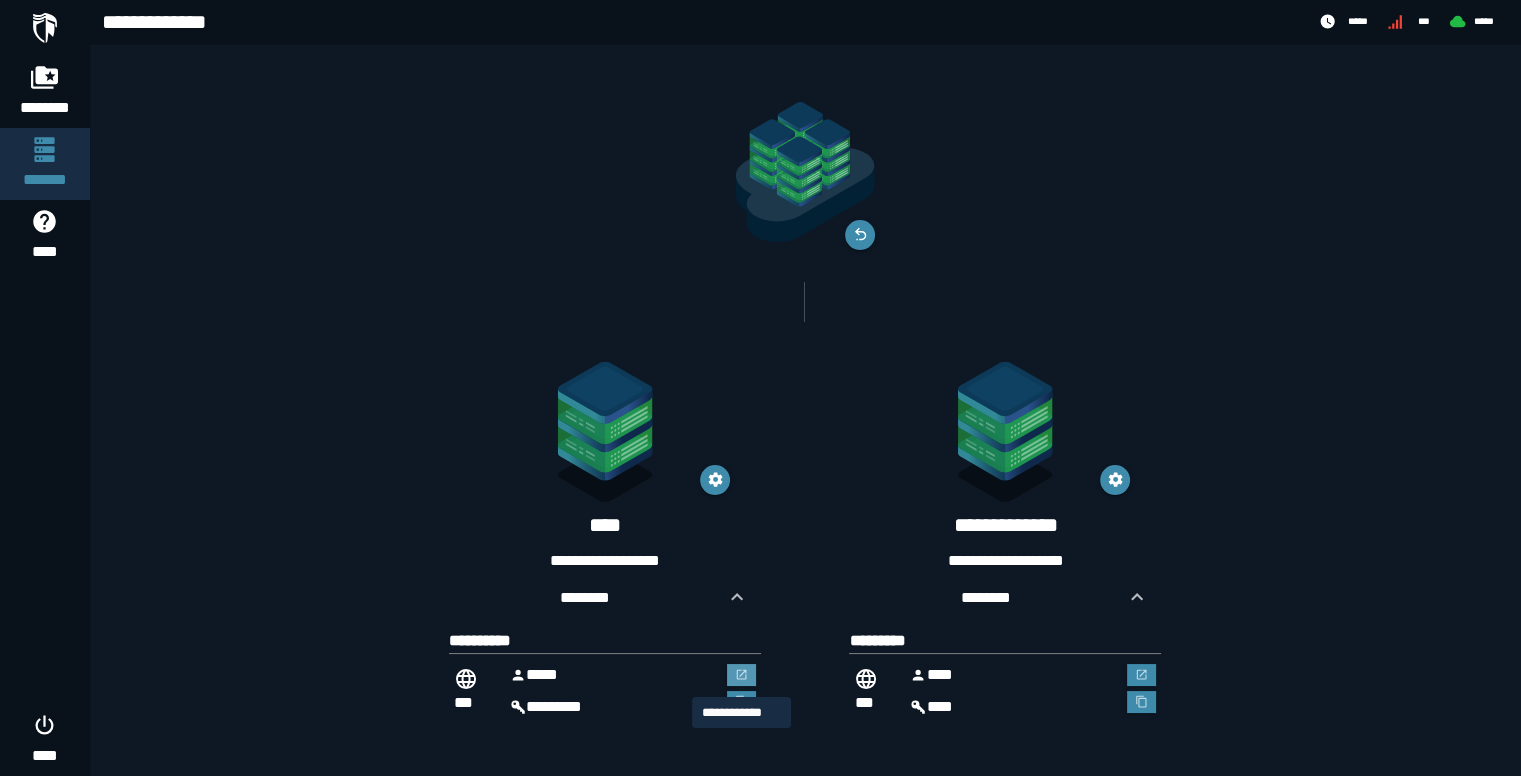 scroll, scrollTop: 0, scrollLeft: 0, axis: both 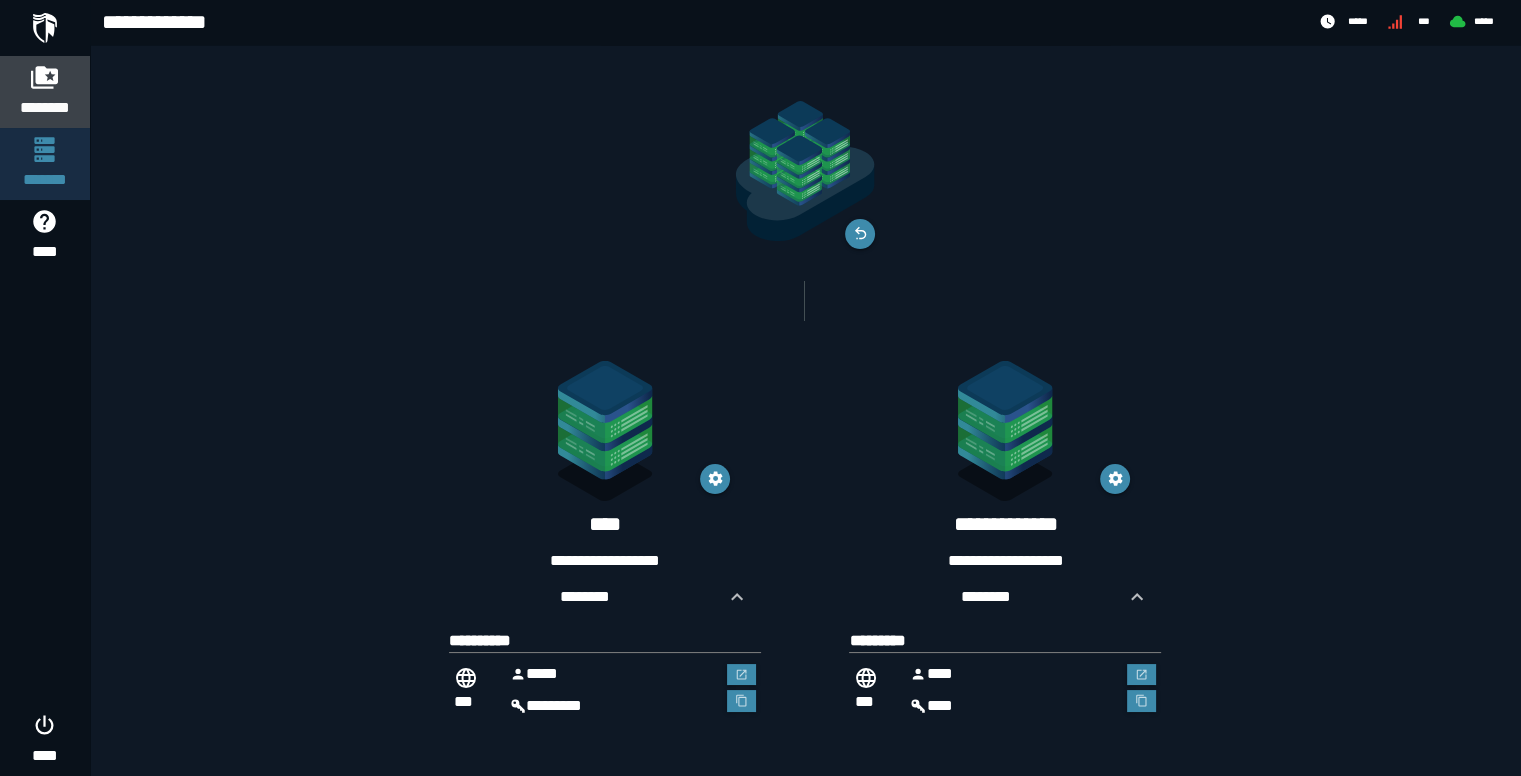 click on "********" 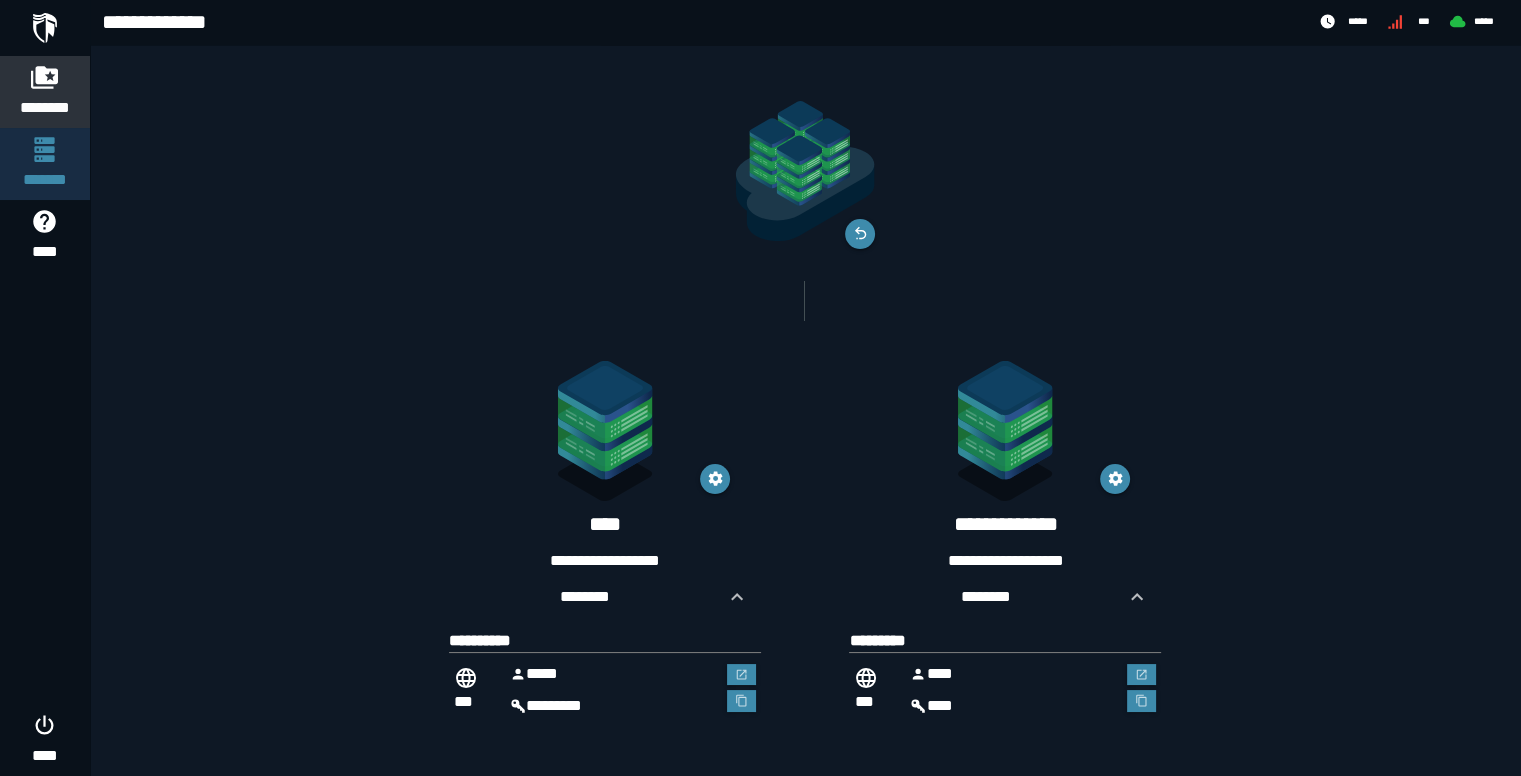scroll, scrollTop: 0, scrollLeft: 0, axis: both 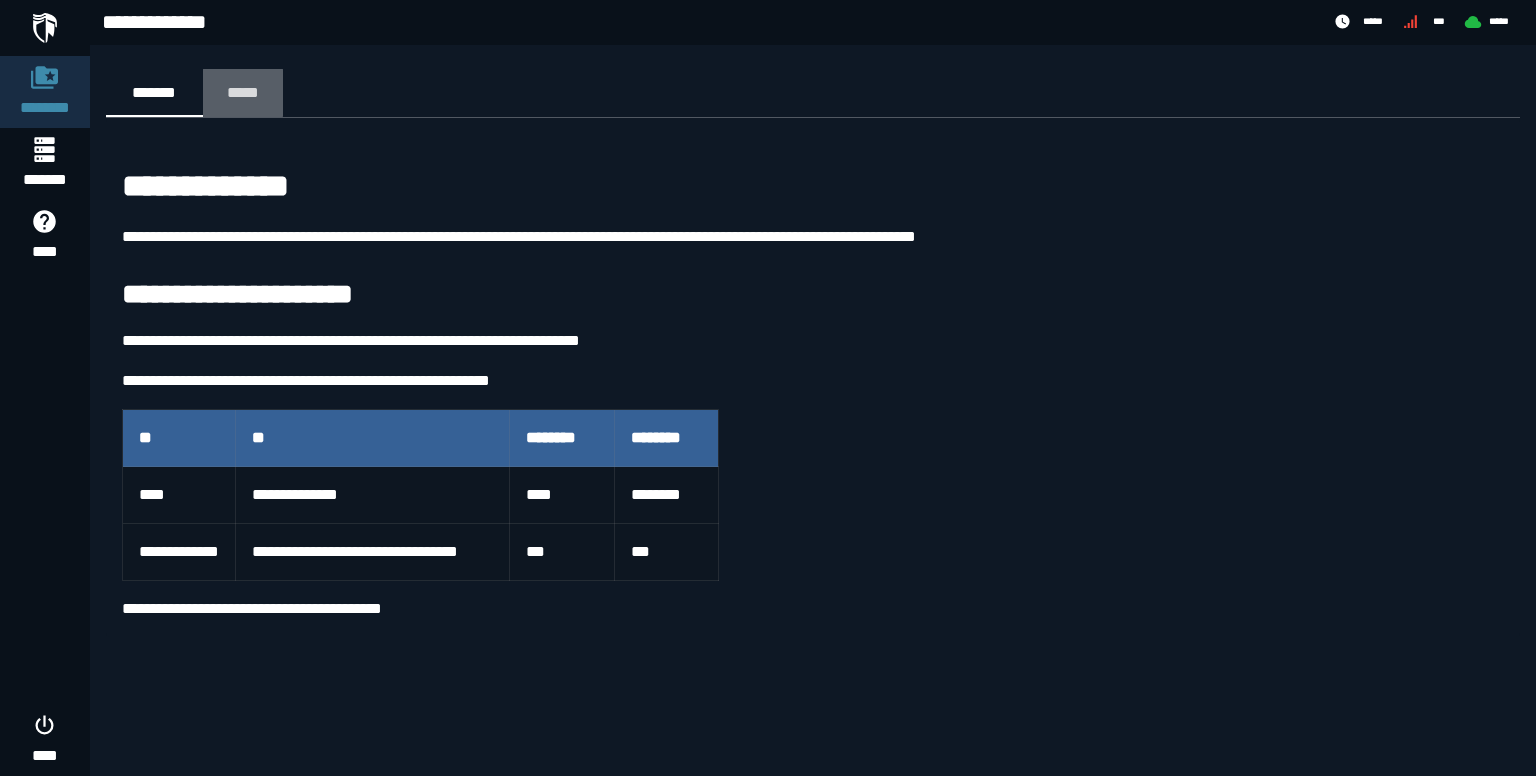 click on "*****" at bounding box center [243, 92] 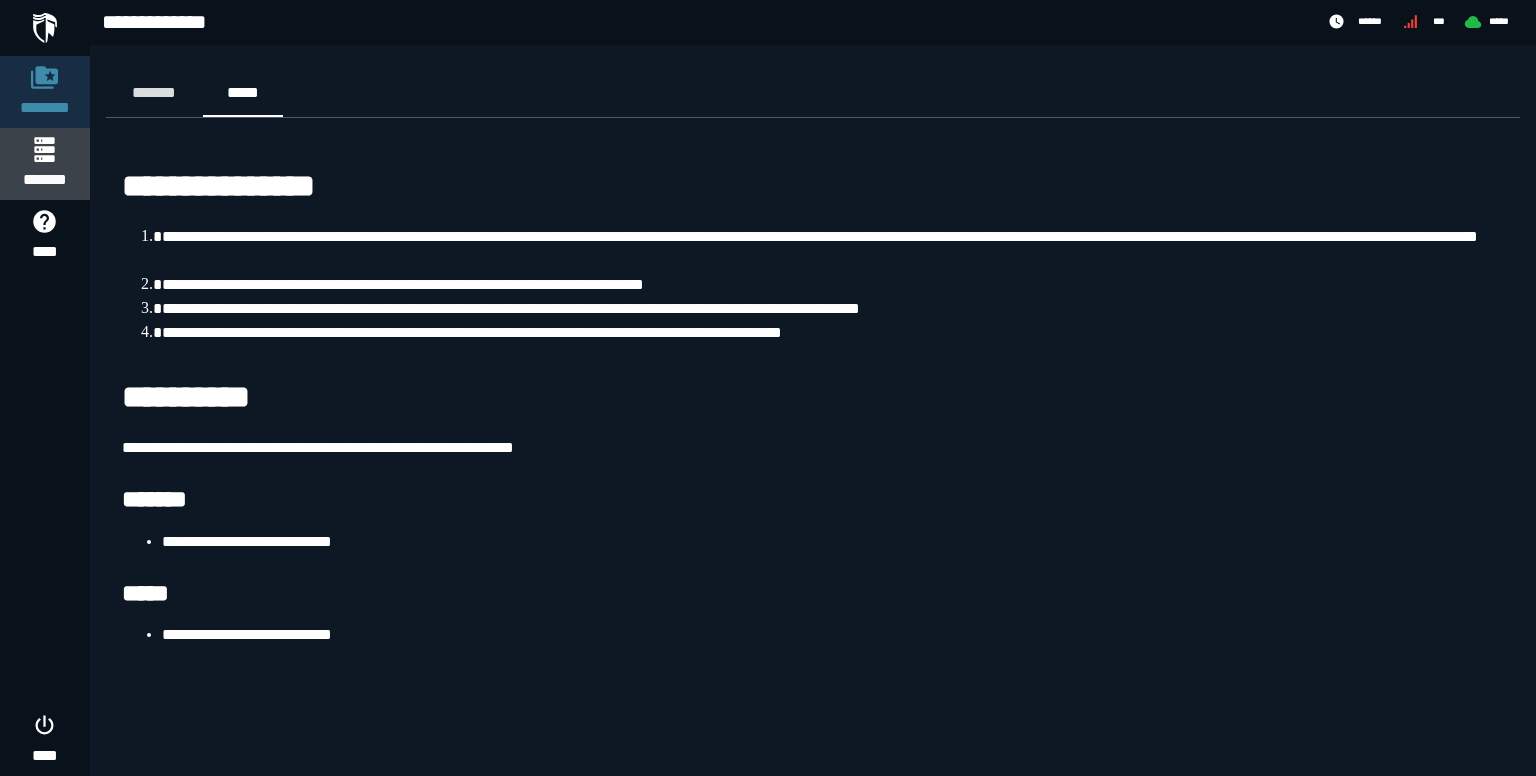 click 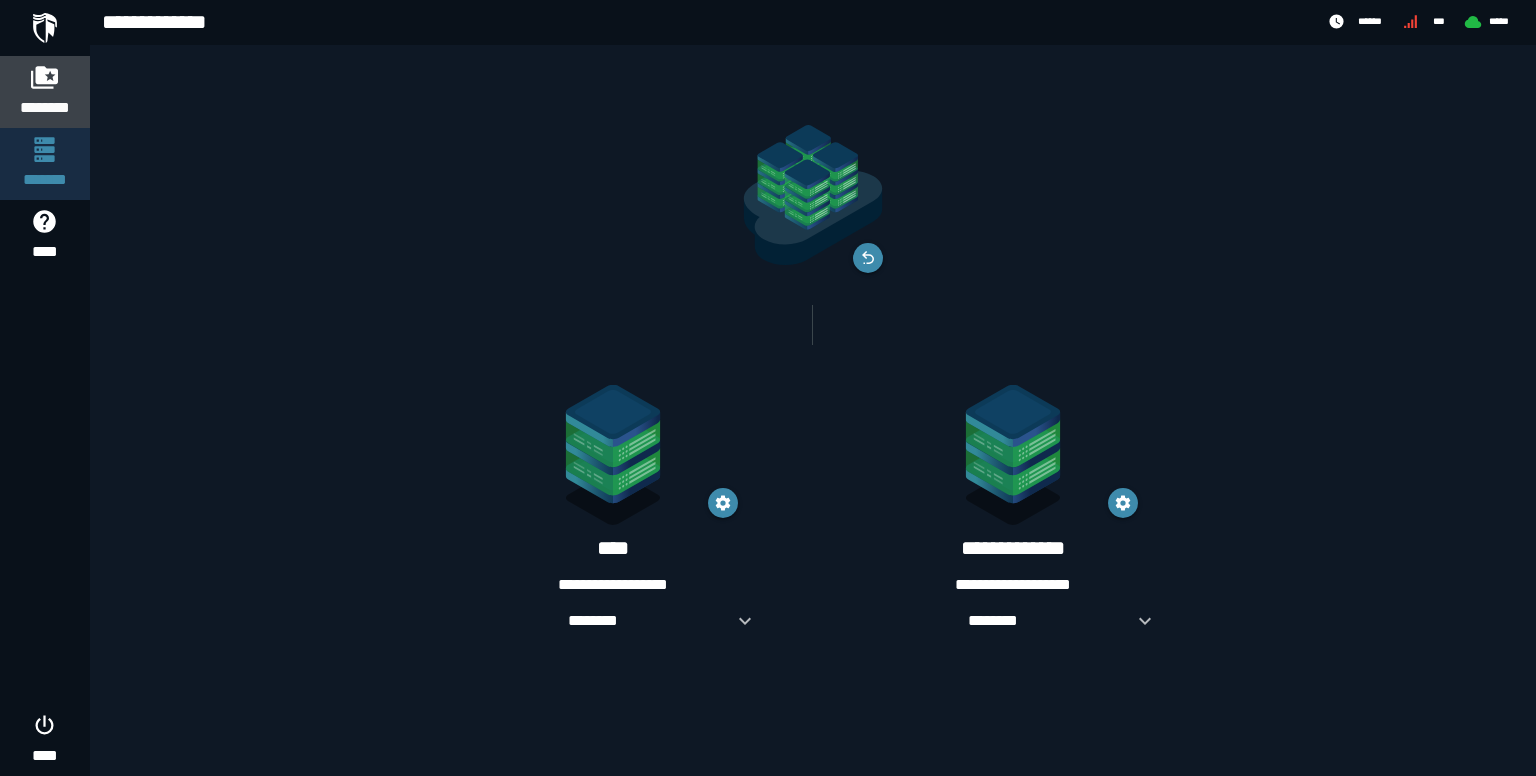 click 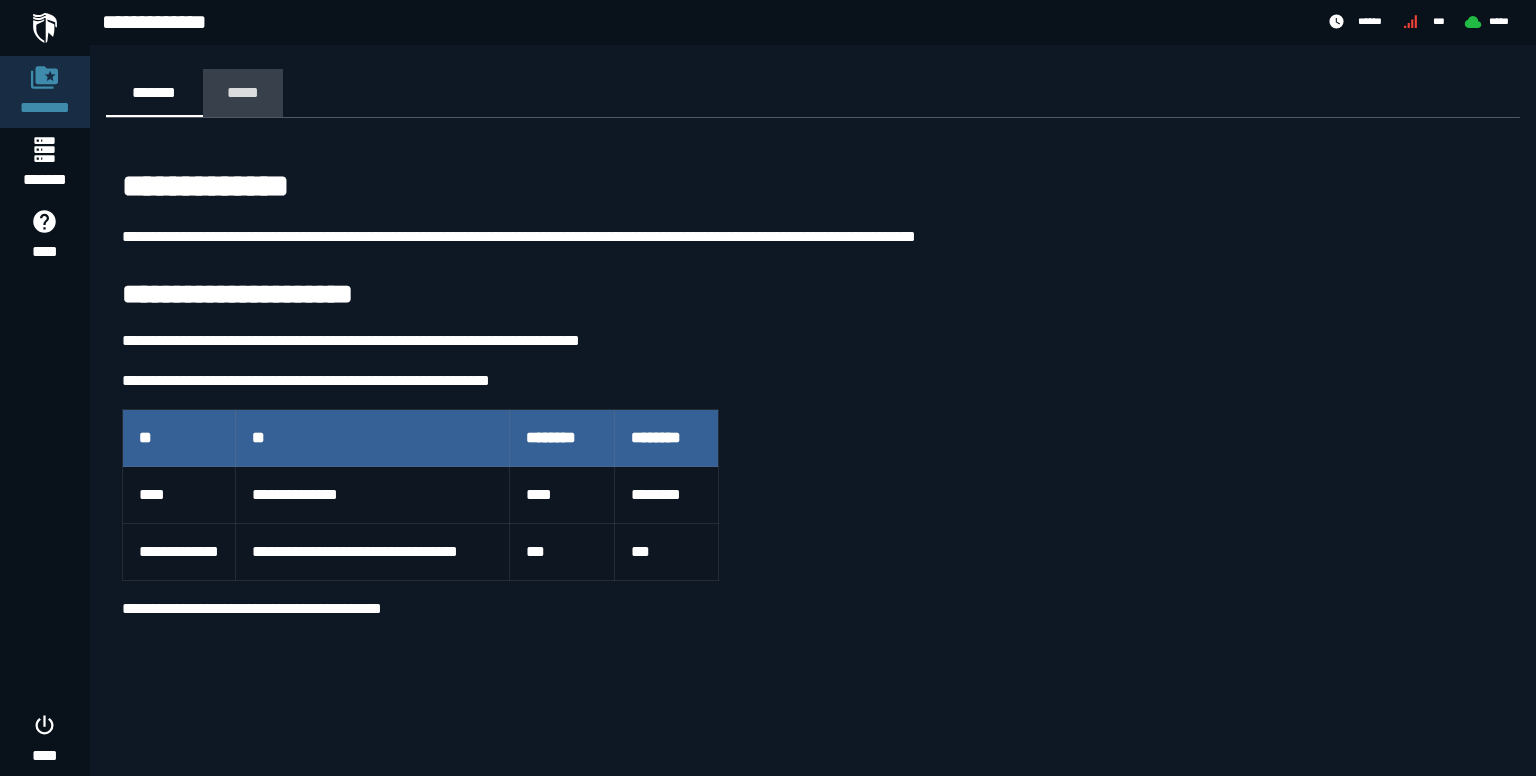 click on "*****" at bounding box center [243, 92] 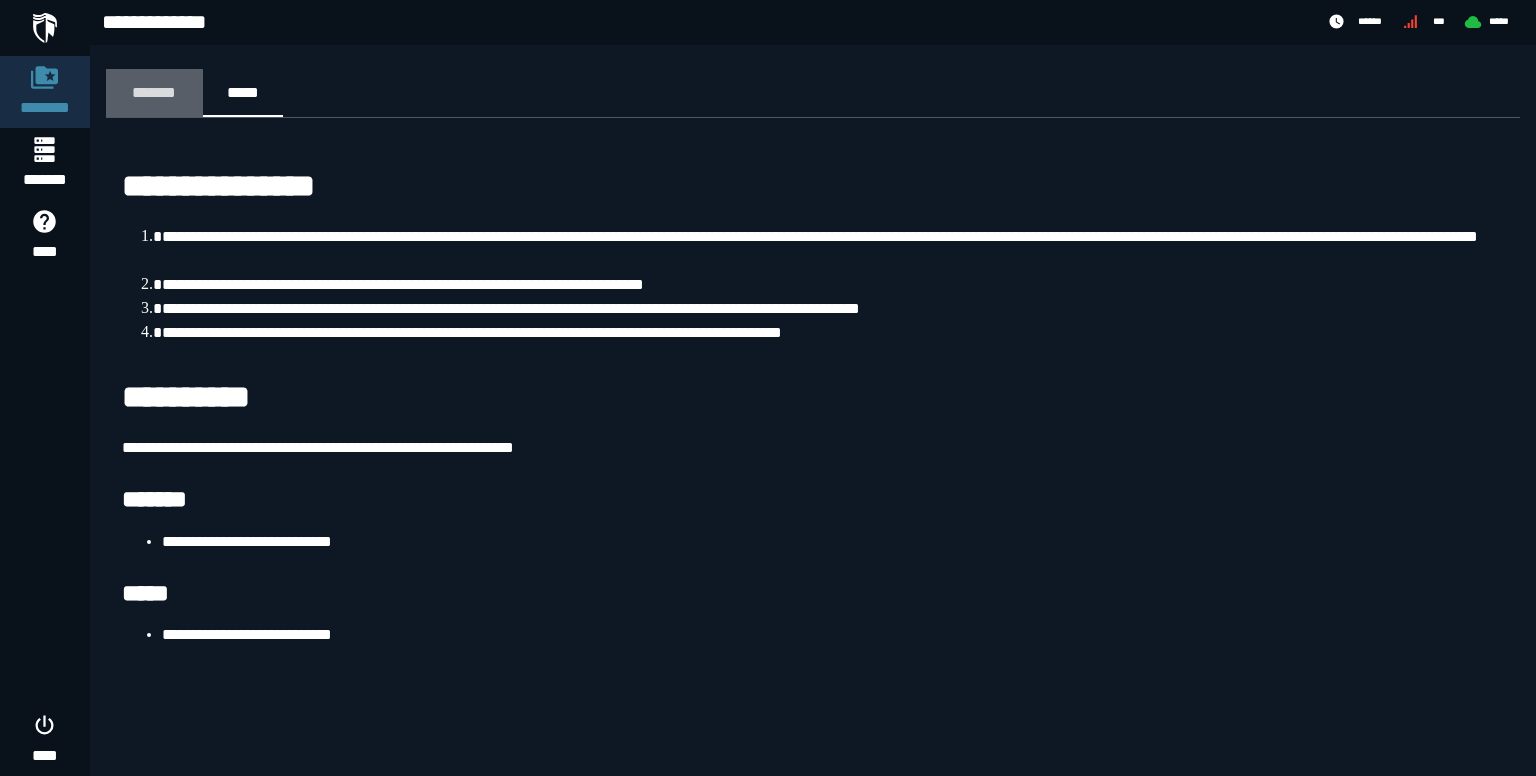 click on "*******" at bounding box center (154, 92) 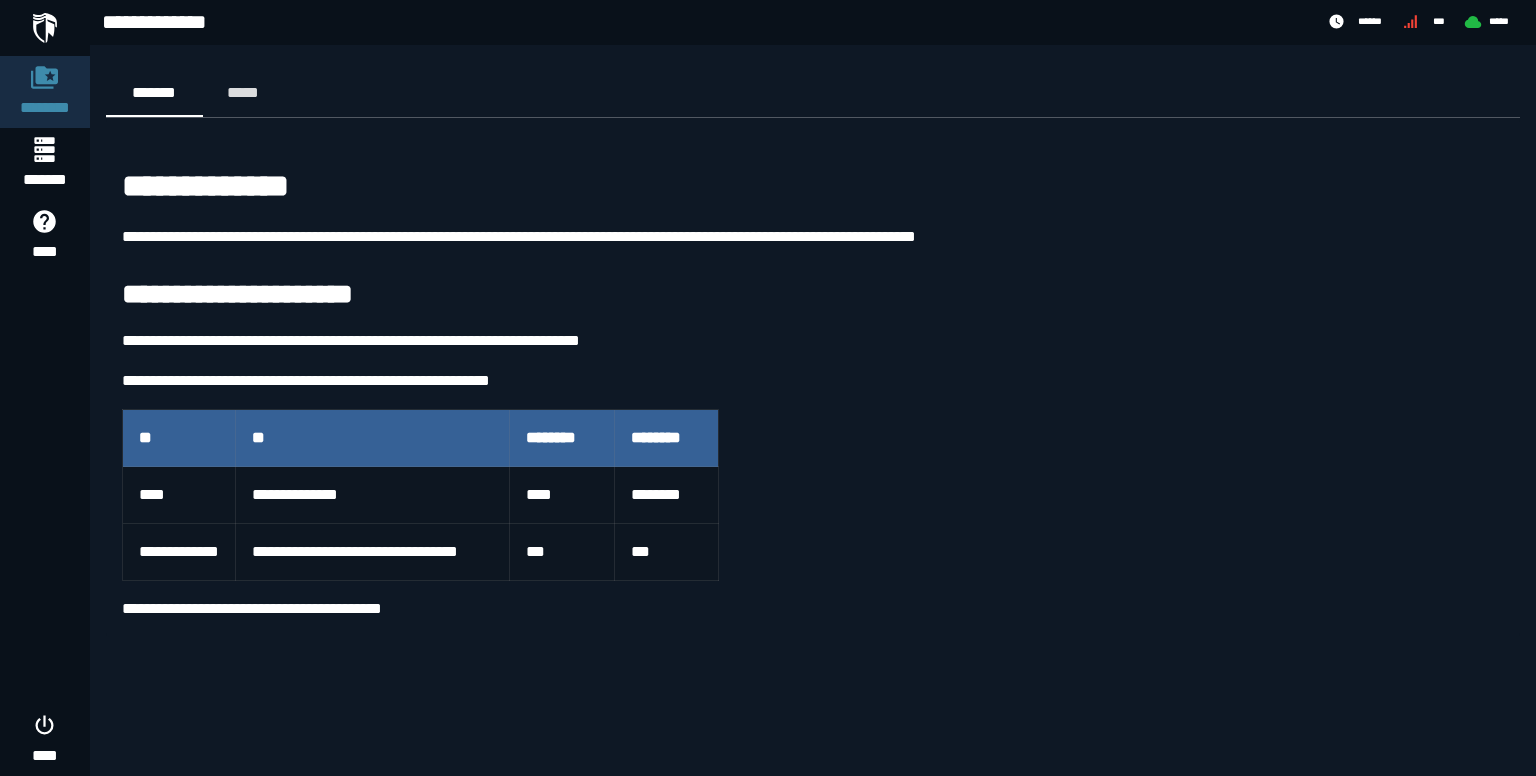 click on "********" at bounding box center (551, 437) 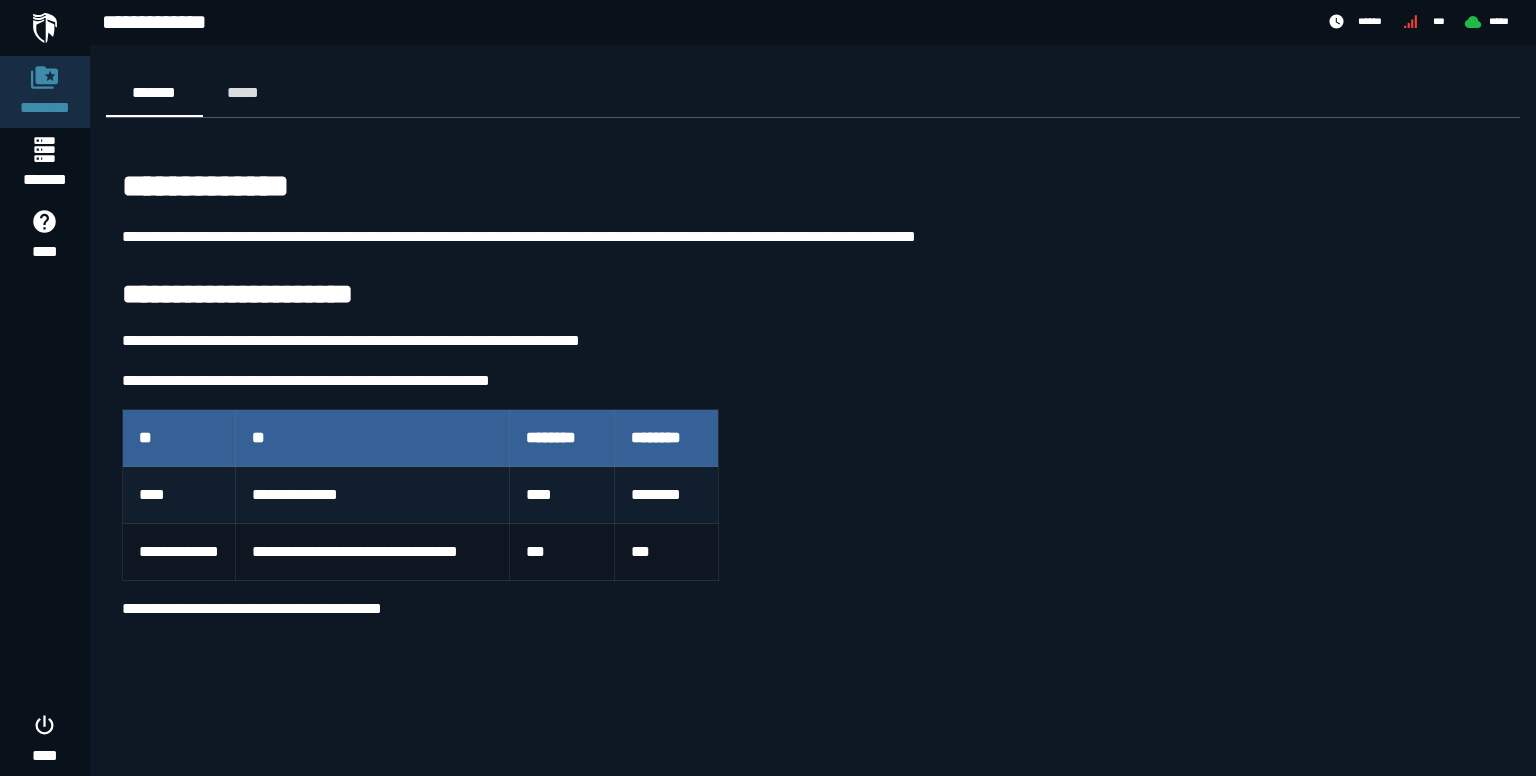 click on "****" at bounding box center [561, 495] 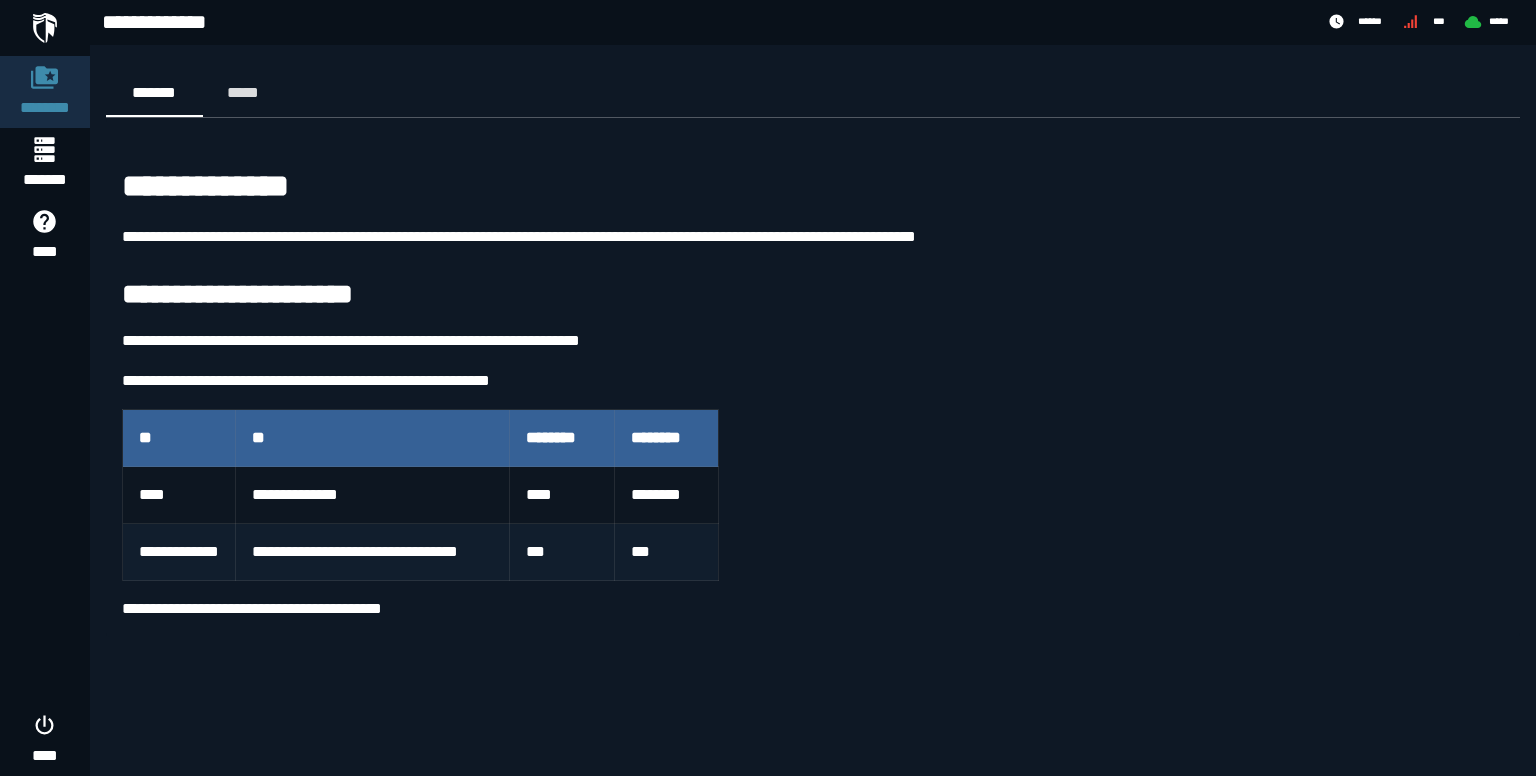 click on "***" at bounding box center [562, 552] 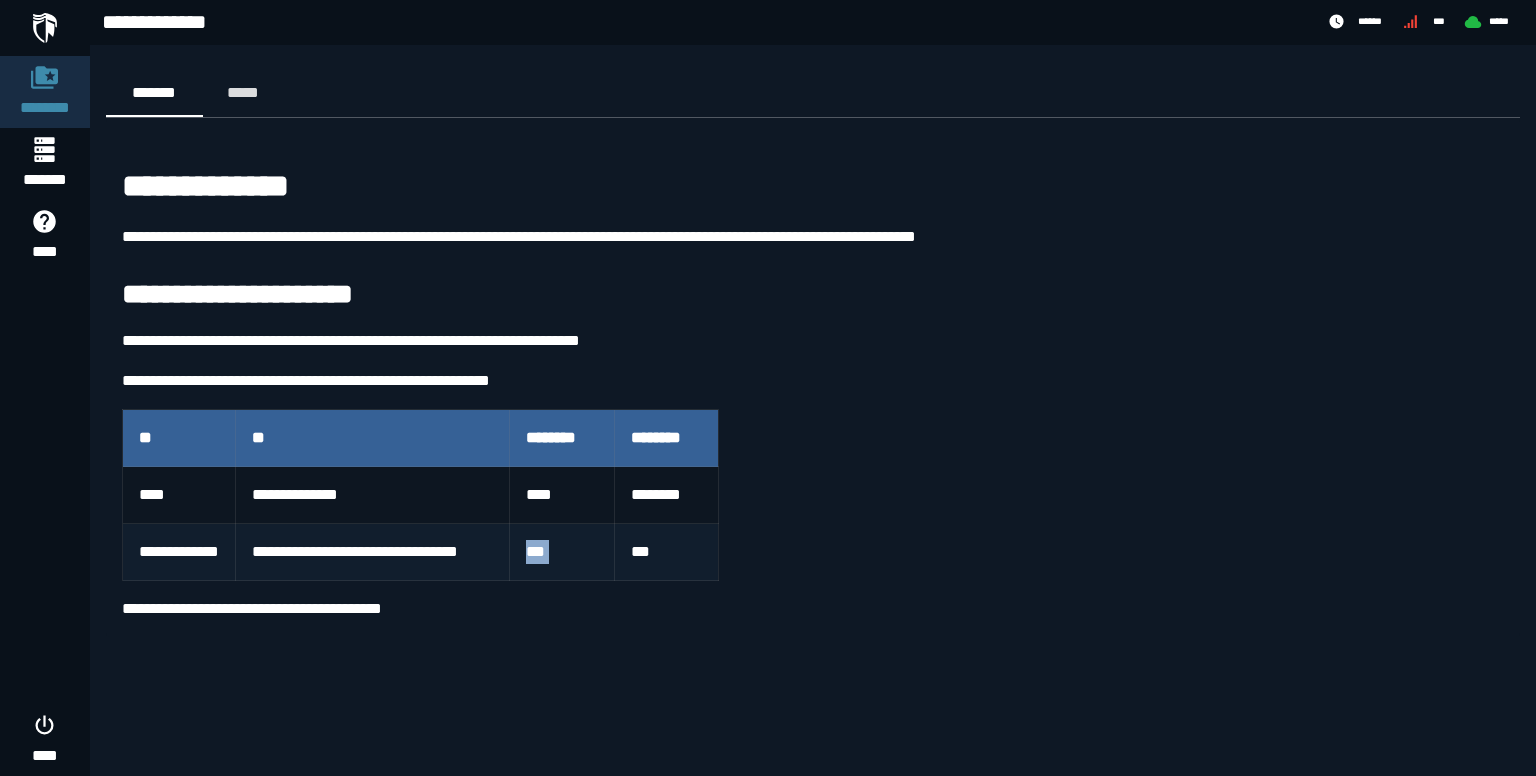 click on "***" at bounding box center [562, 552] 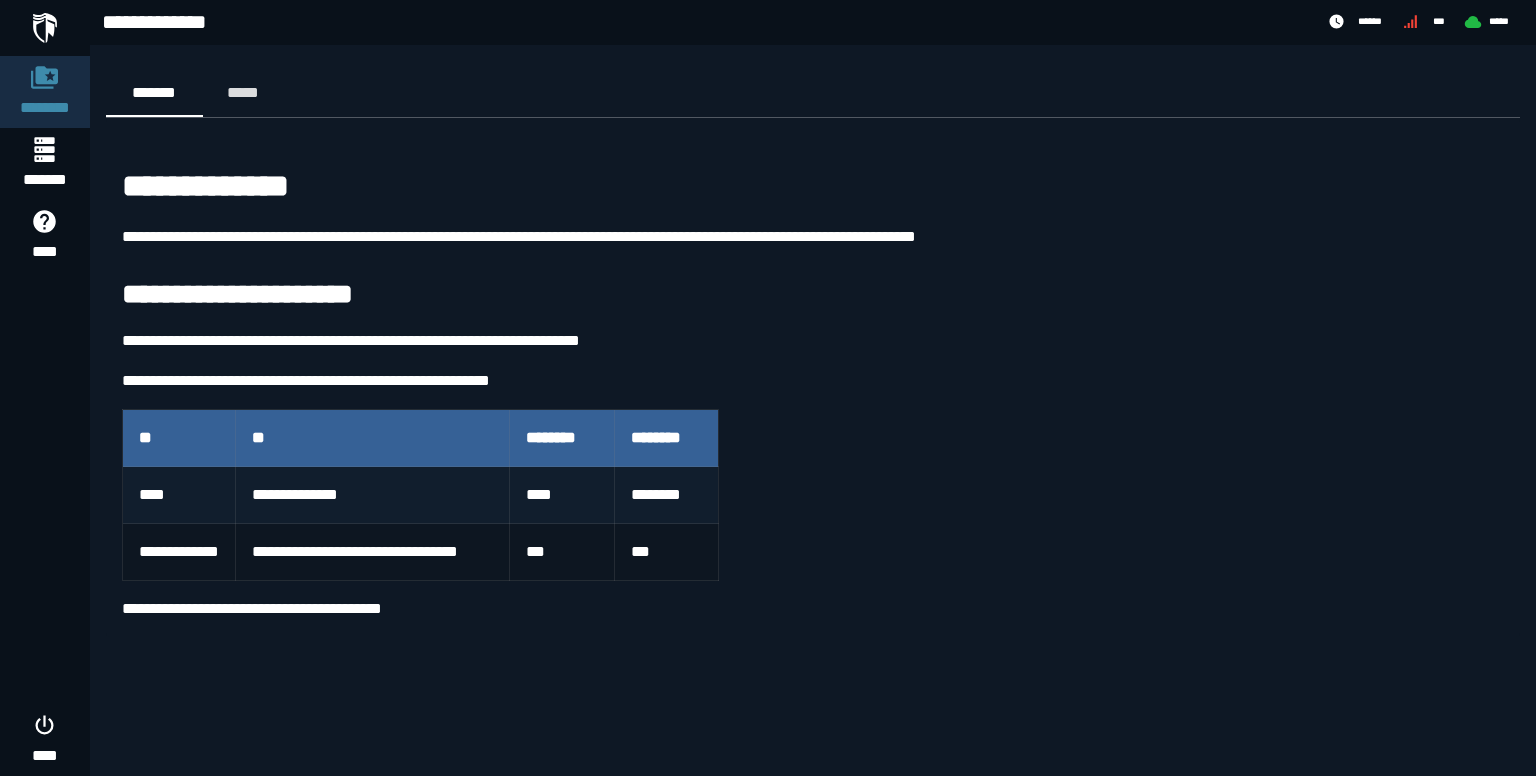 click on "****" at bounding box center (561, 495) 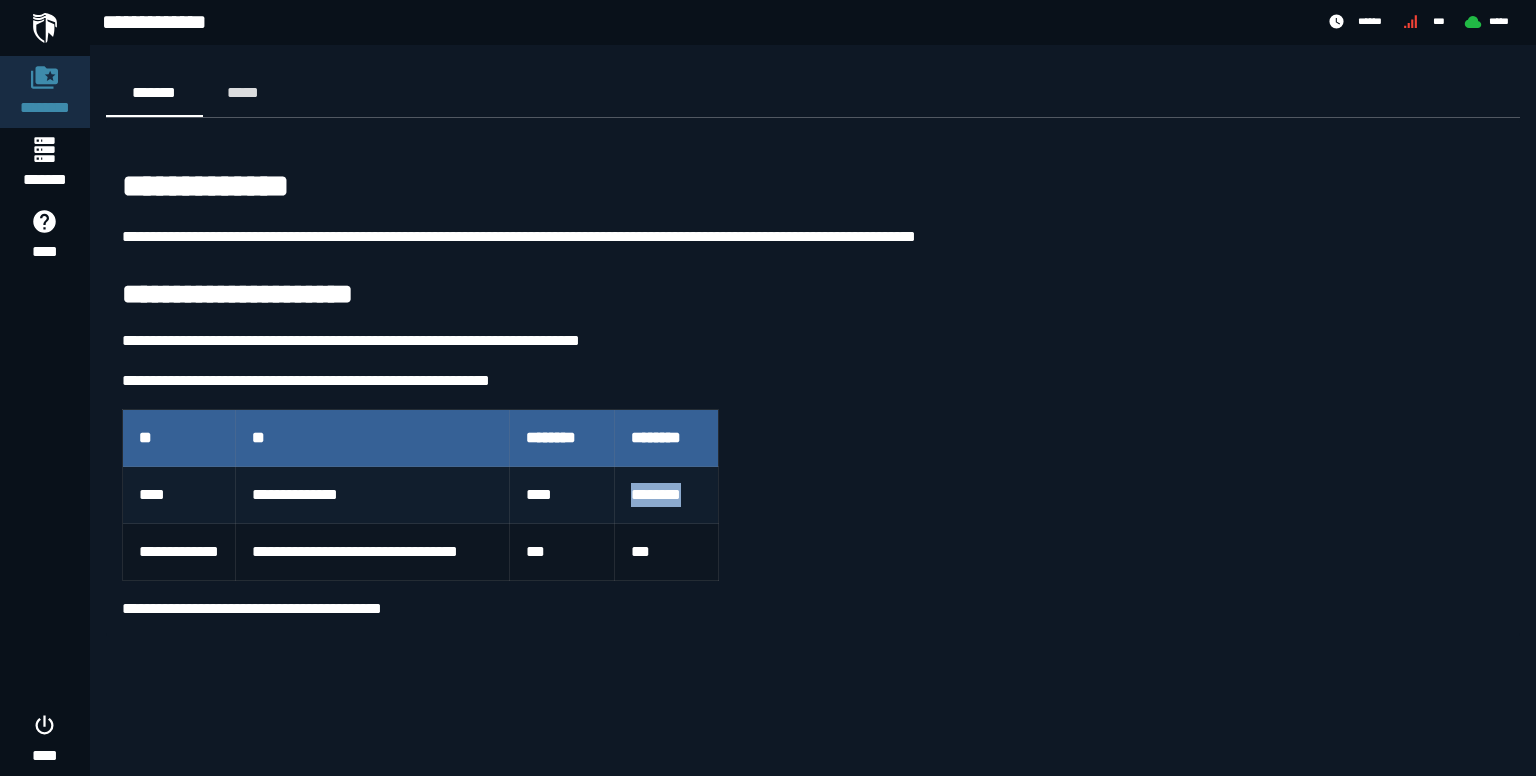 click on "********" at bounding box center [666, 495] 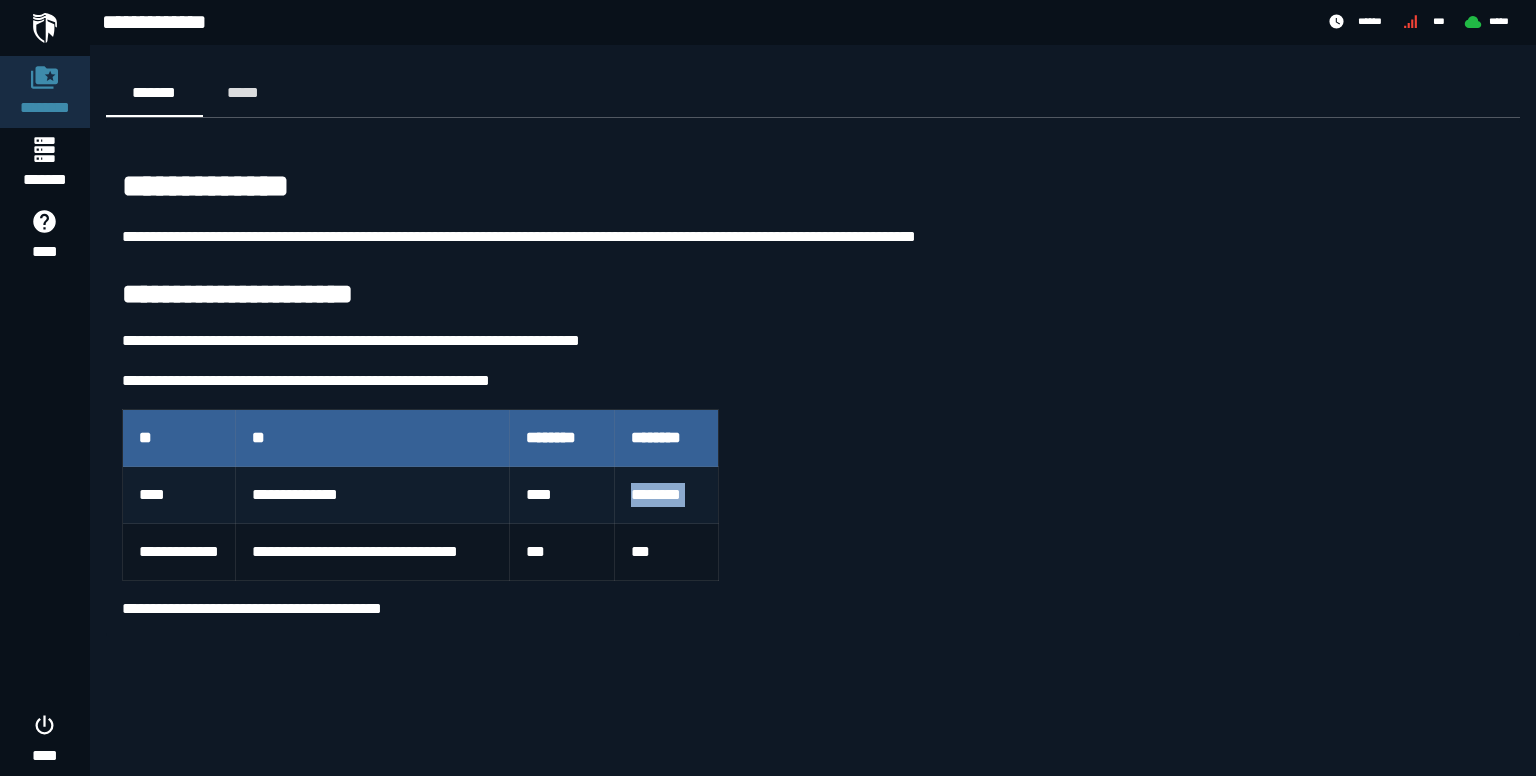 click on "********" at bounding box center (666, 495) 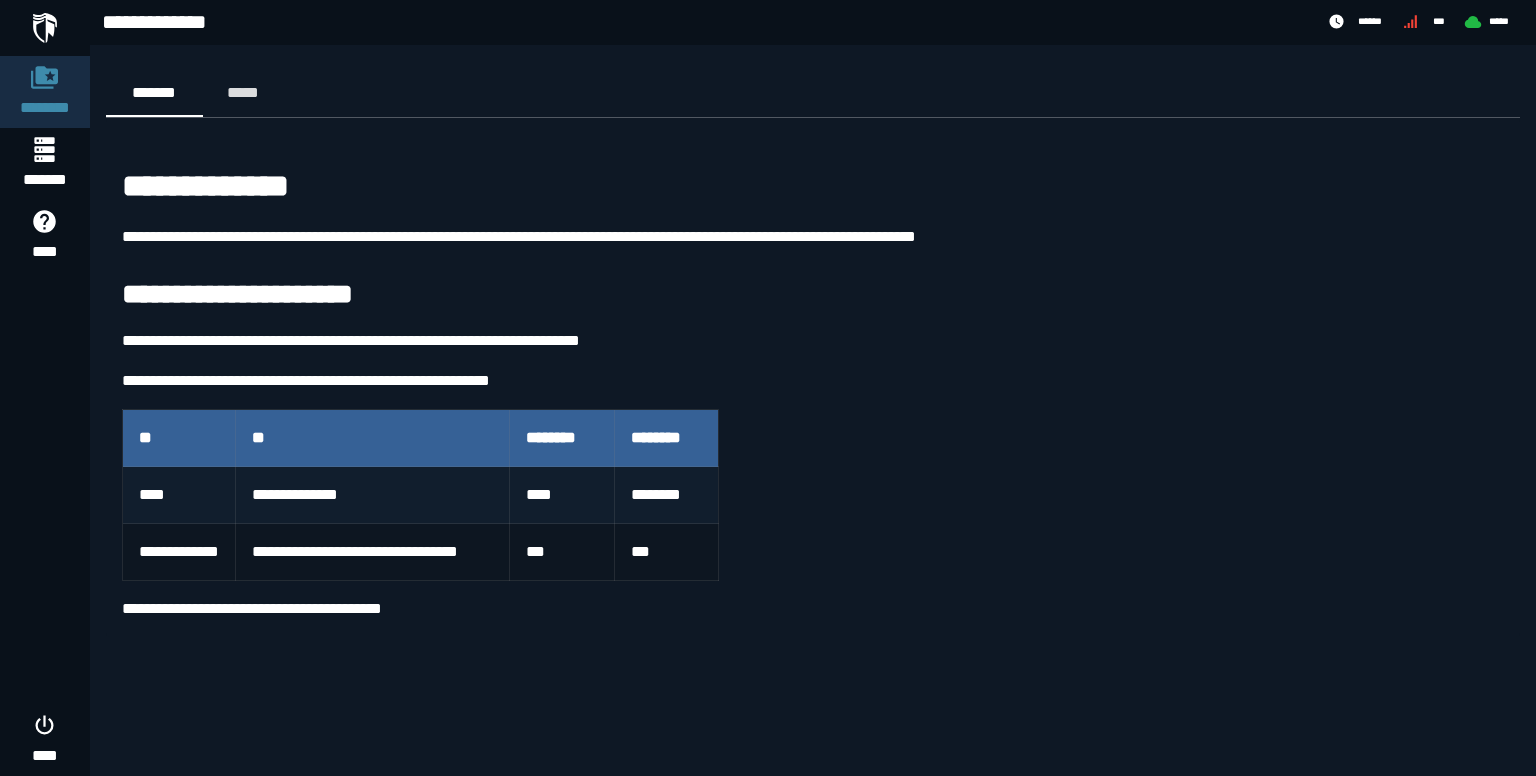 click on "****" at bounding box center (562, 495) 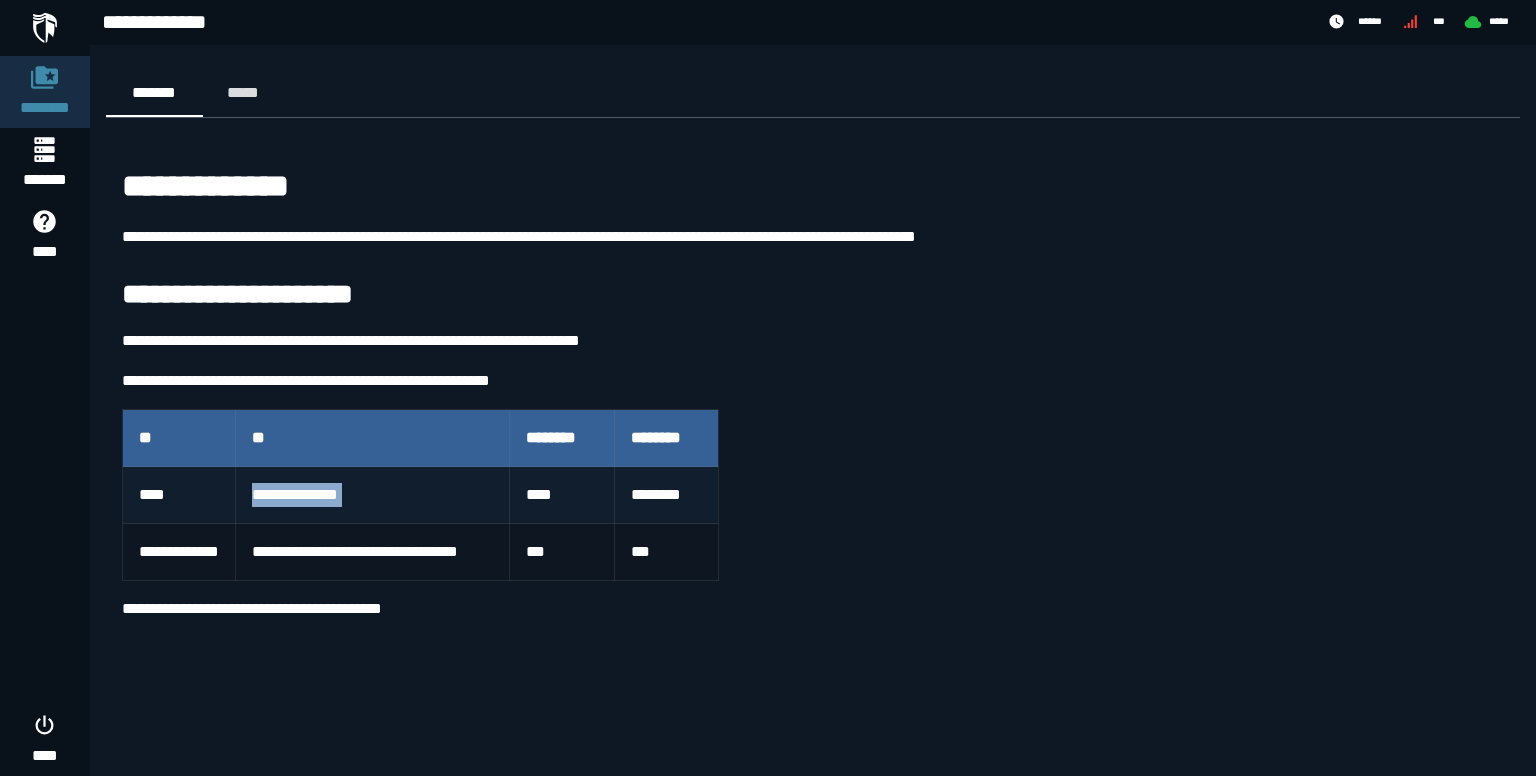 click on "**********" at bounding box center [372, 495] 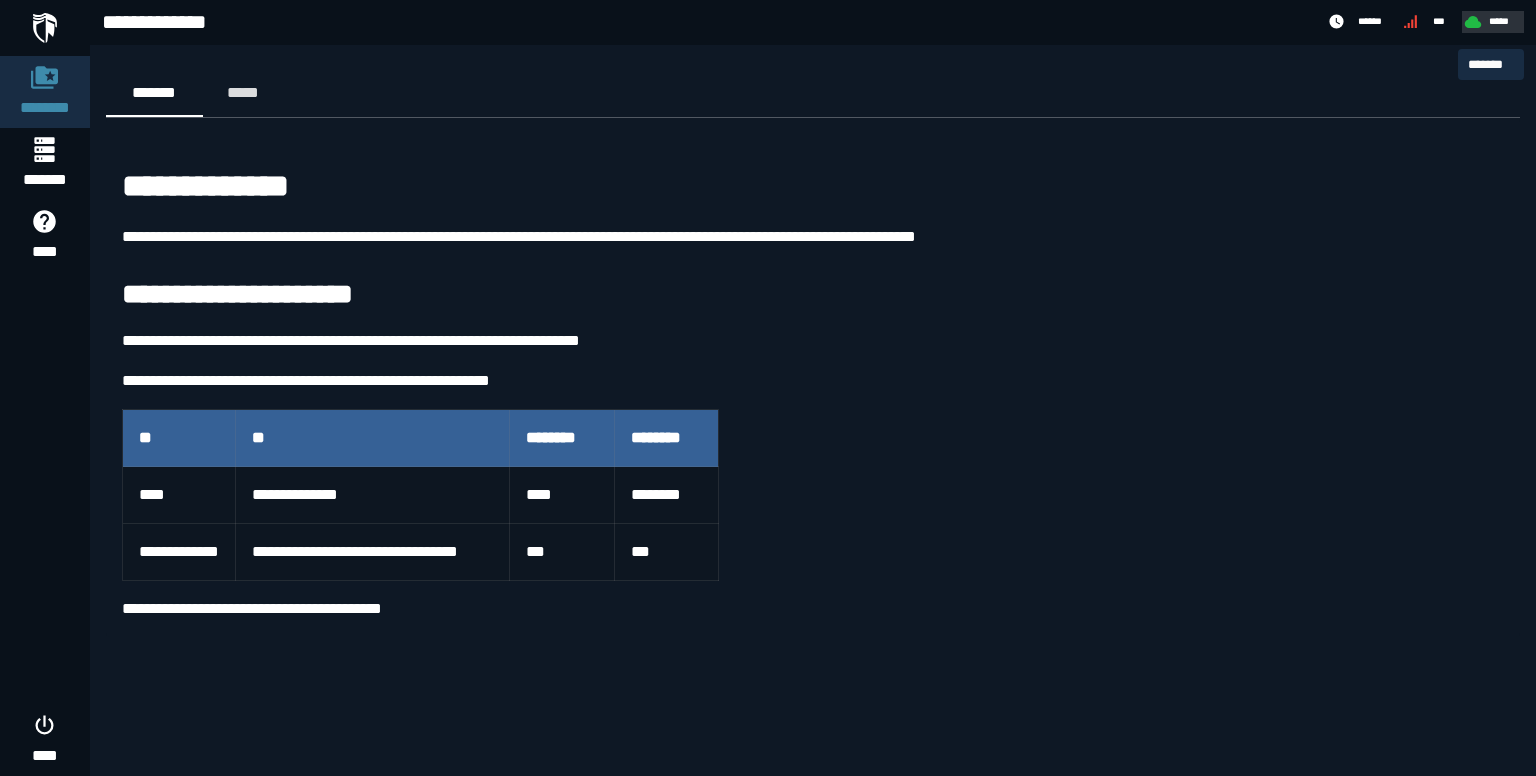 click on "*****" at bounding box center (1500, 21) 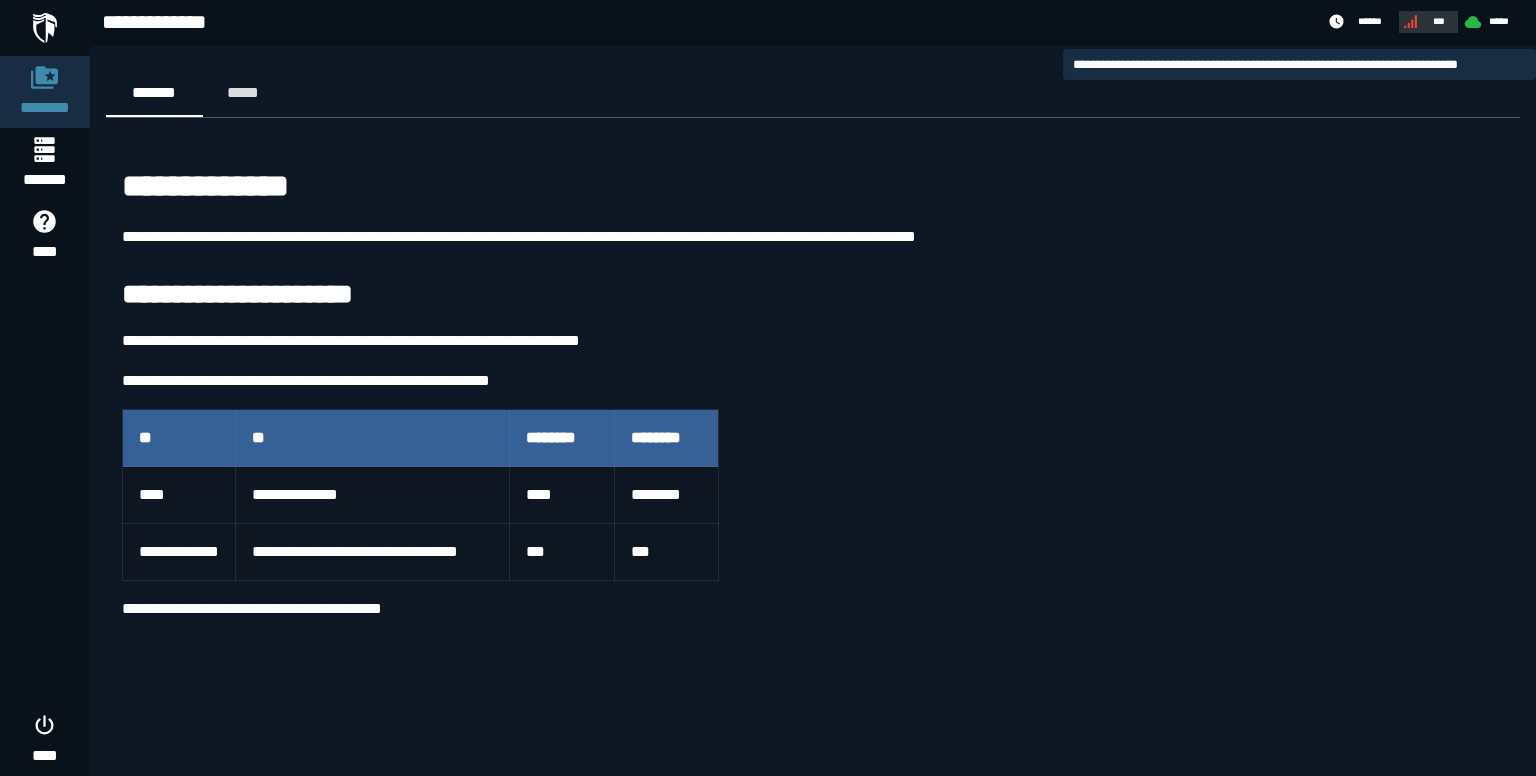 click 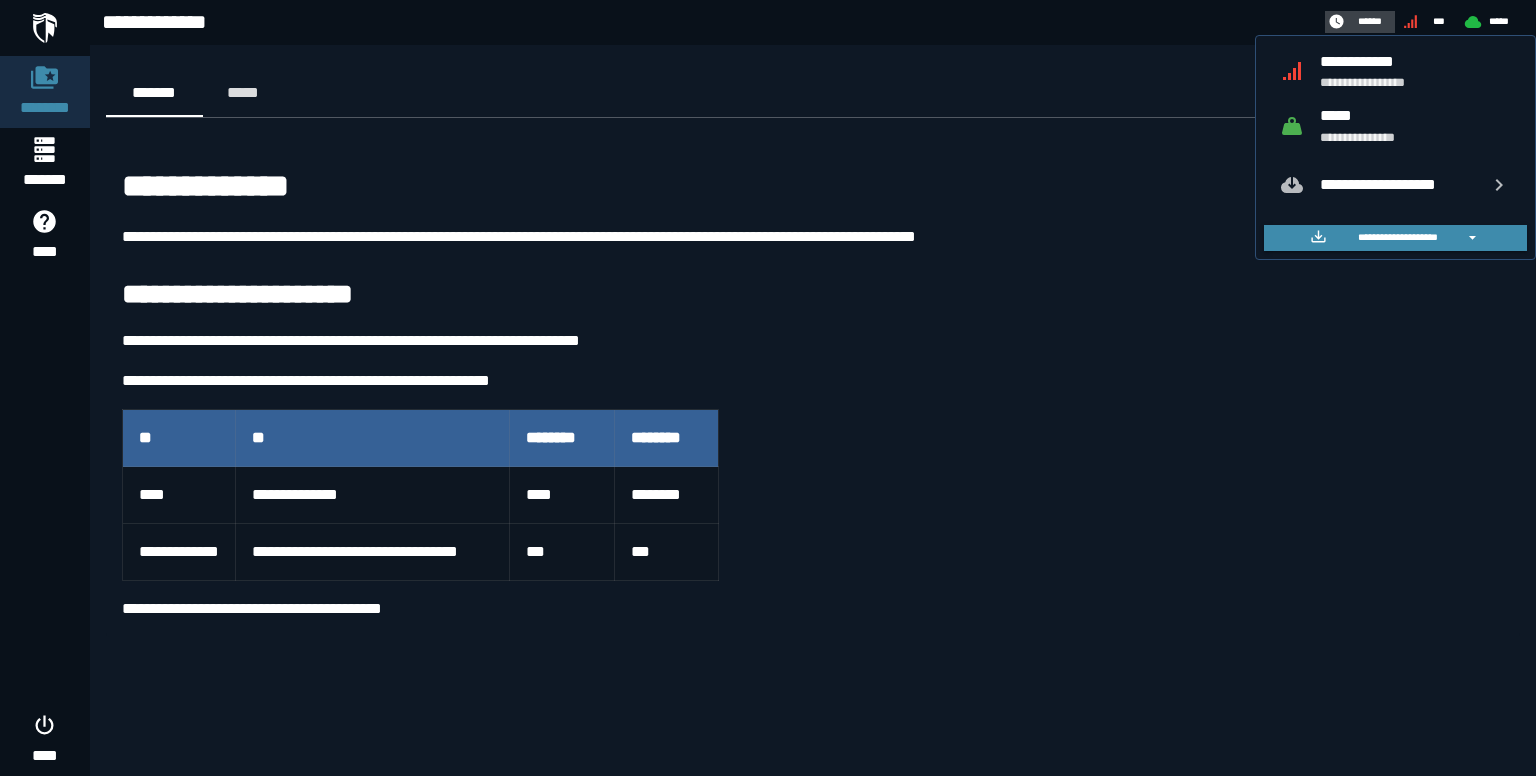 click on "******" at bounding box center (1369, 21) 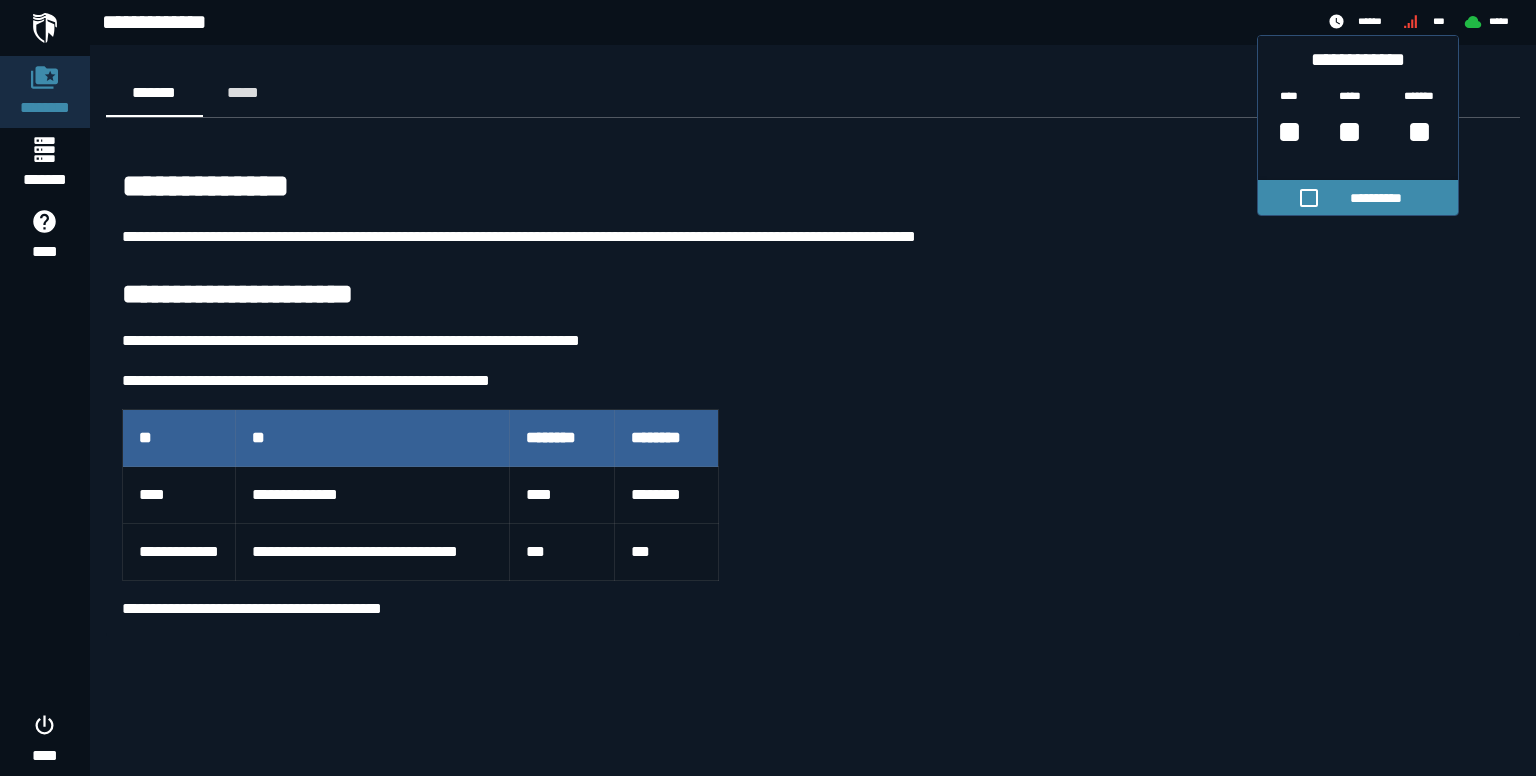 click on "******* *****" at bounding box center [813, 93] 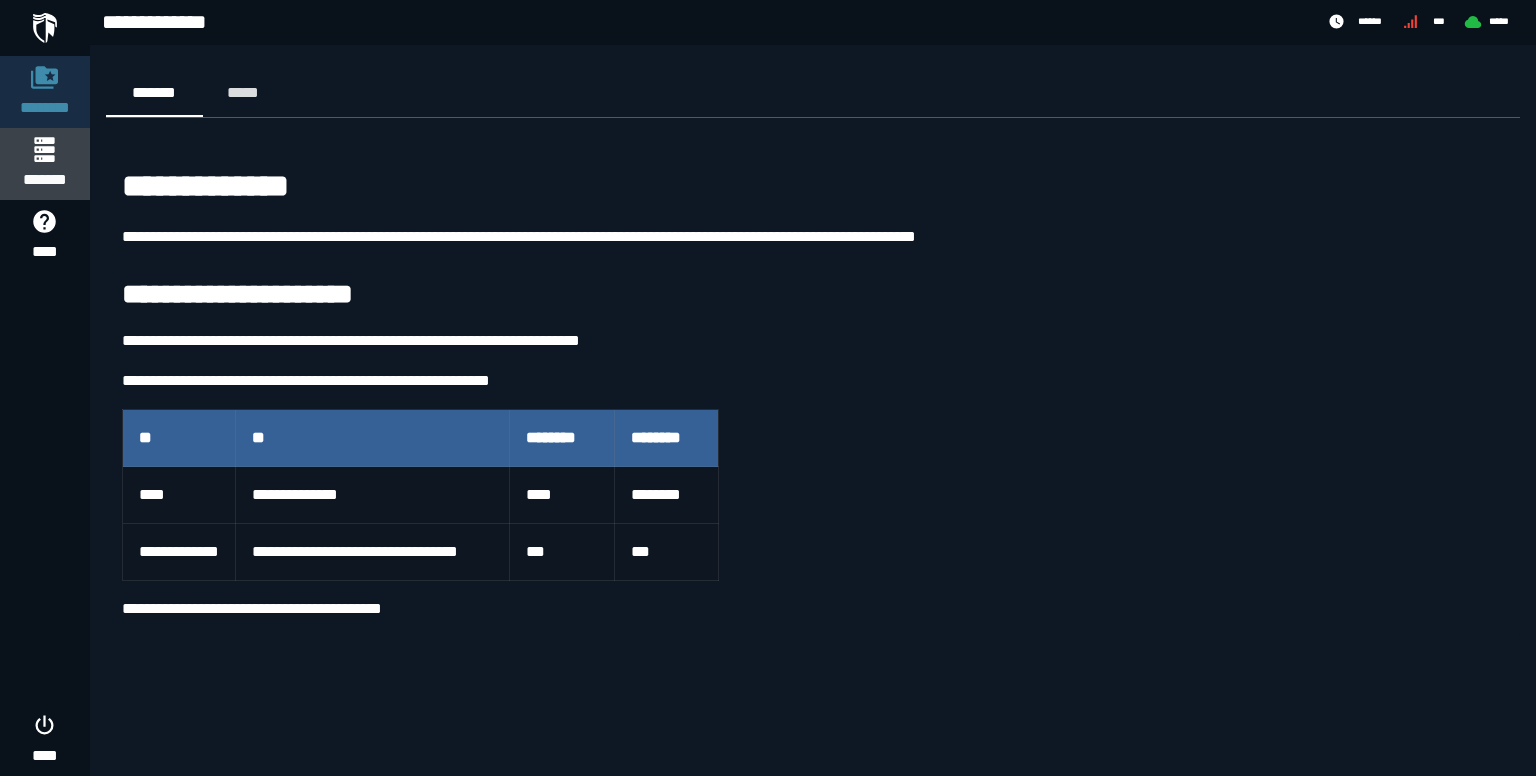 click 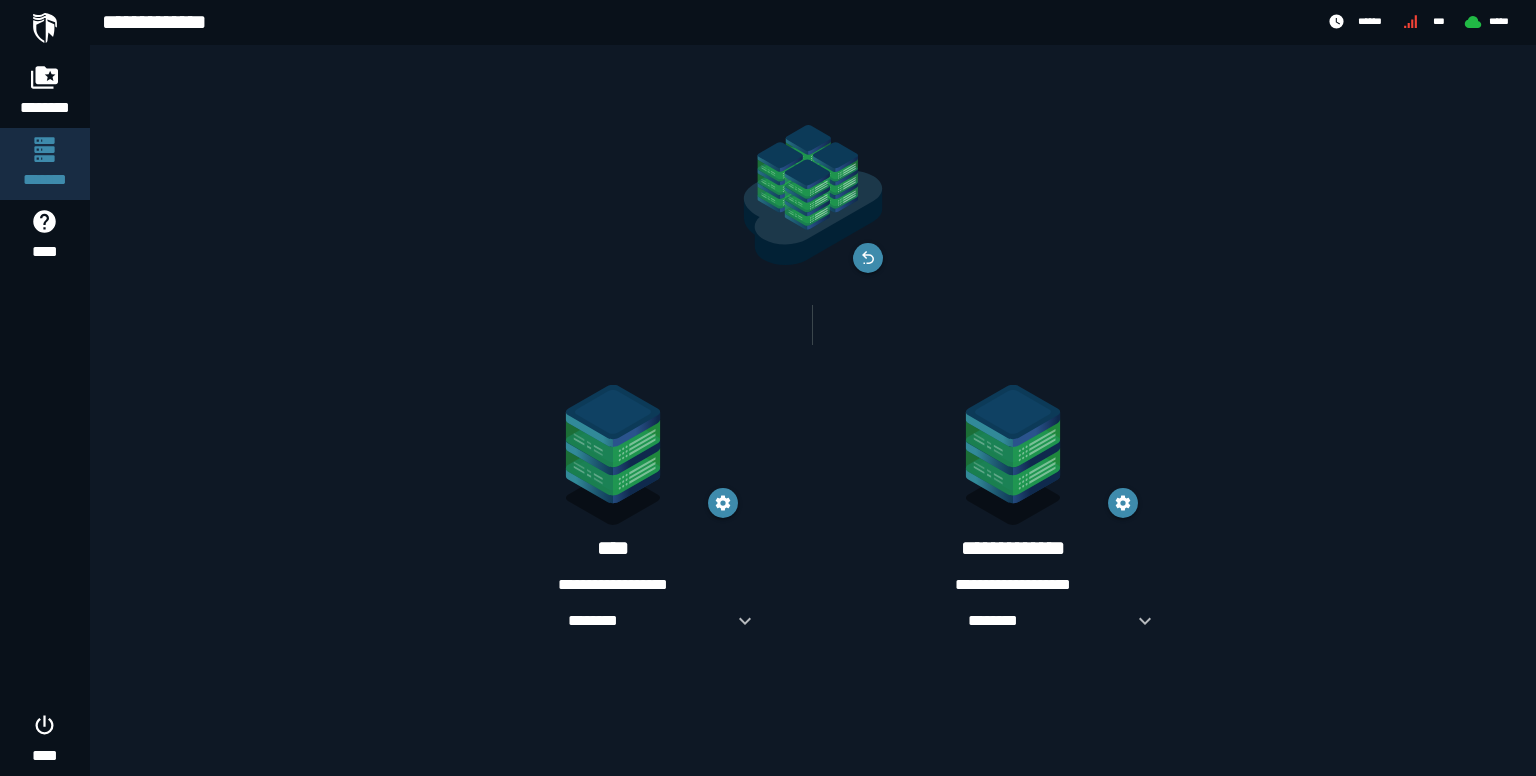 click on "******** ******* **** ****" at bounding box center [45, 388] 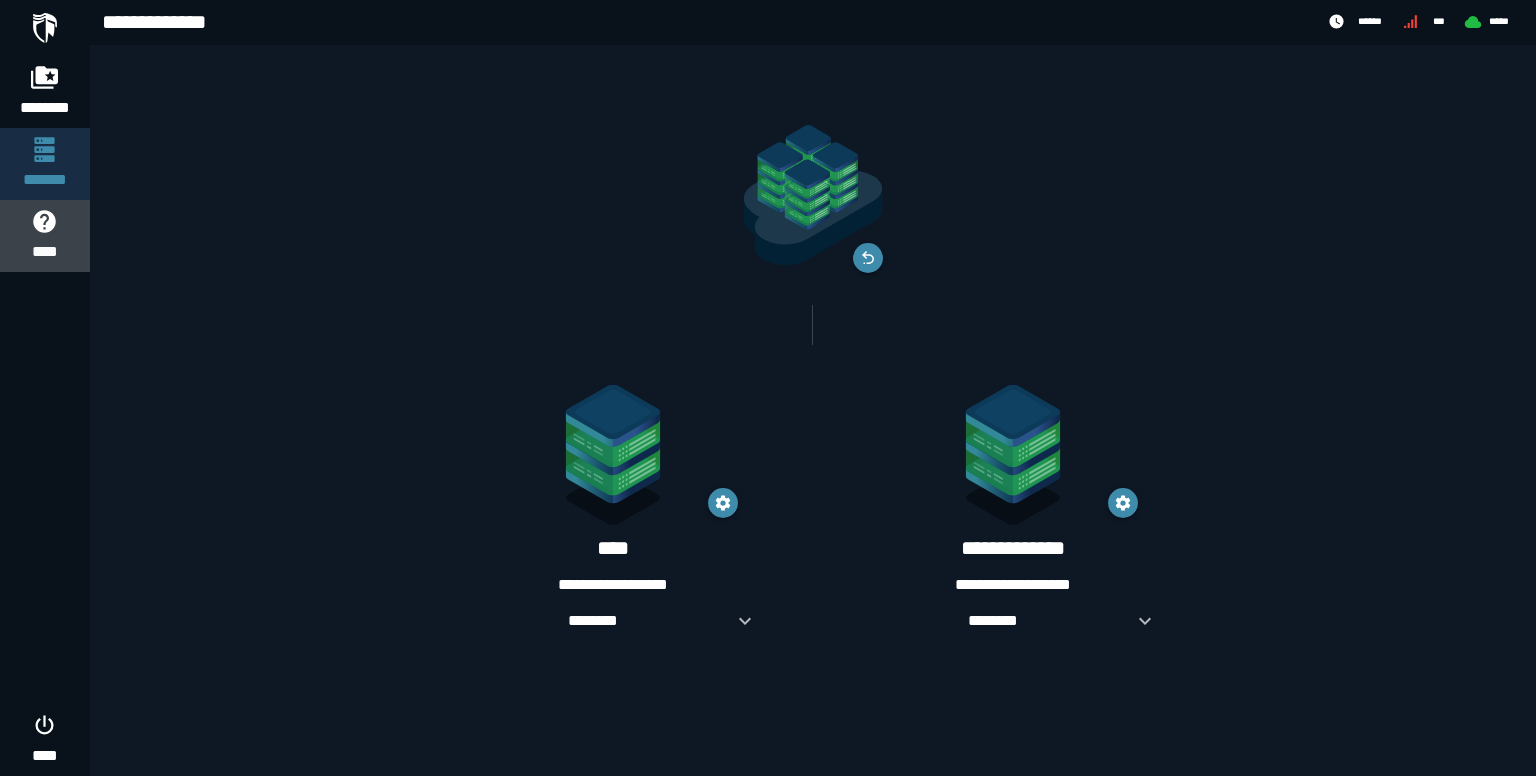click at bounding box center [45, 221] 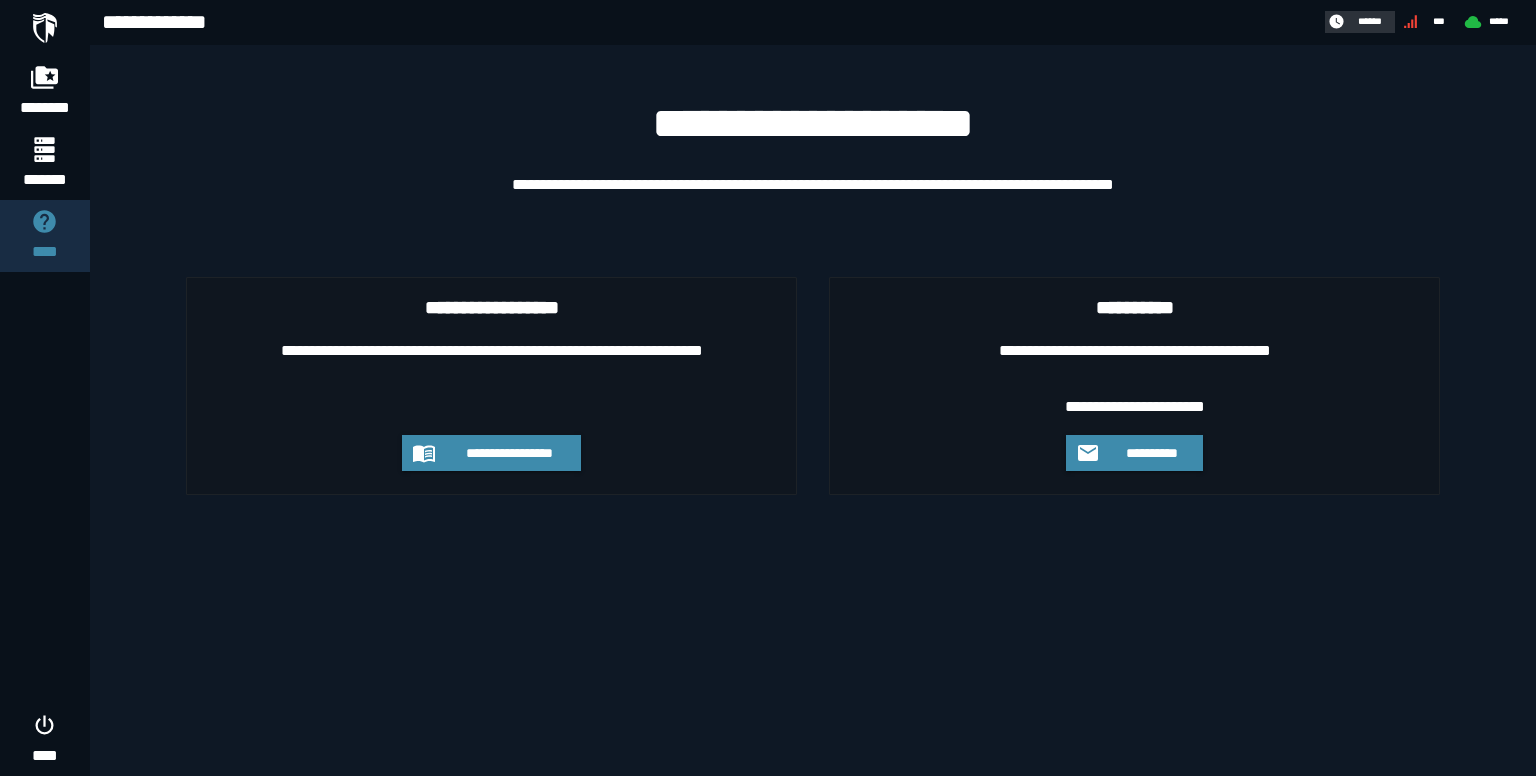 click on "******" at bounding box center (1369, 21) 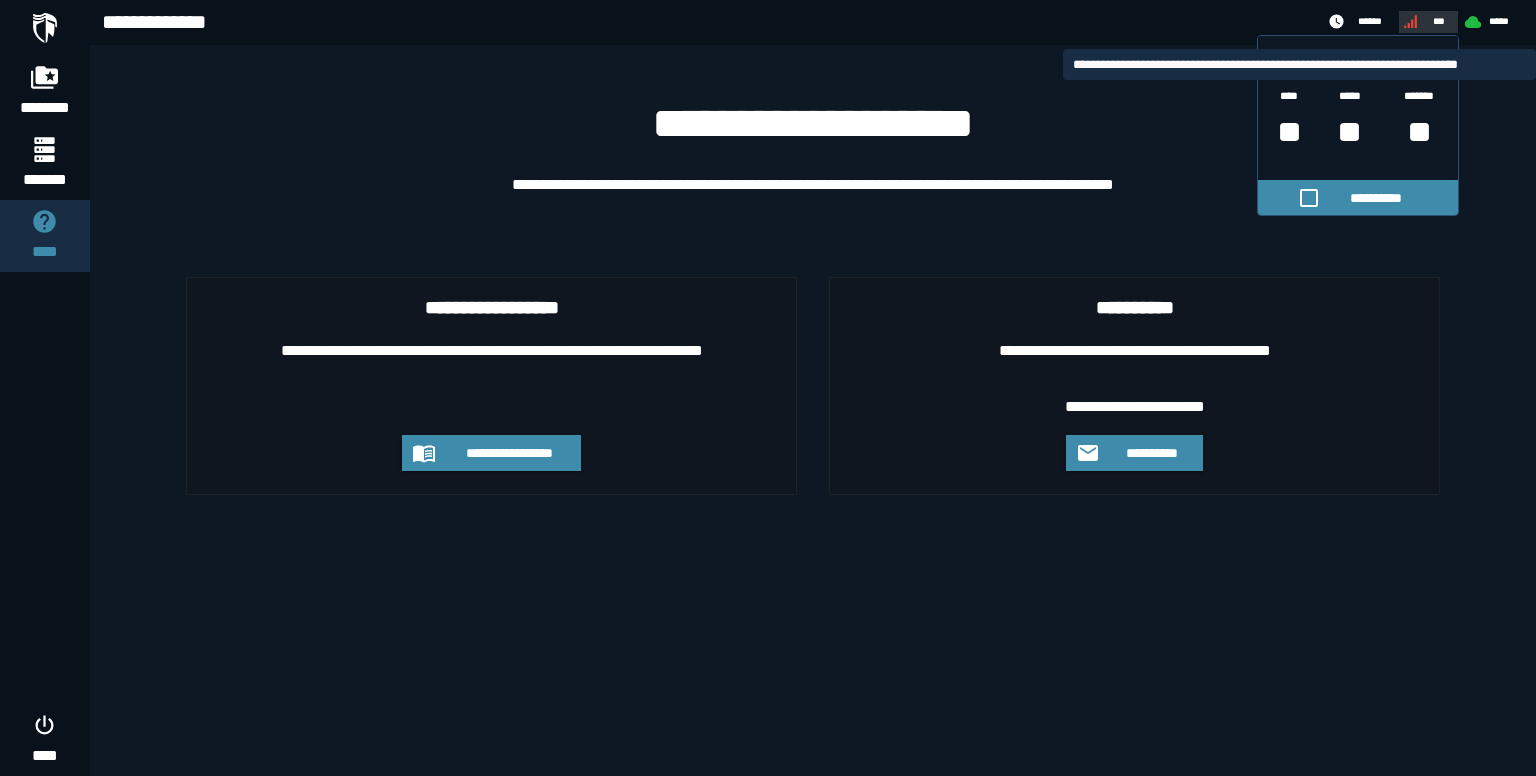 click 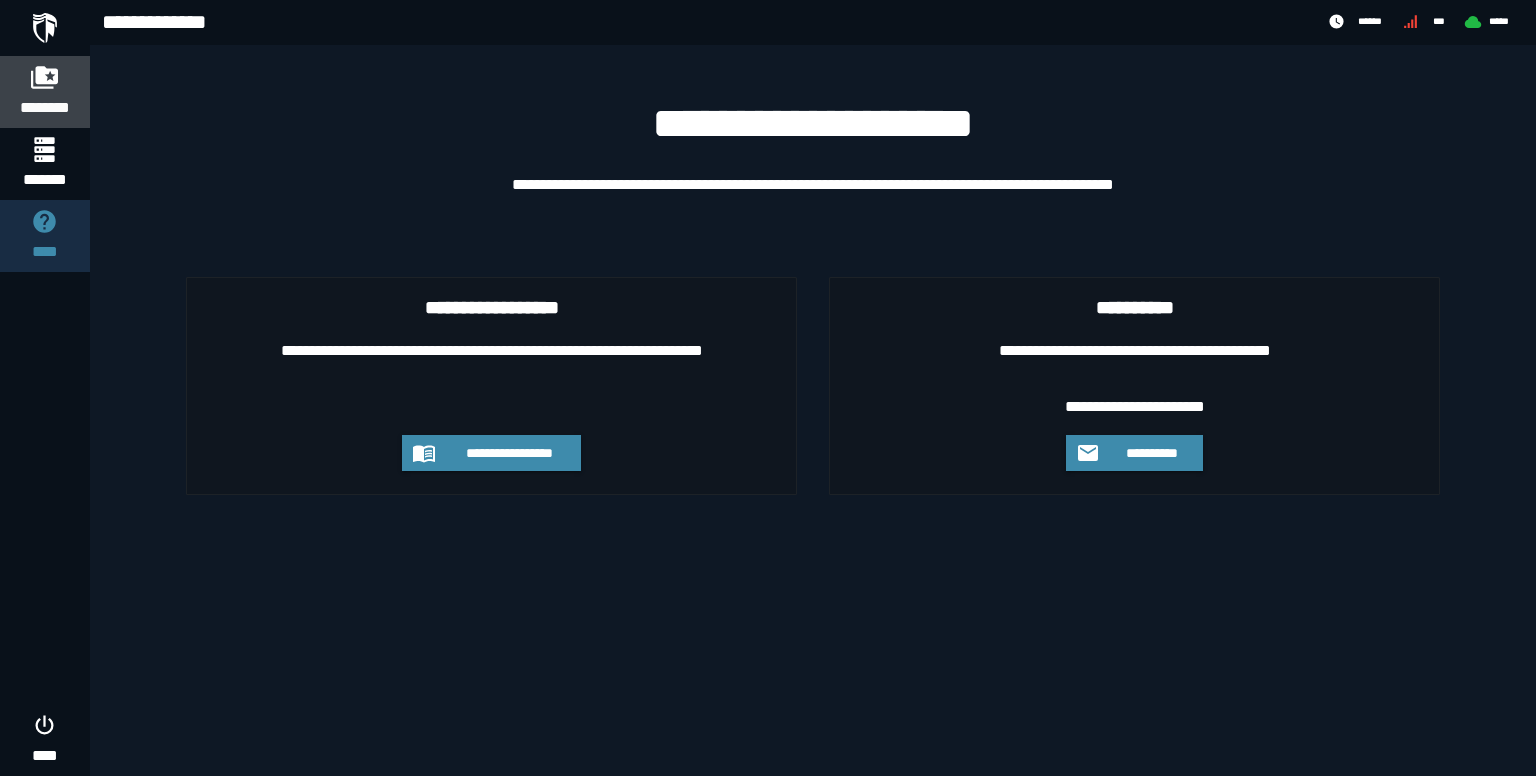 click on "********" at bounding box center (45, 92) 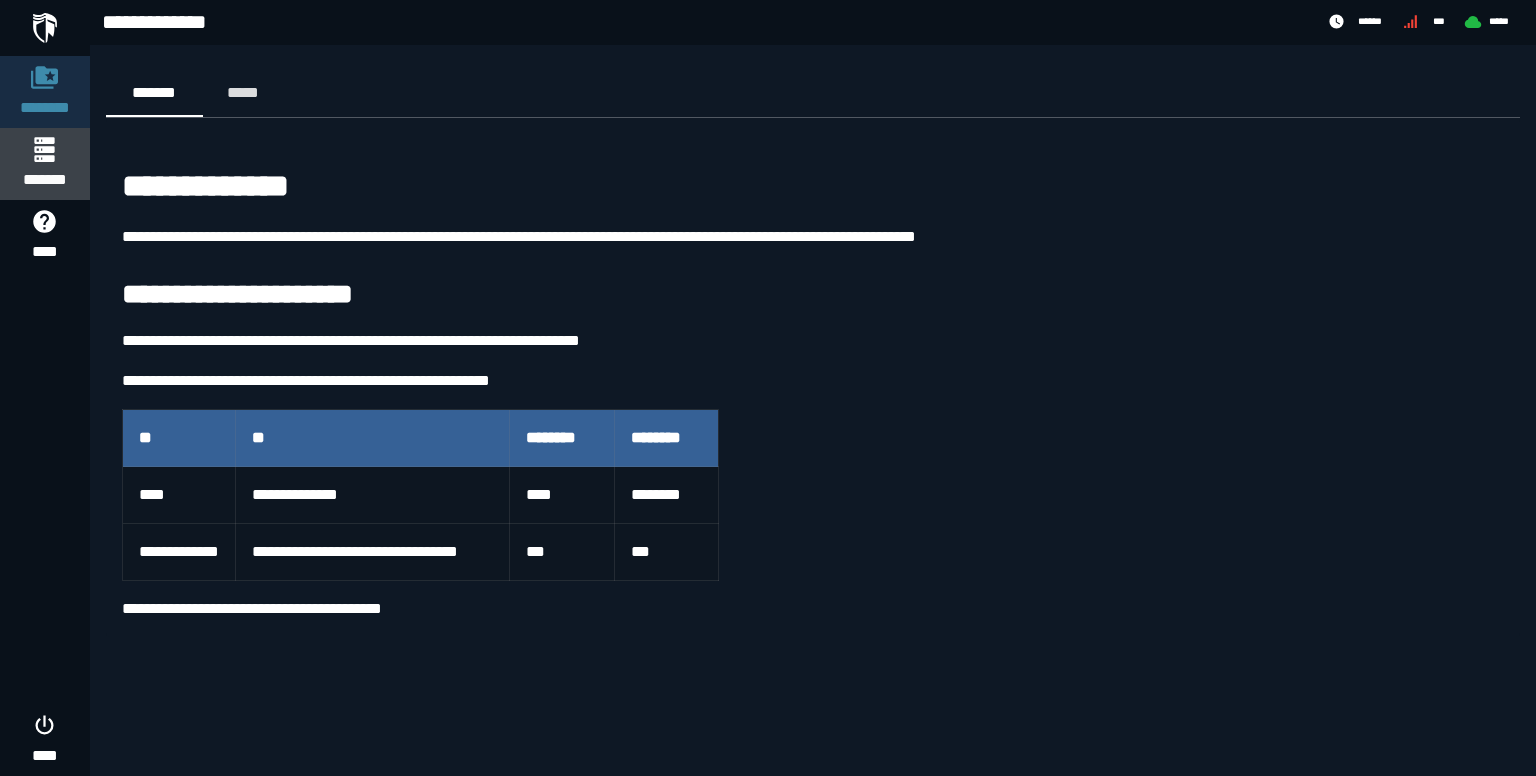 click on "*******" 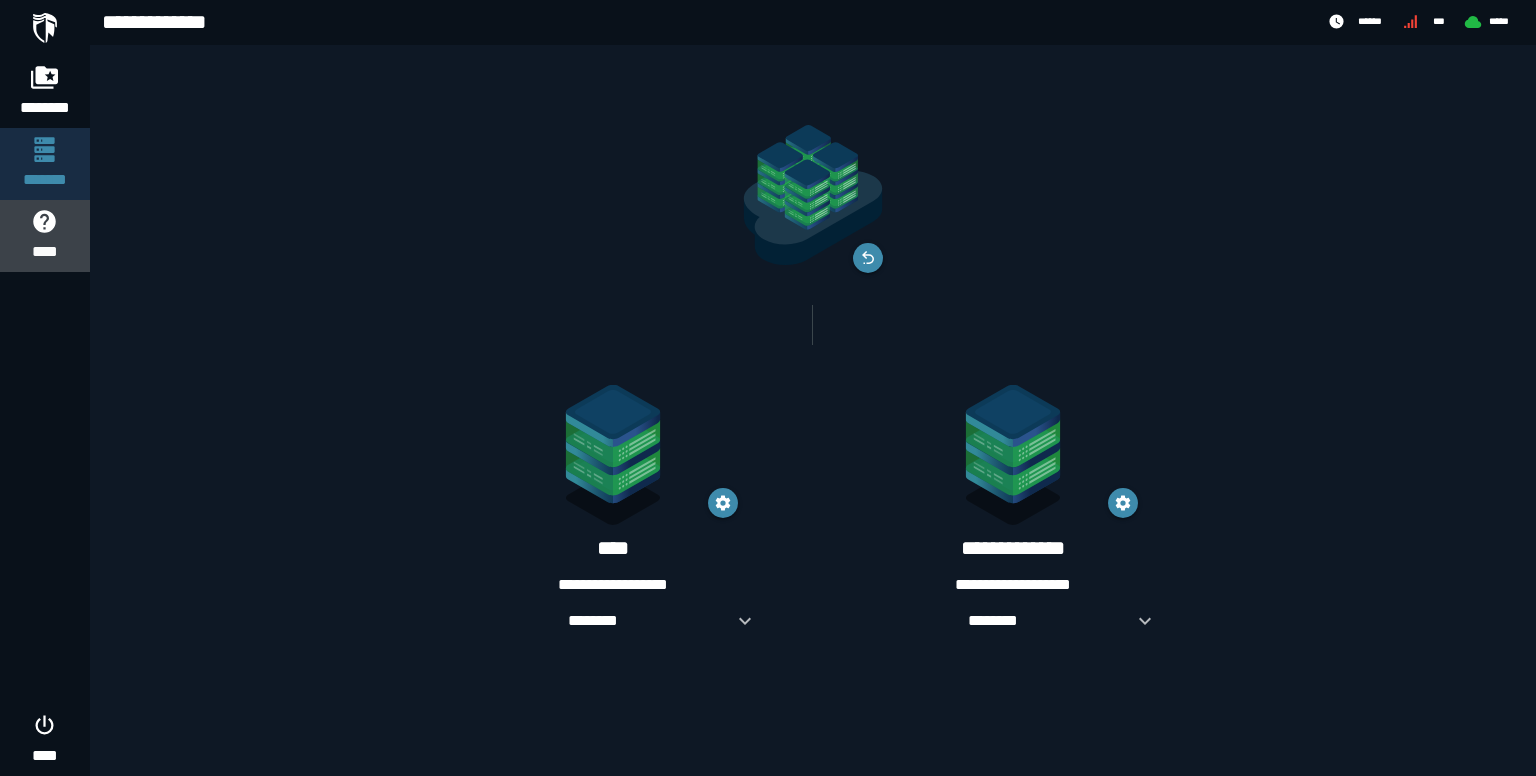 click on "****" at bounding box center [45, 252] 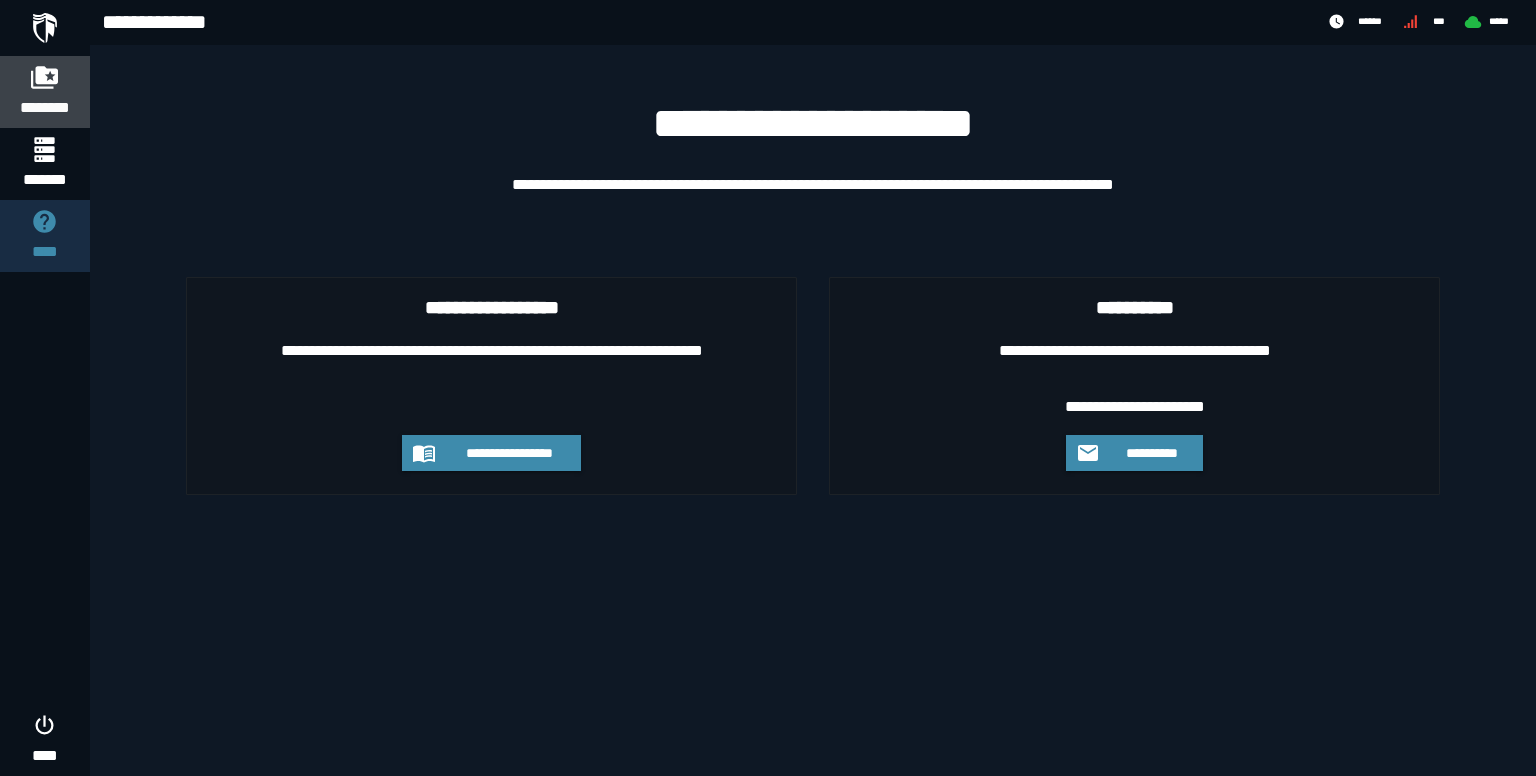 click on "********" 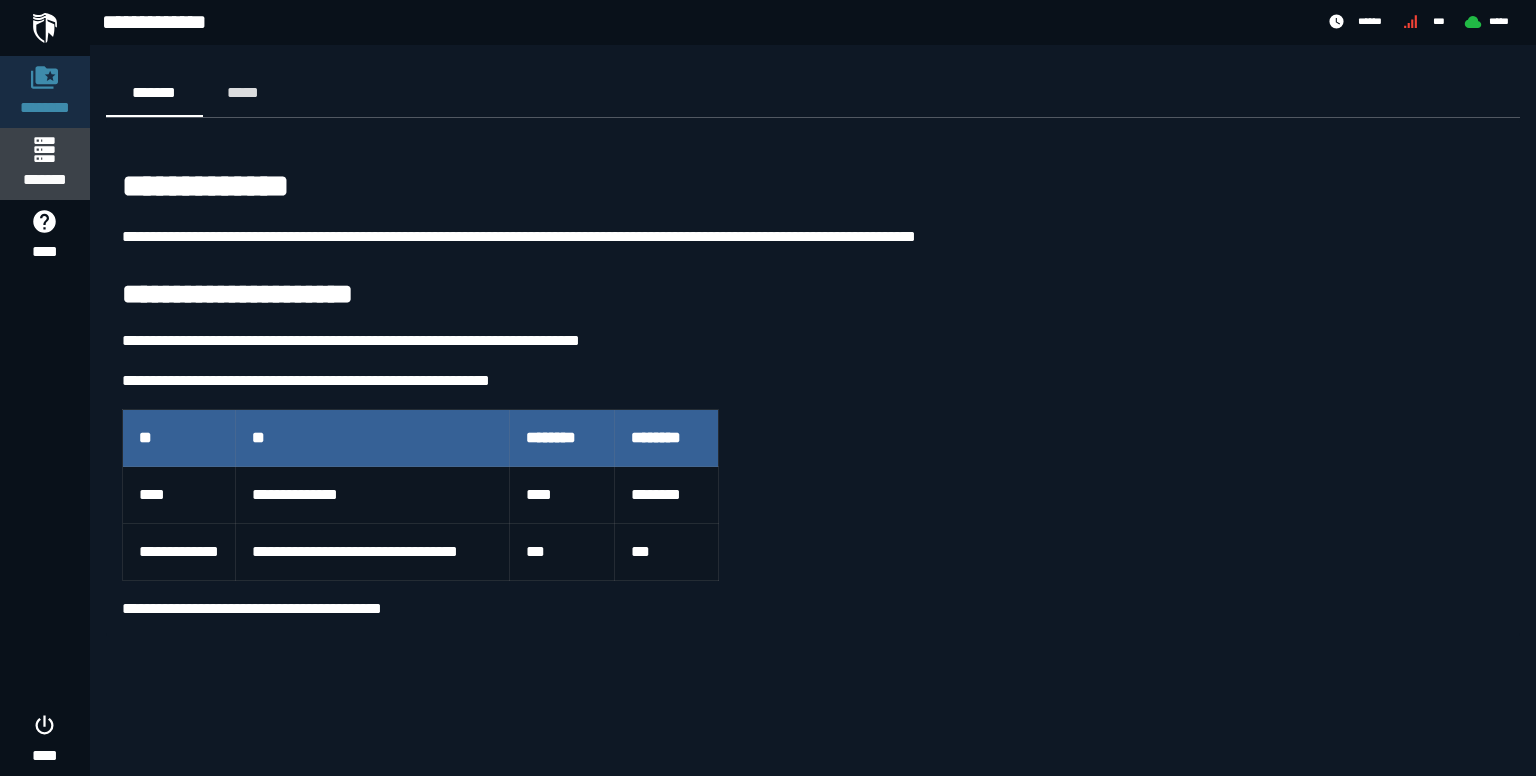 click 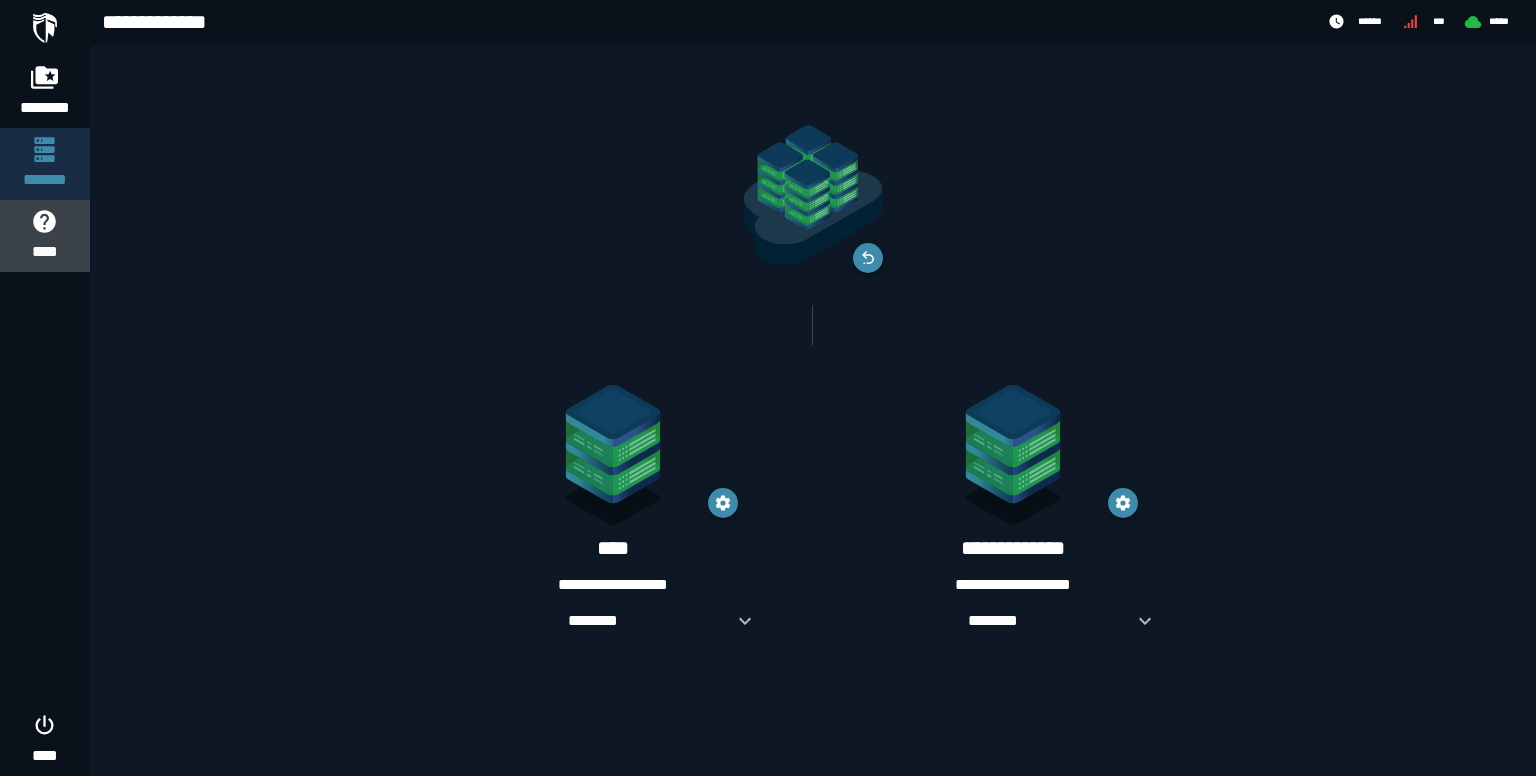 click 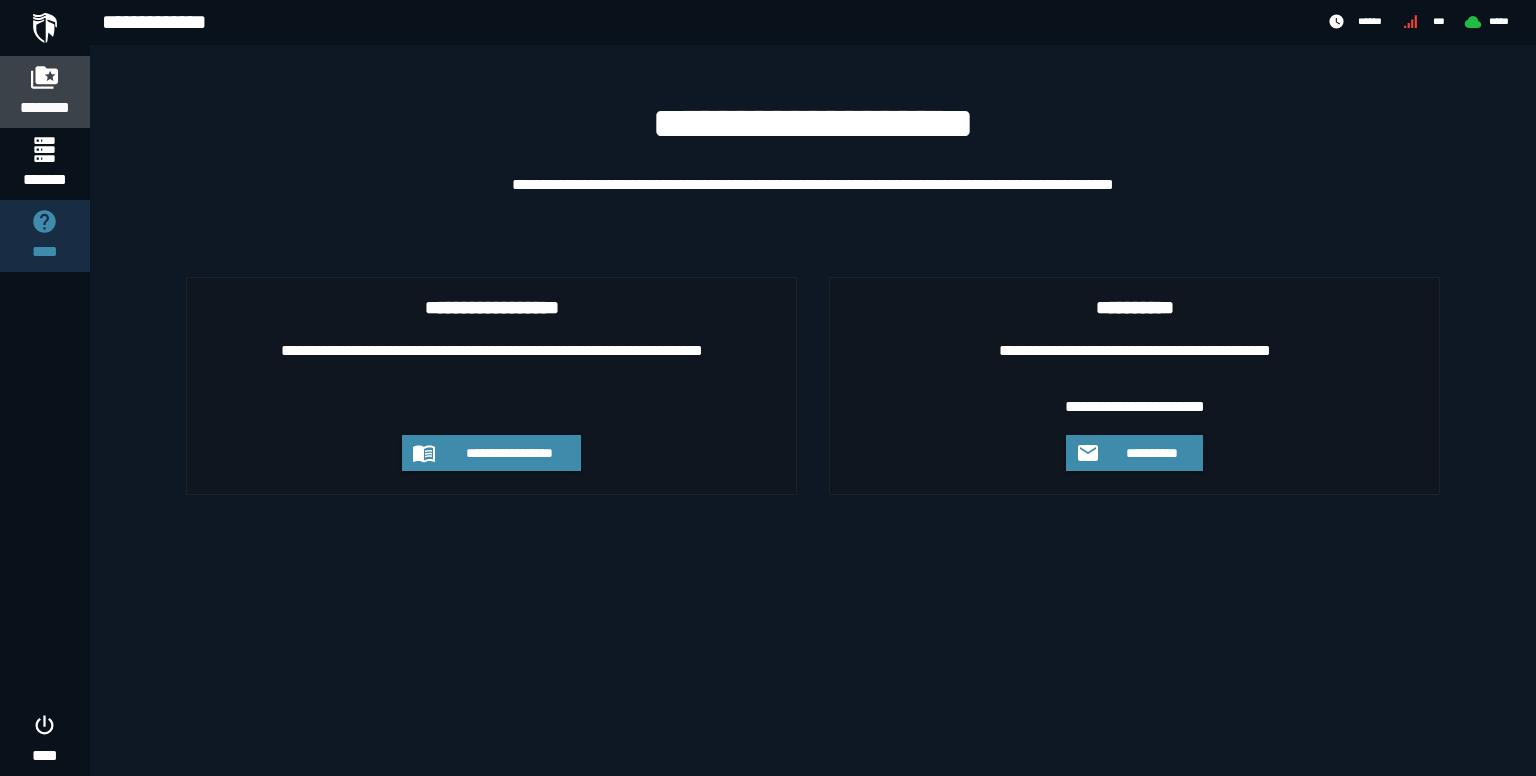 click 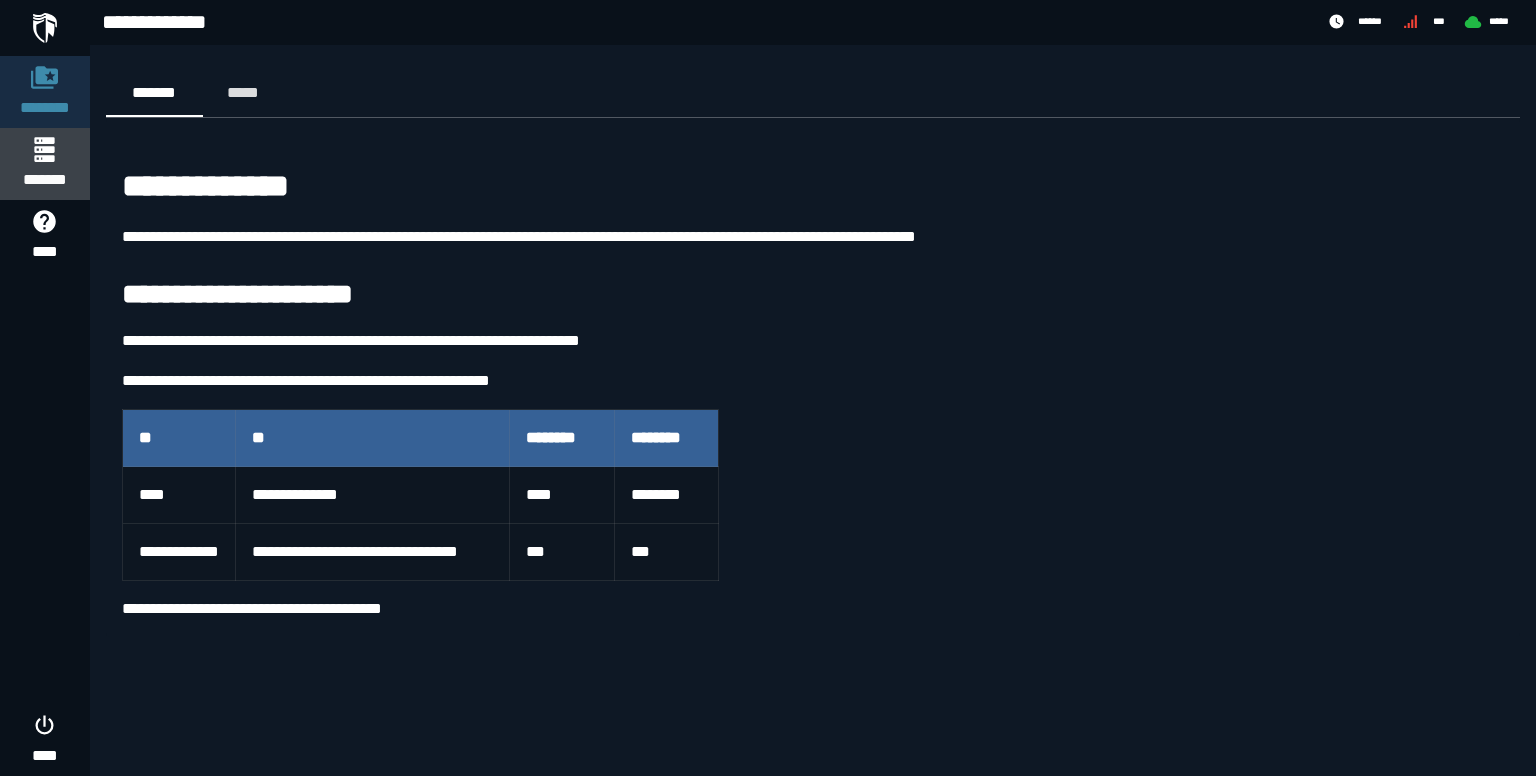 click 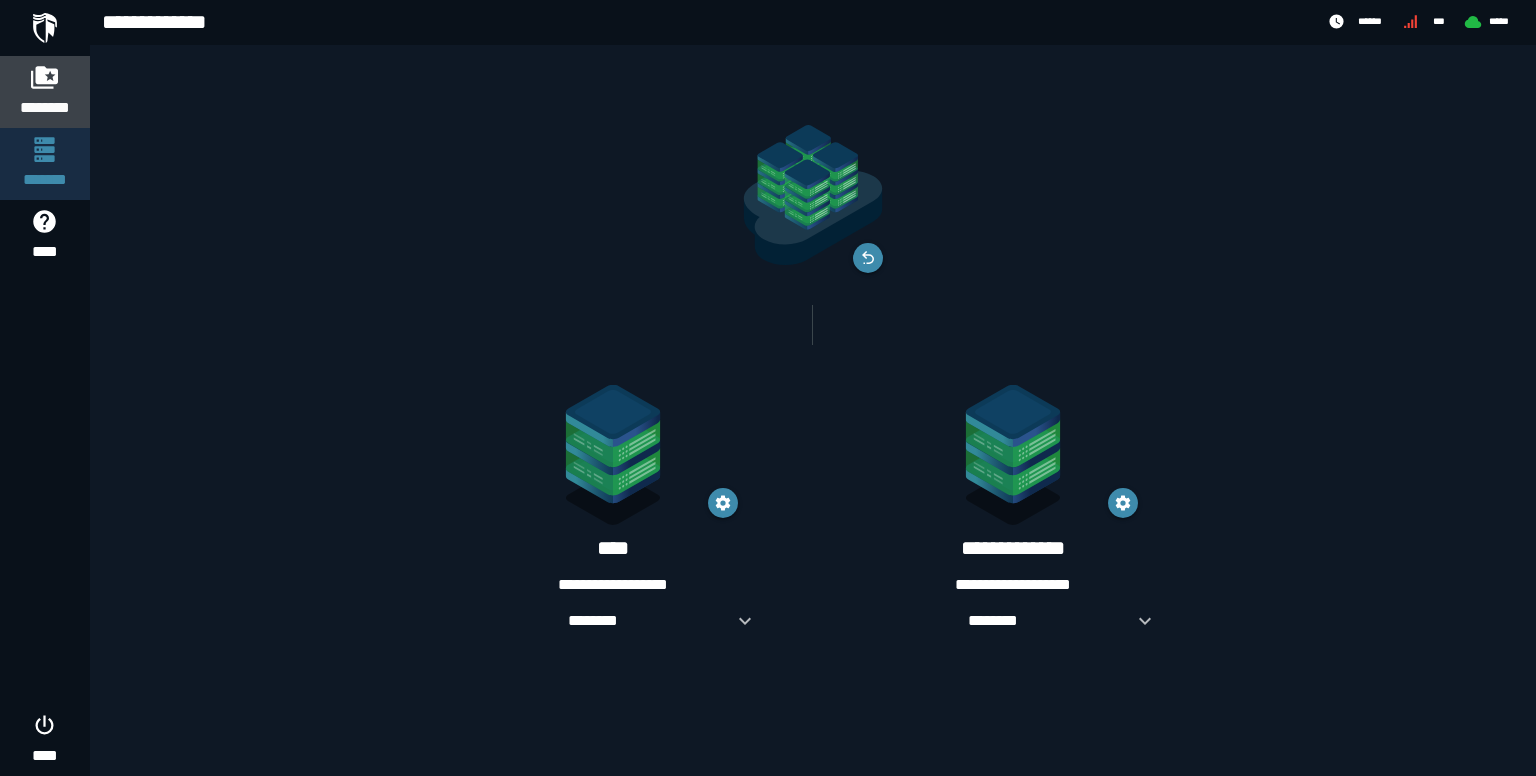 click on "********" at bounding box center [45, 108] 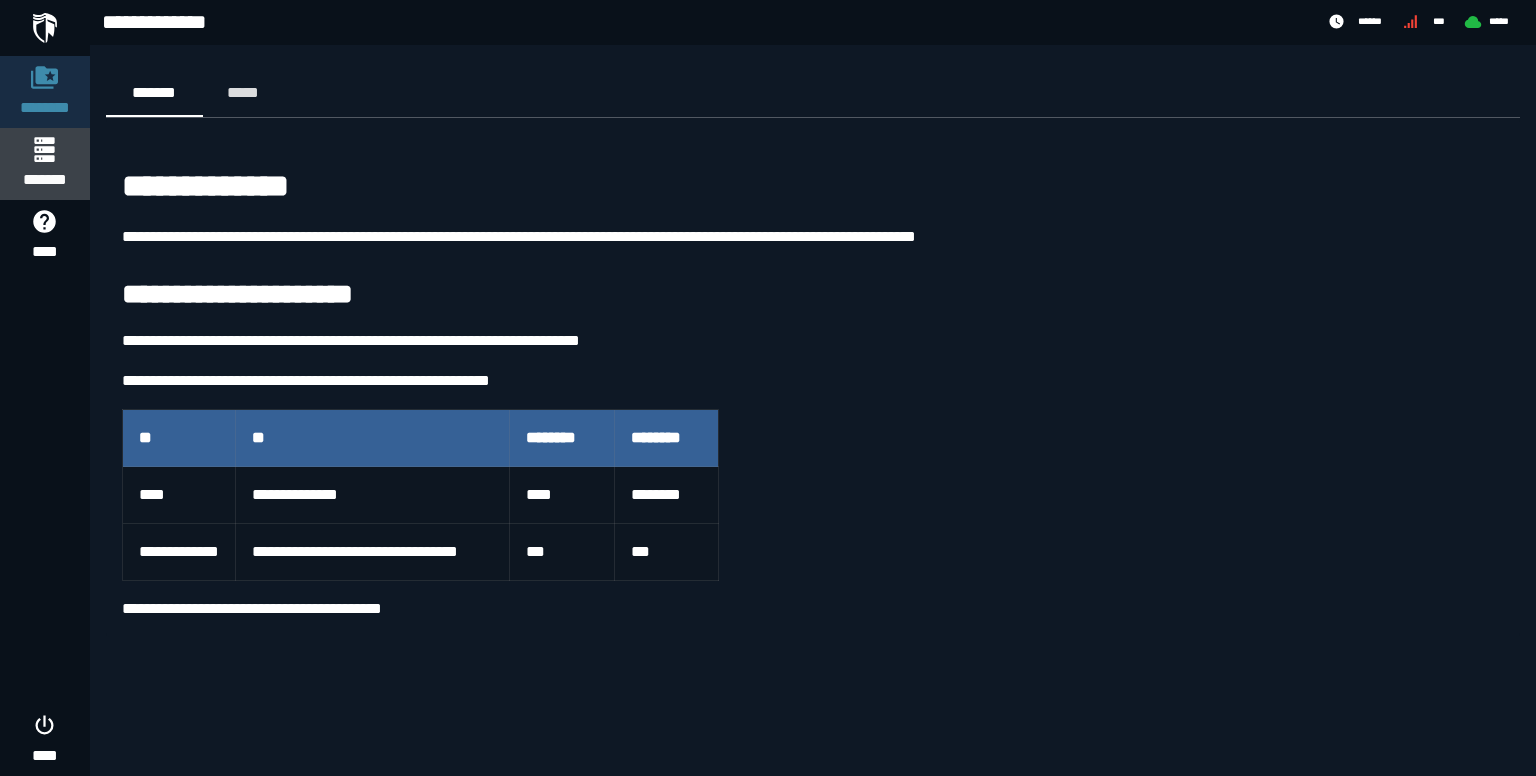 click 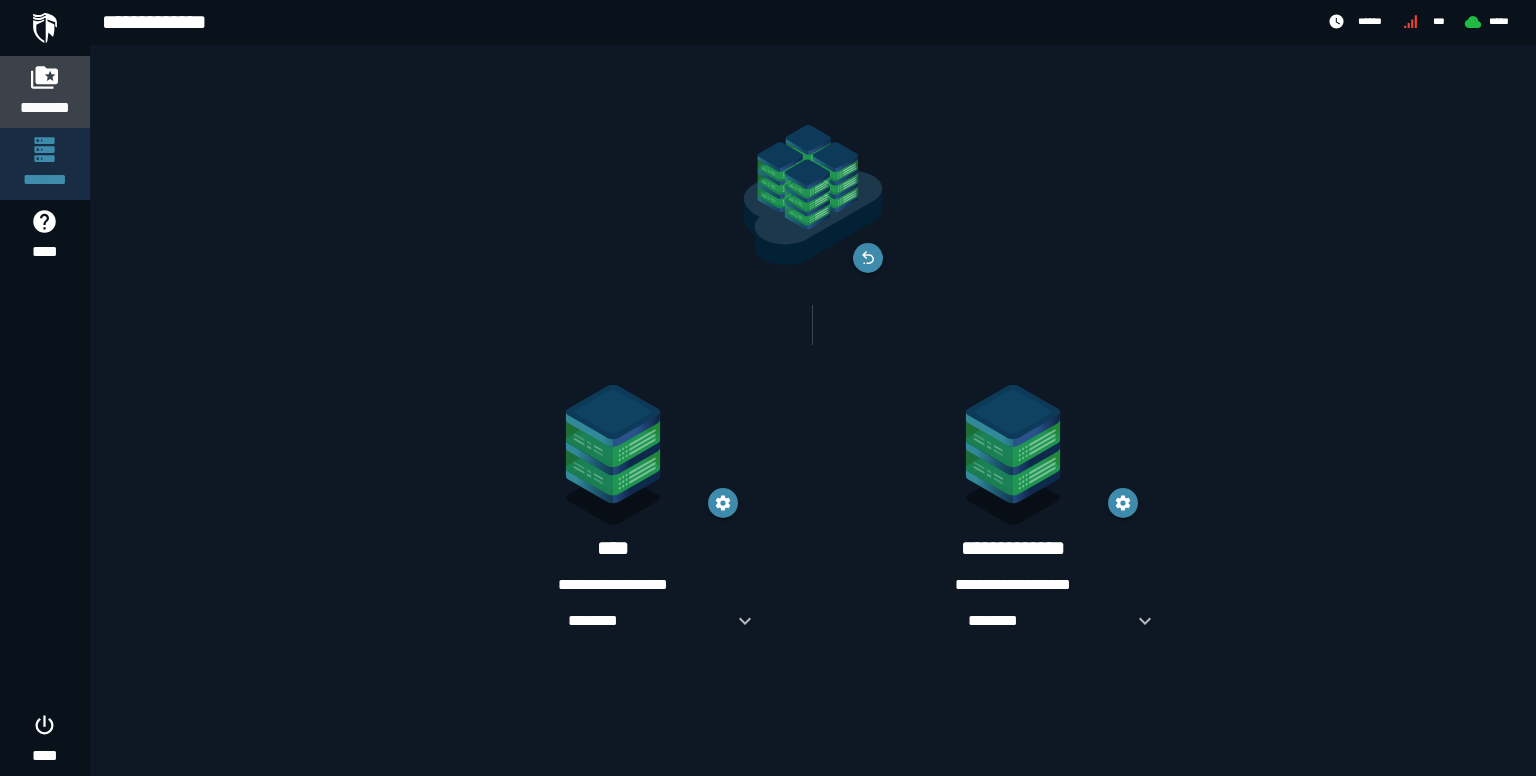 click on "********" at bounding box center (45, 92) 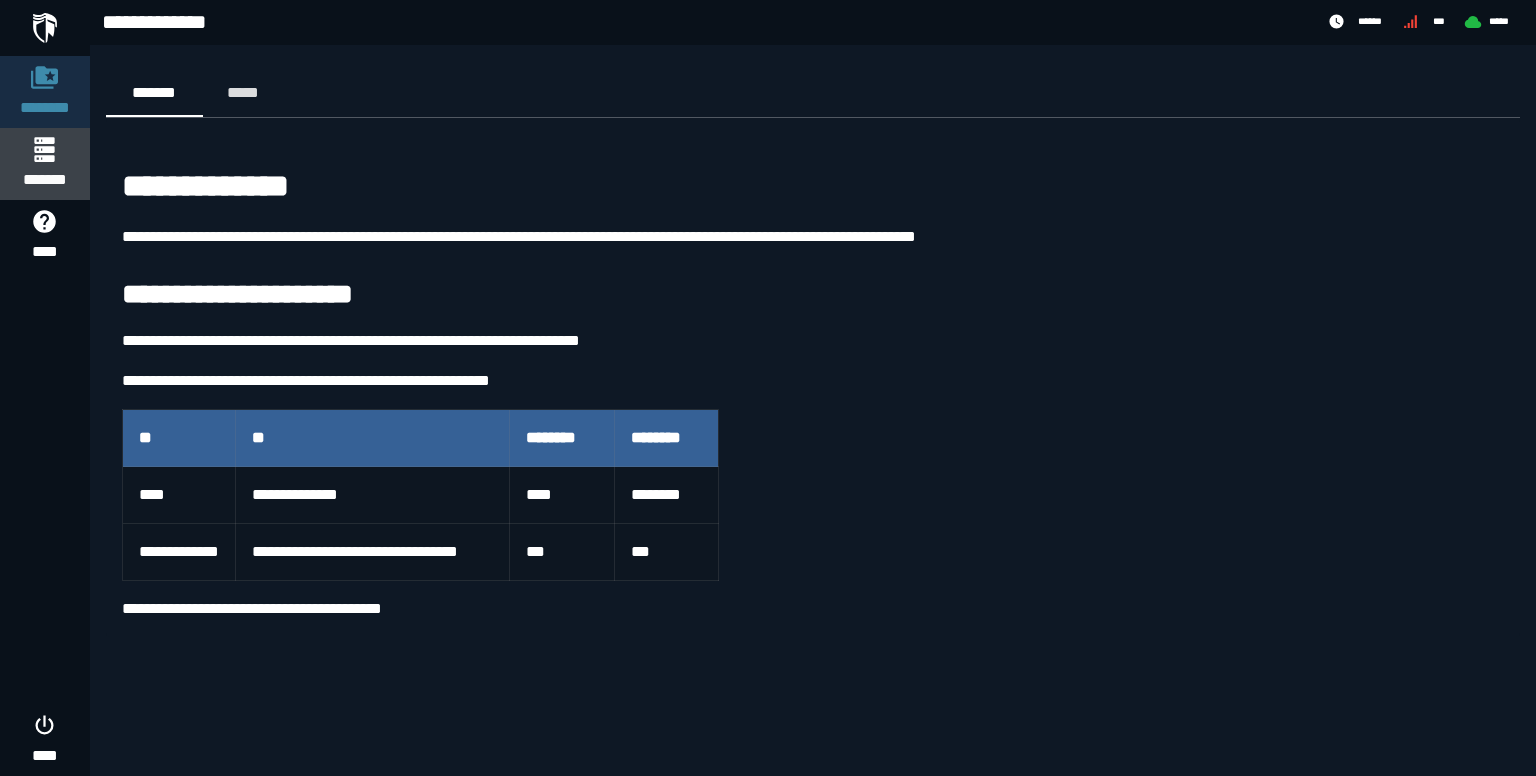 click 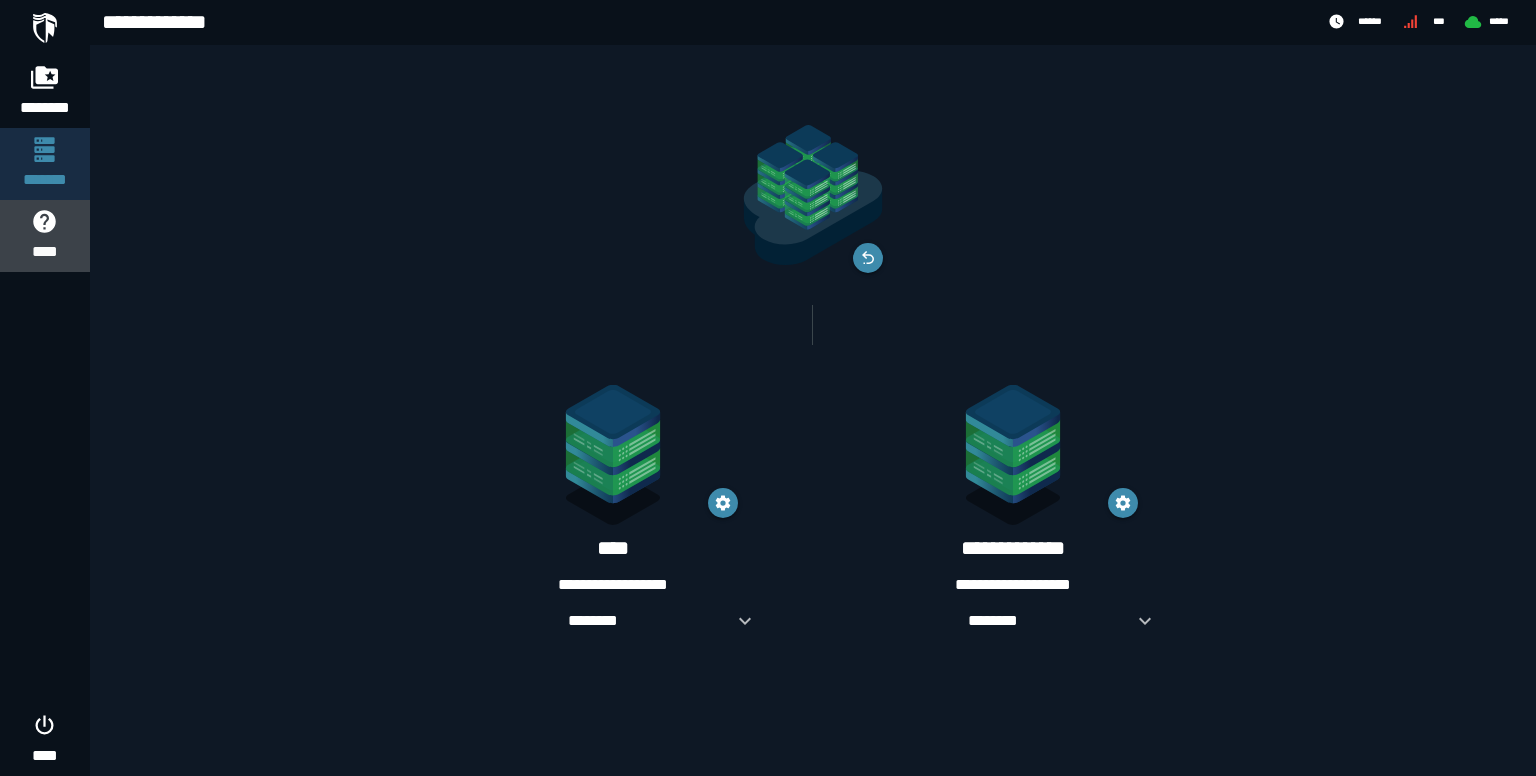 click 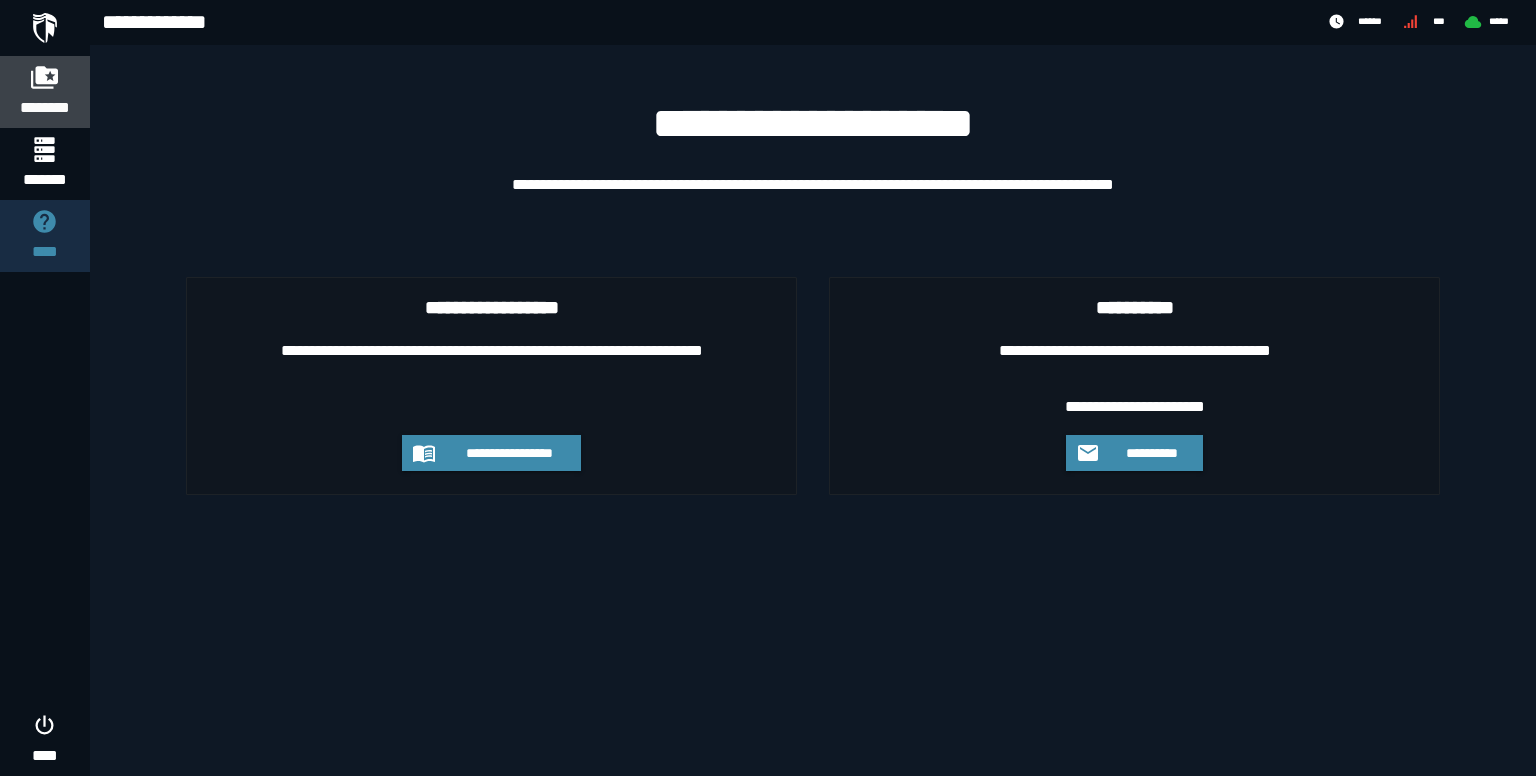 click 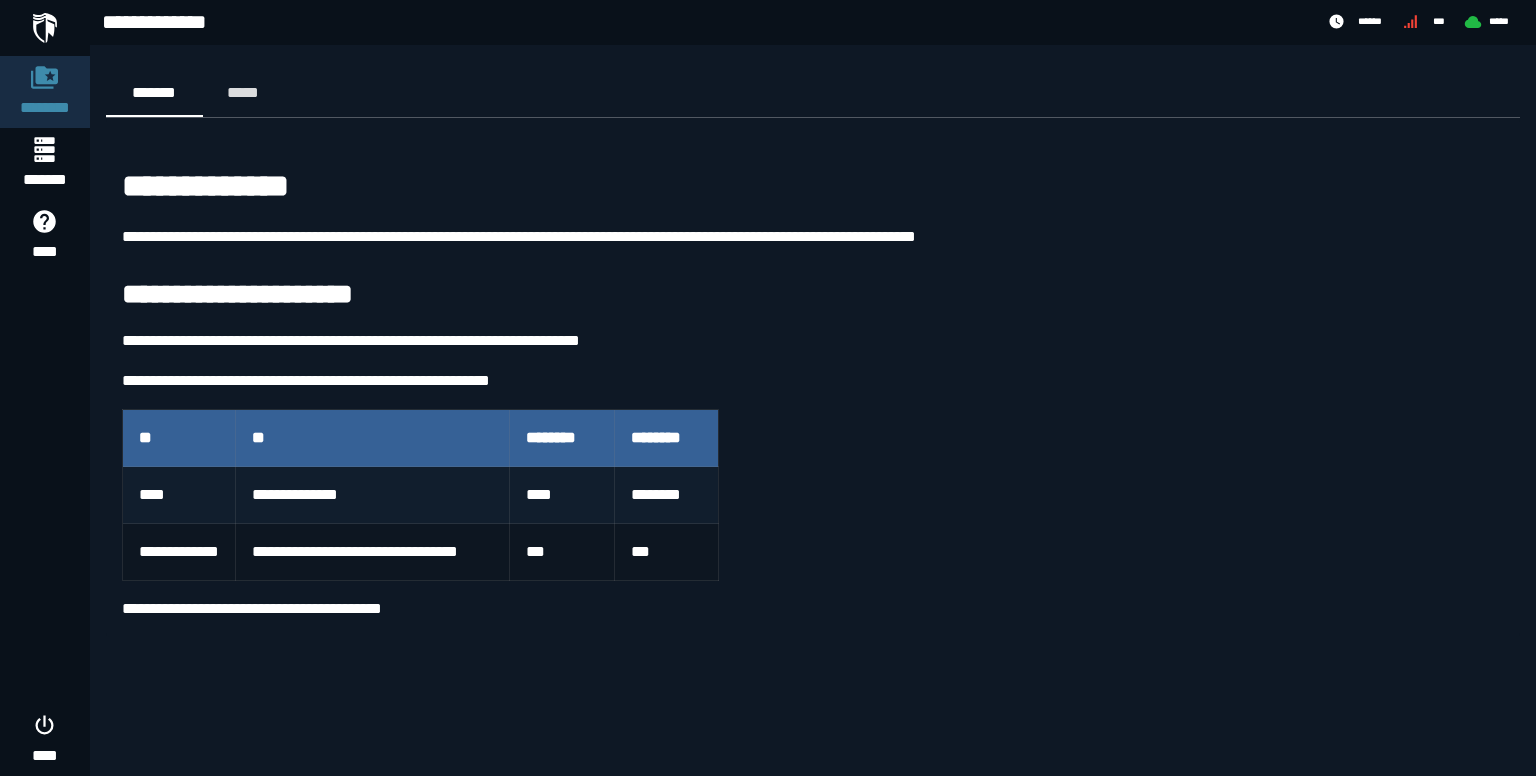 click on "**********" at bounding box center [373, 495] 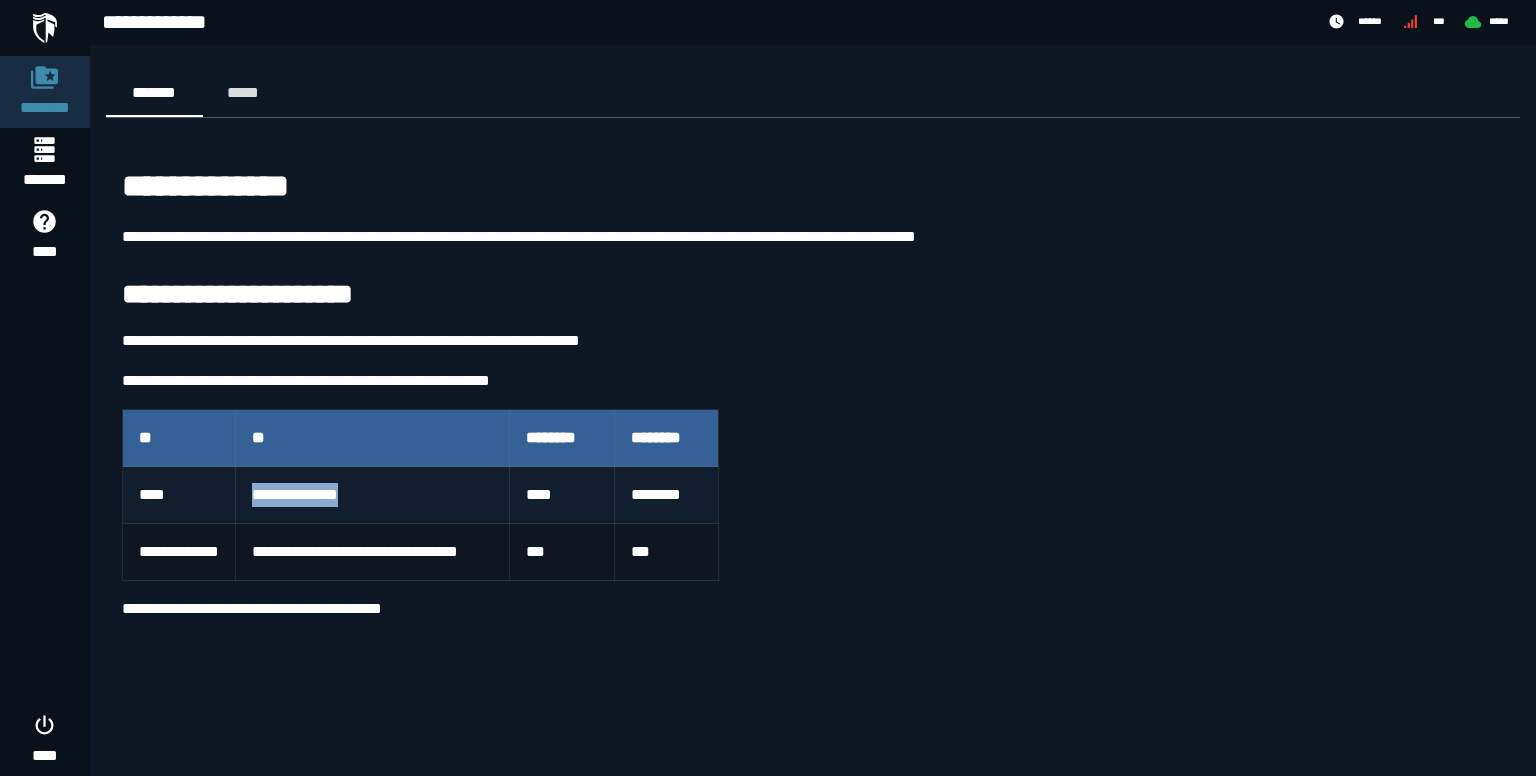 click on "**********" at bounding box center (373, 495) 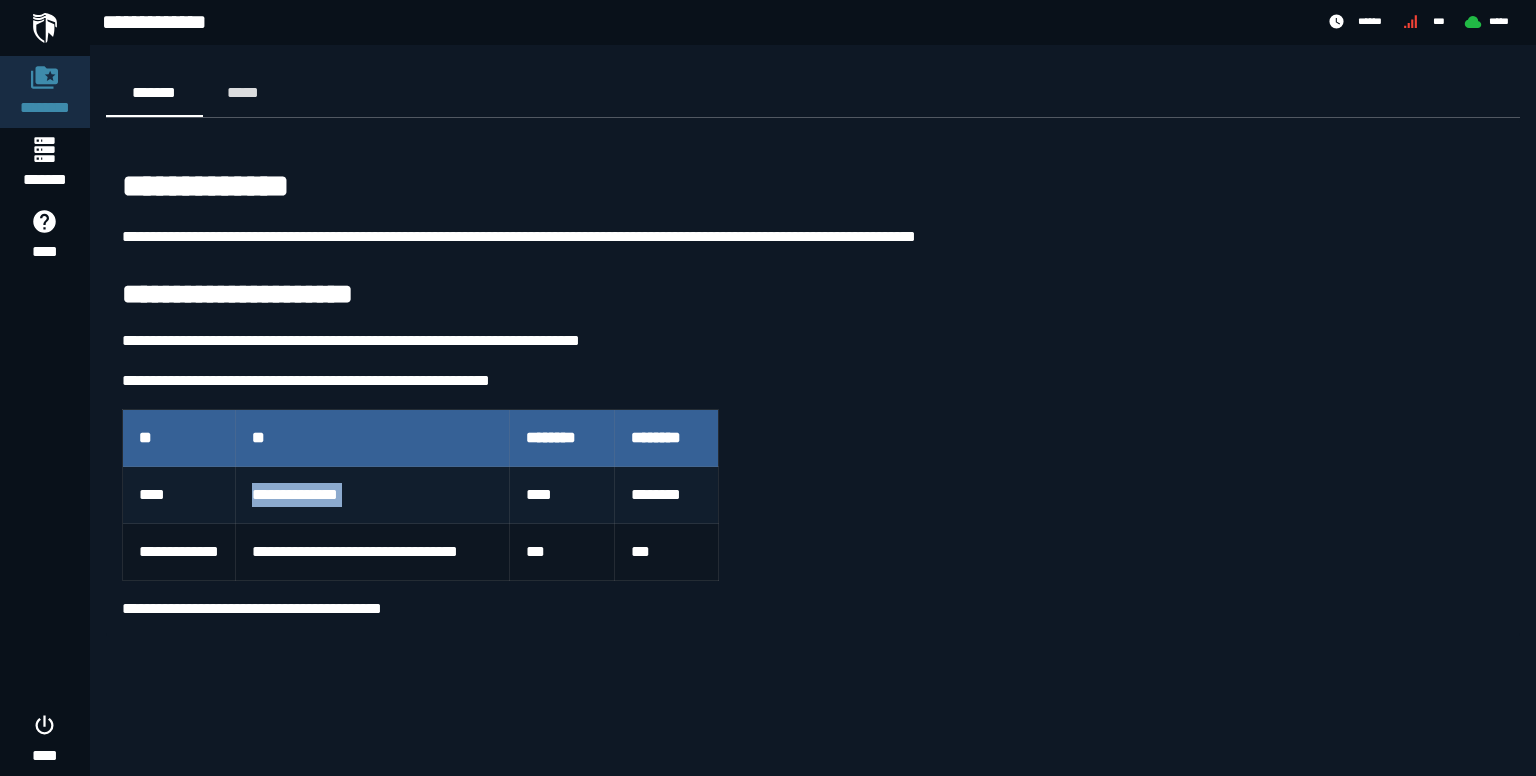 click on "**********" at bounding box center (373, 495) 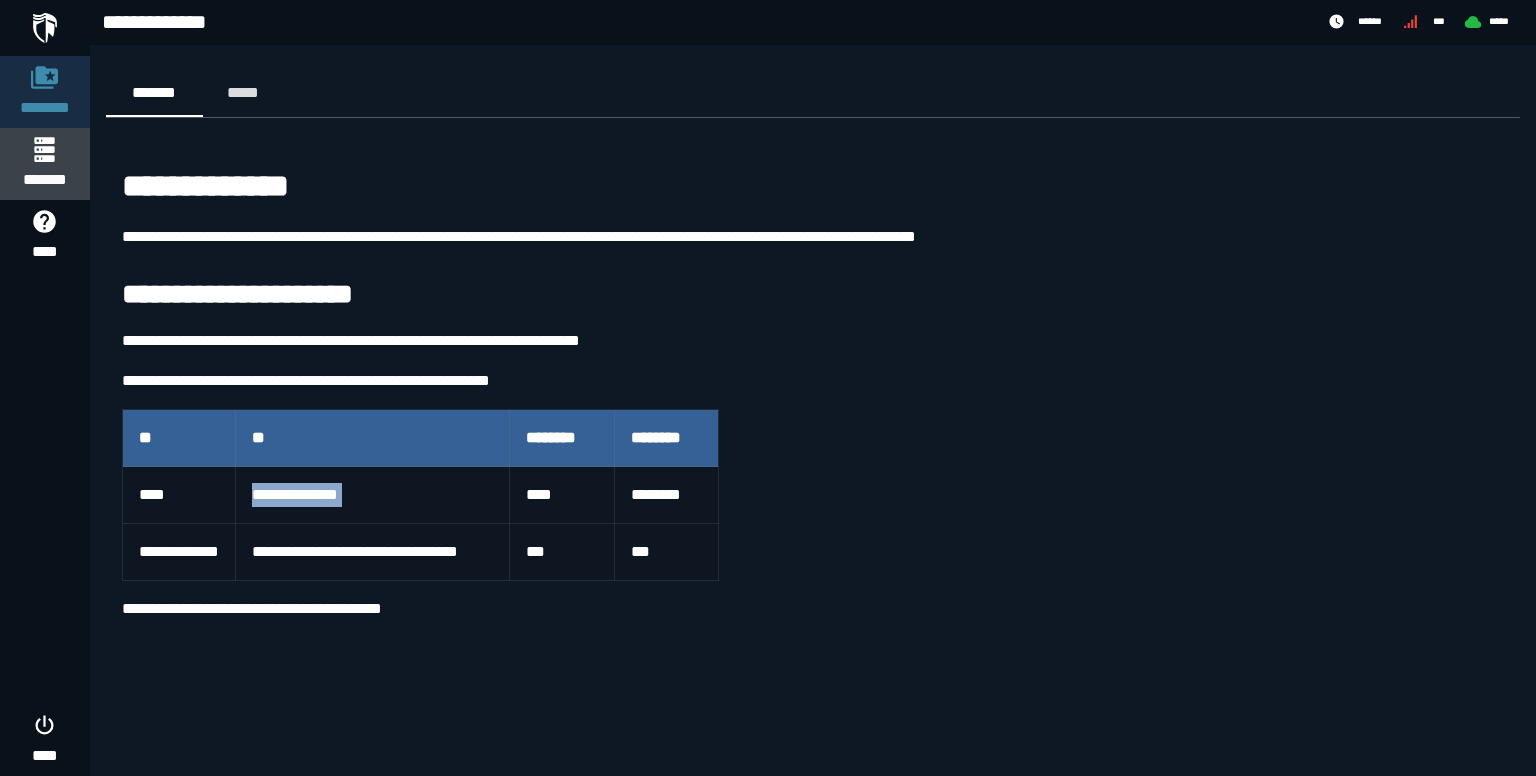 click at bounding box center (44, 149) 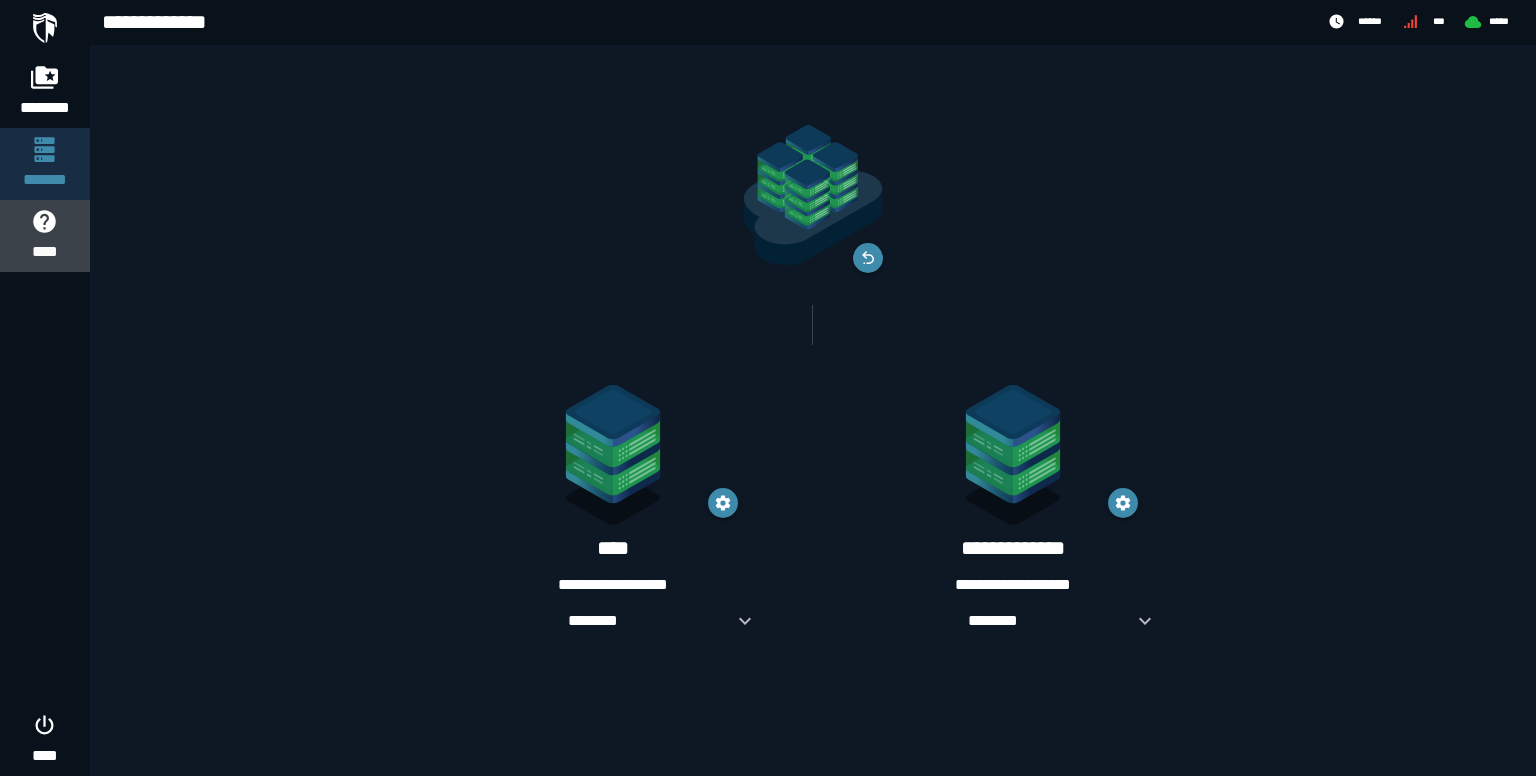 click 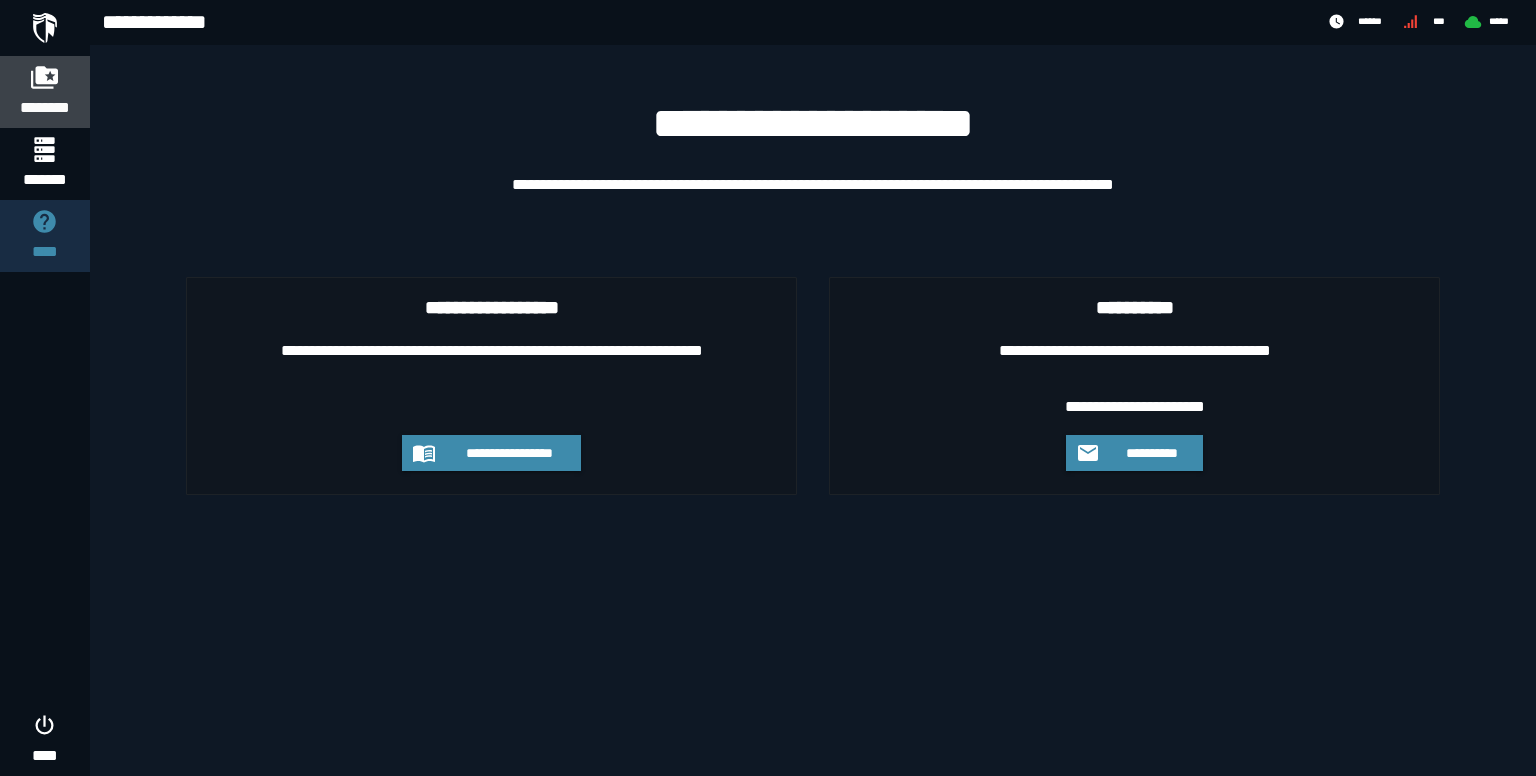click on "********" at bounding box center (45, 92) 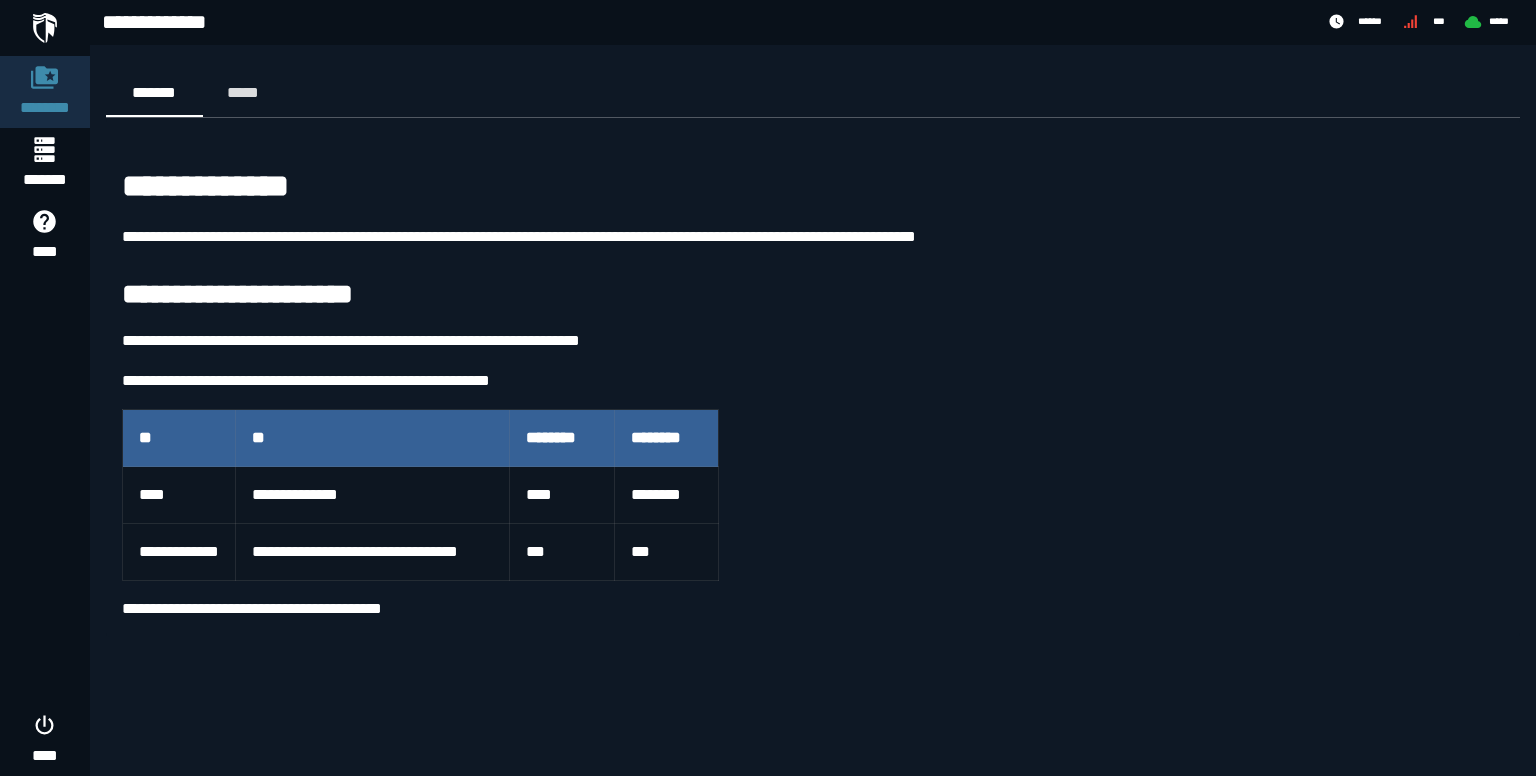 click at bounding box center [45, 28] 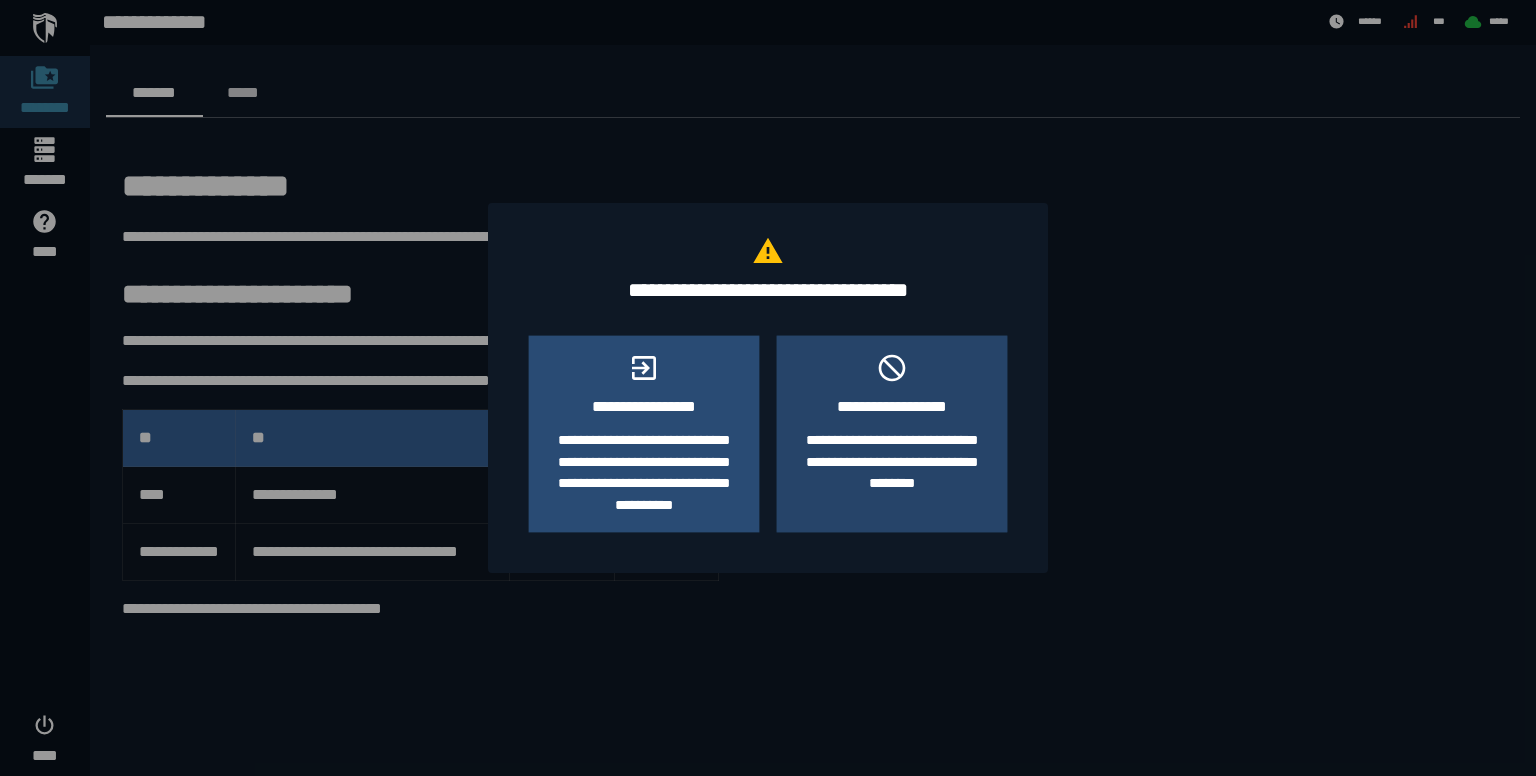 click on "**********" 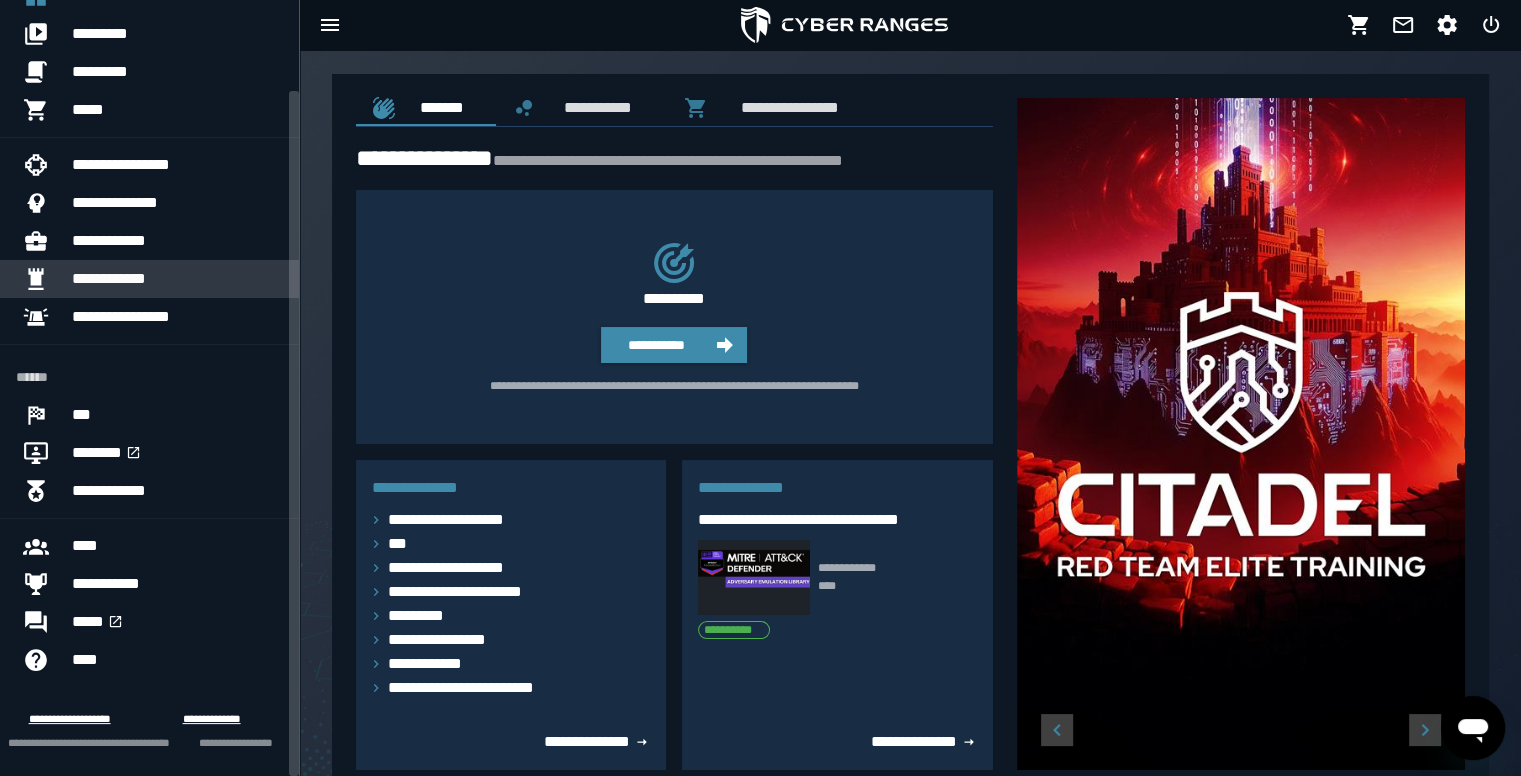 scroll, scrollTop: 0, scrollLeft: 0, axis: both 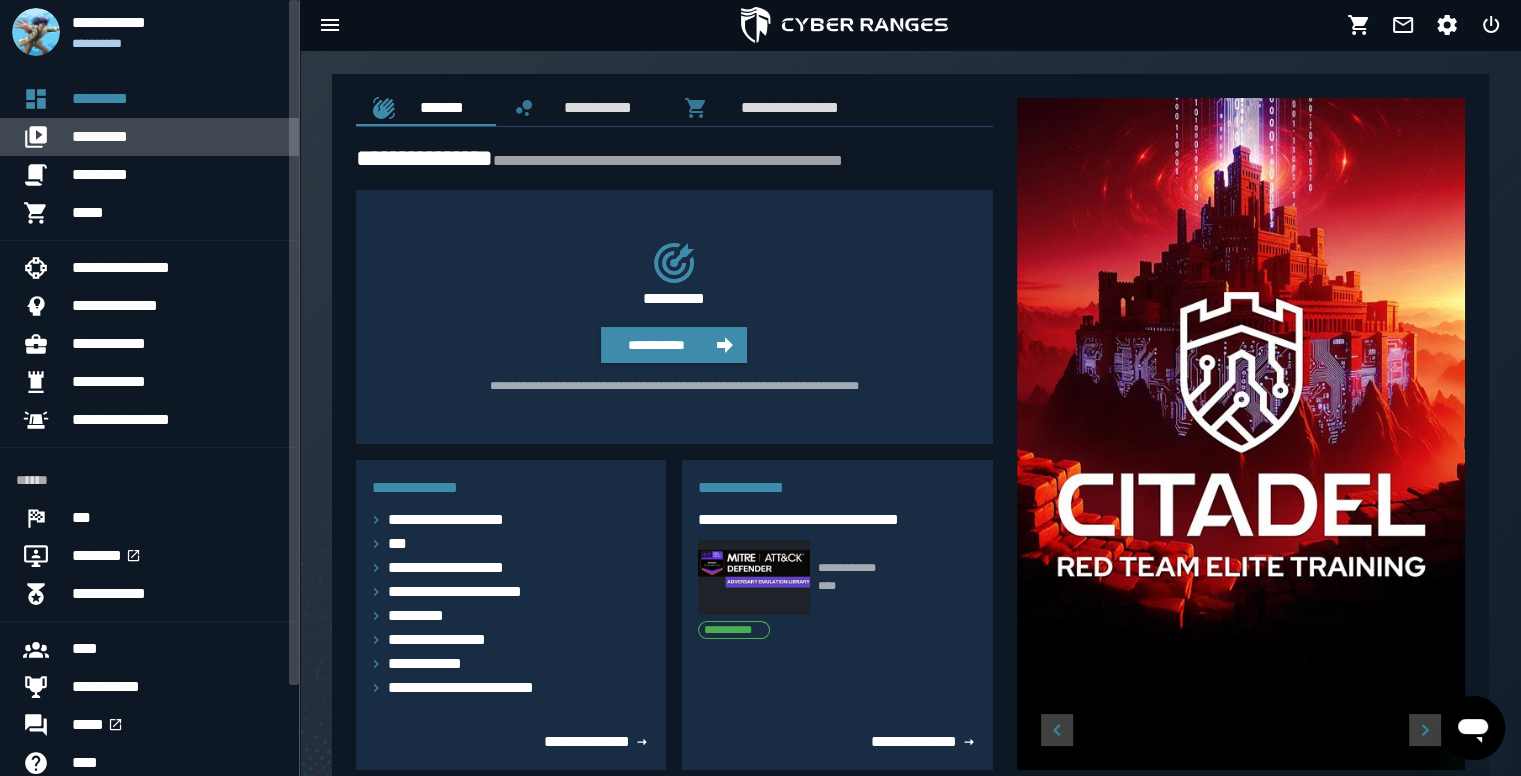 click on "*********" at bounding box center (177, 137) 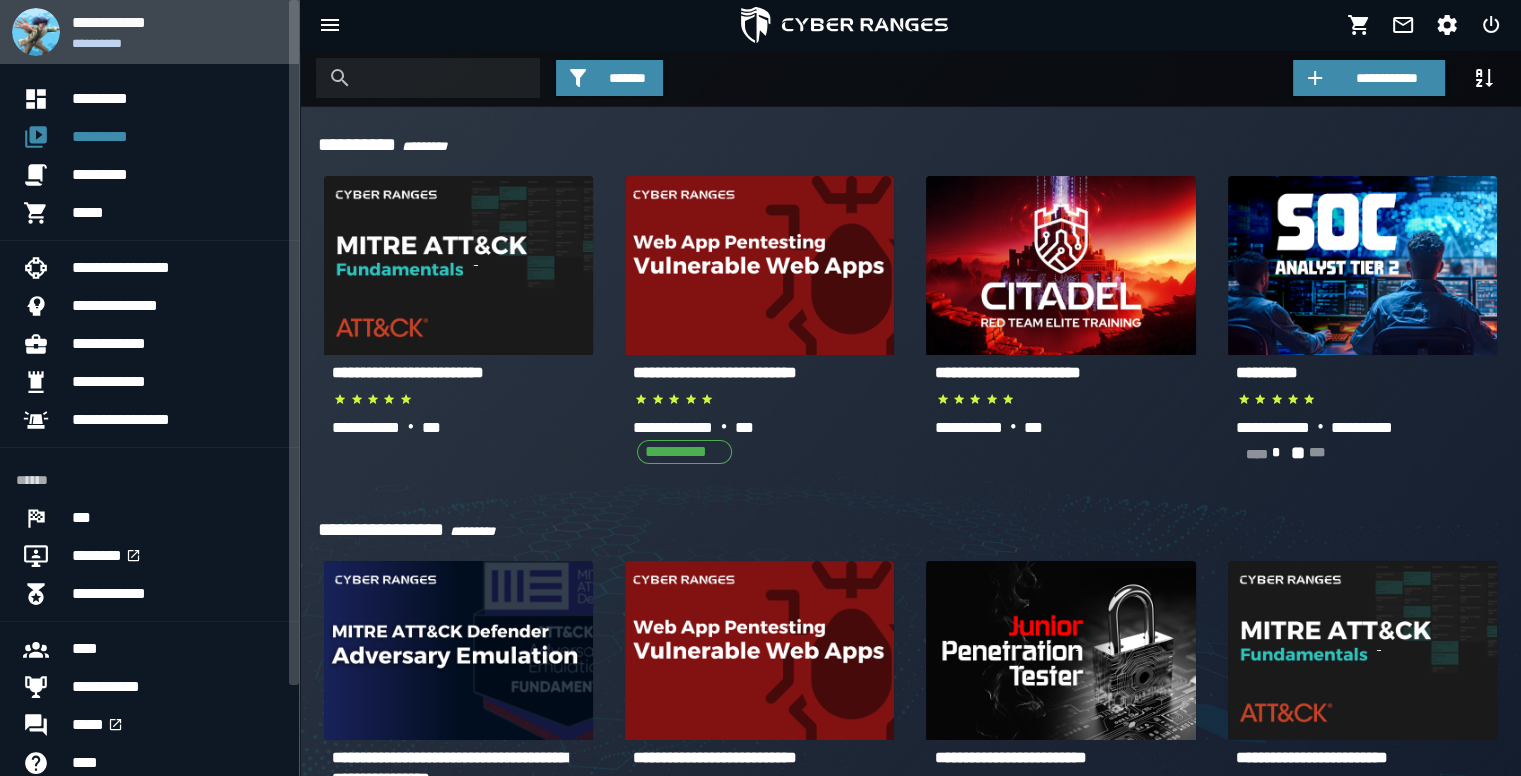 click on "**********" at bounding box center [177, 22] 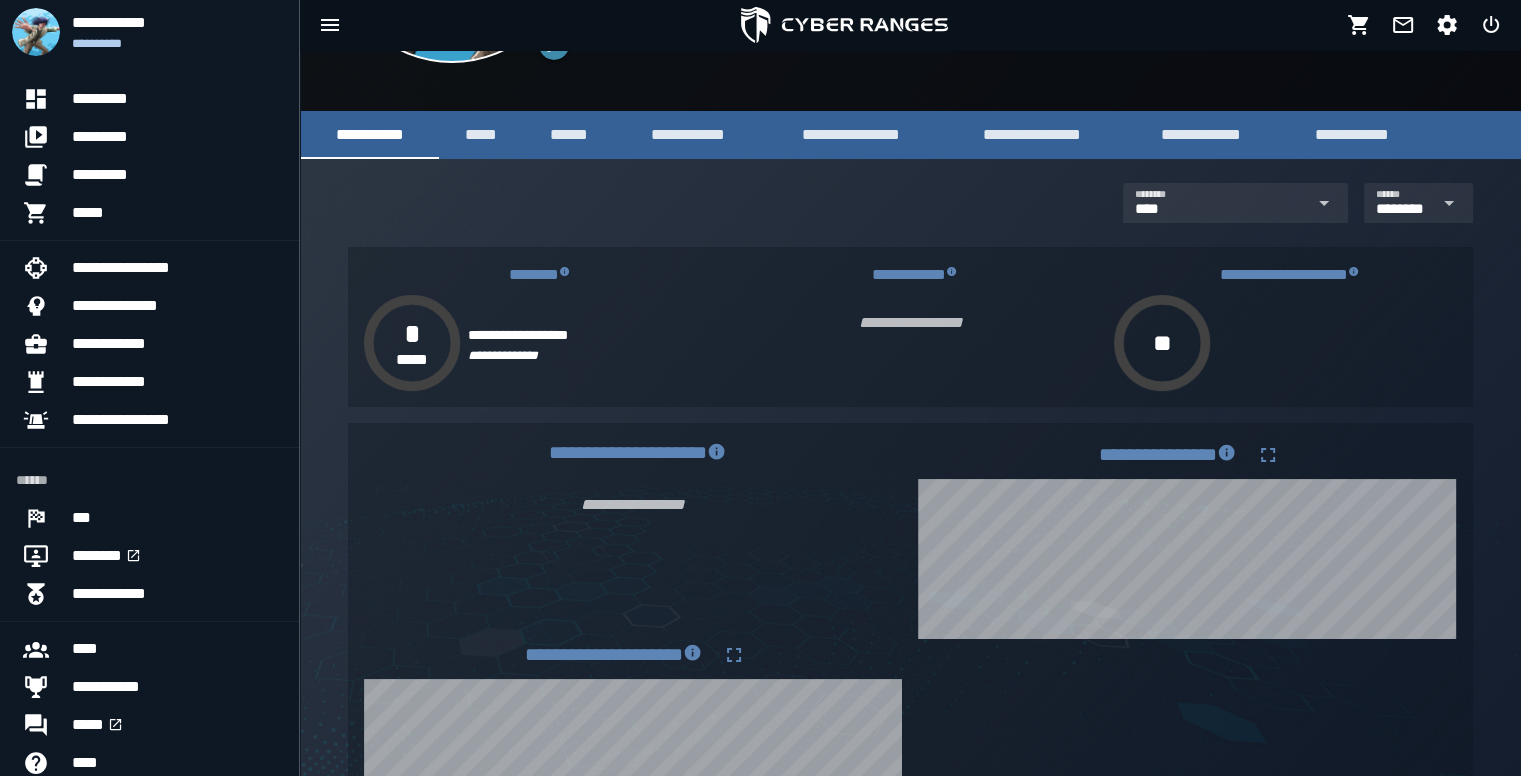 scroll, scrollTop: 276, scrollLeft: 0, axis: vertical 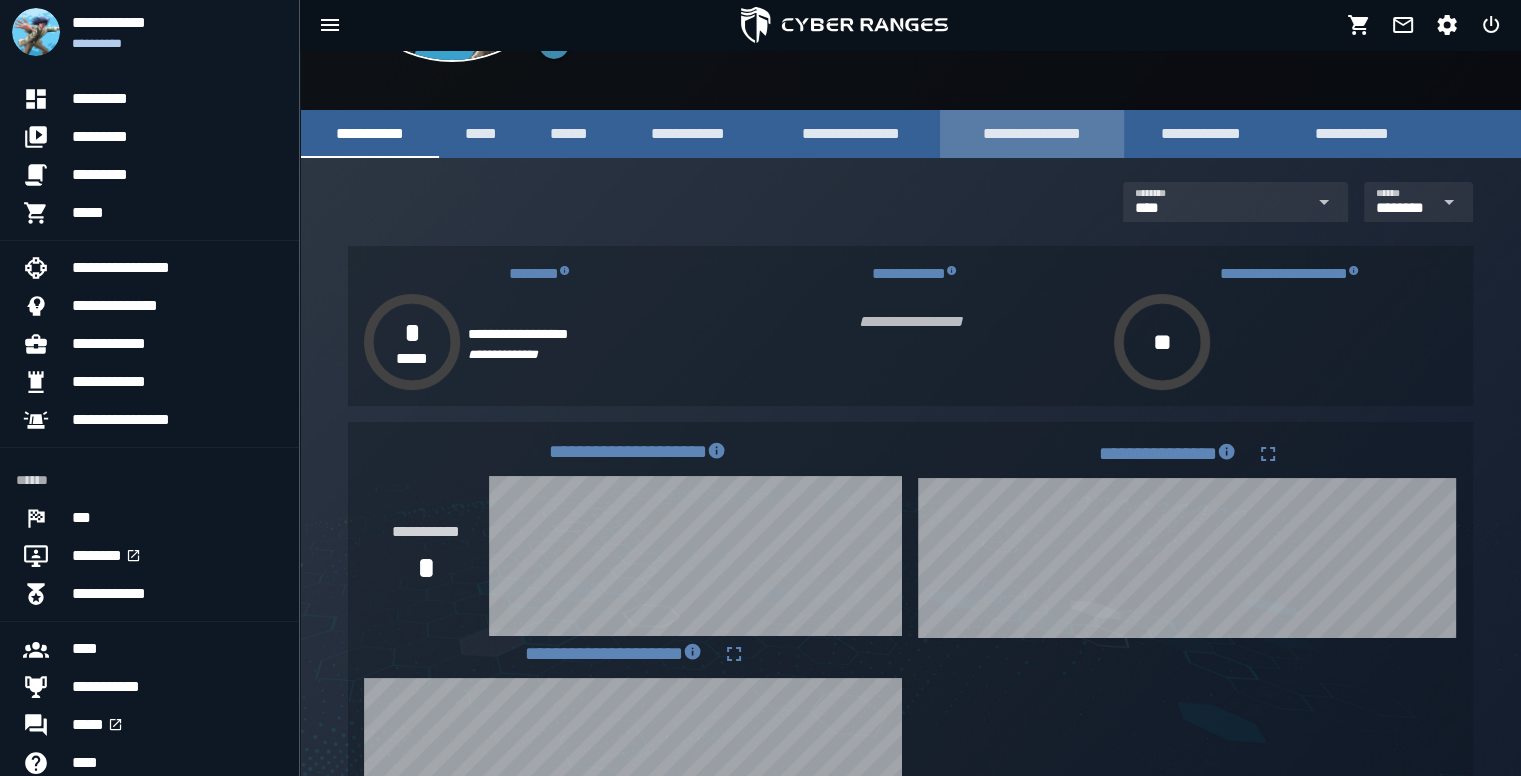 click on "**********" at bounding box center [1032, 133] 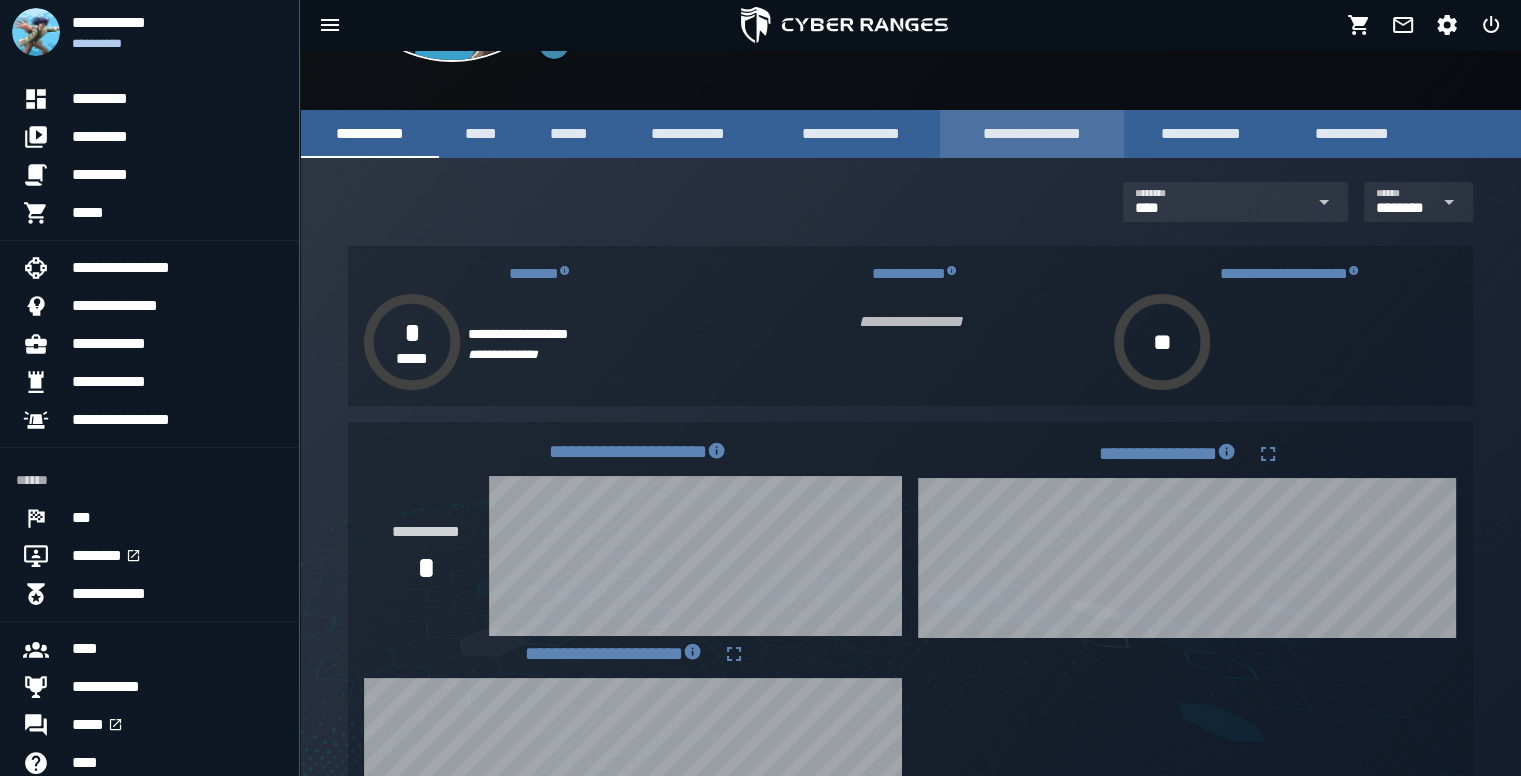 click on "**********" at bounding box center (910, -58) 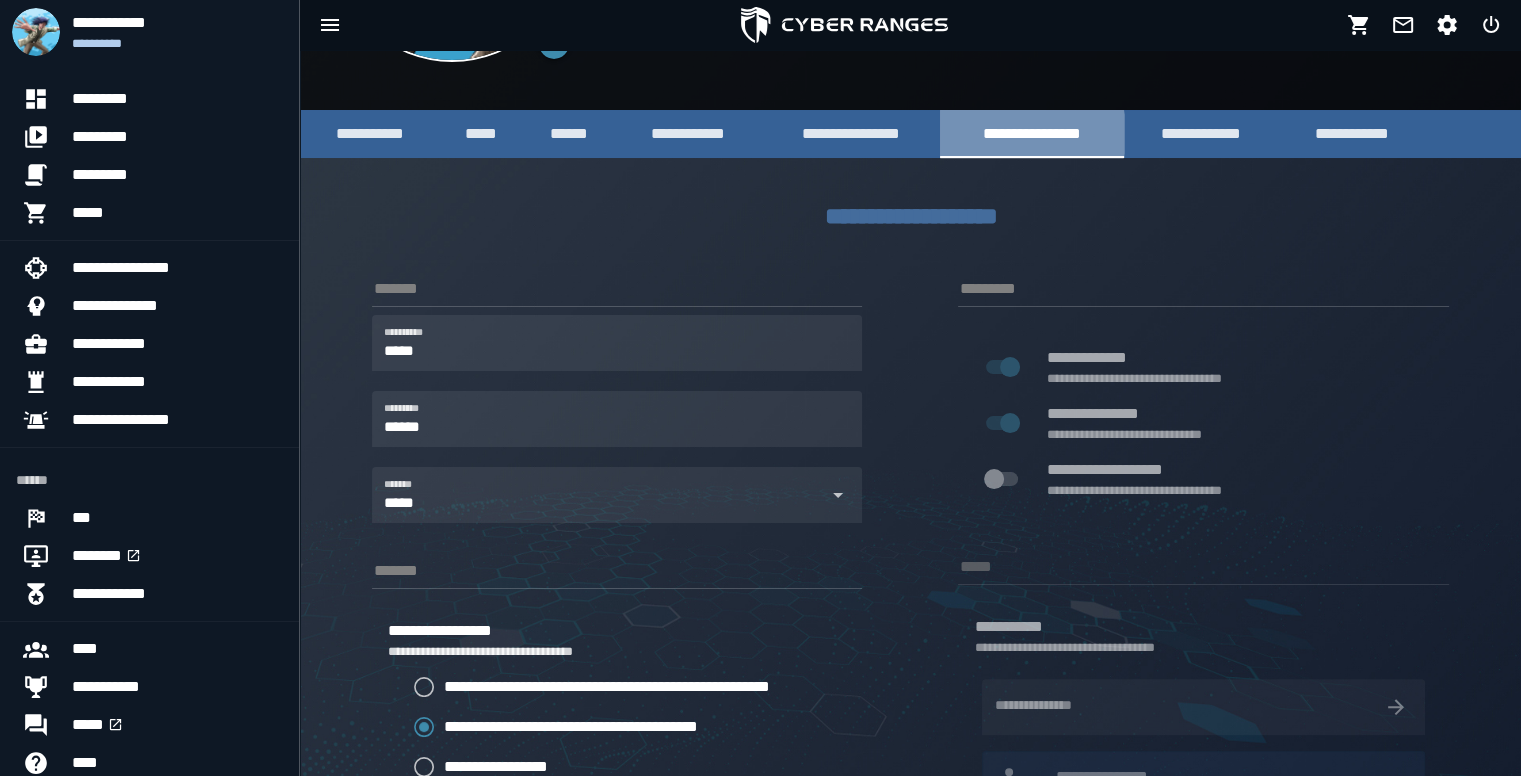 scroll, scrollTop: 0, scrollLeft: 0, axis: both 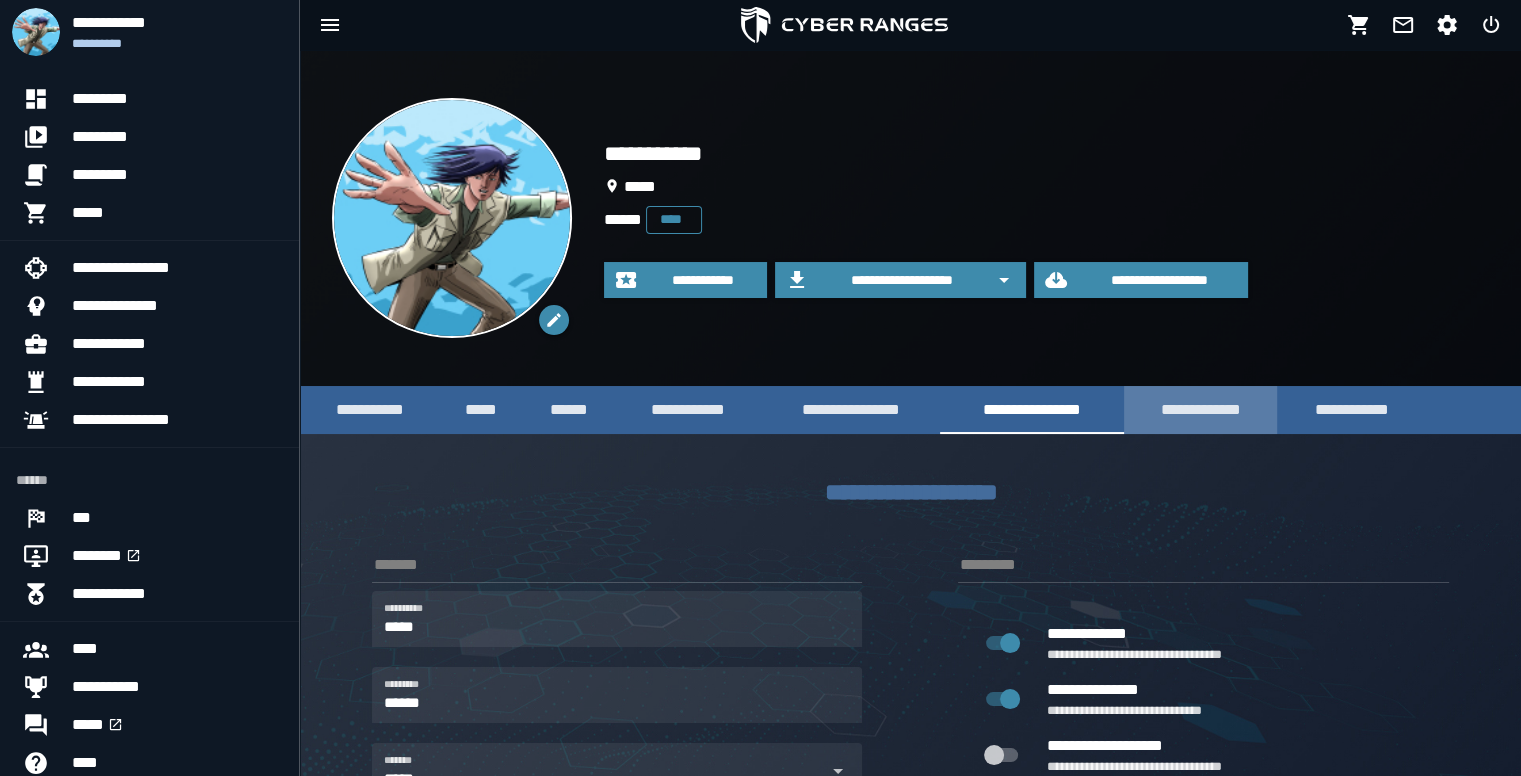 click on "**********" at bounding box center (1200, 409) 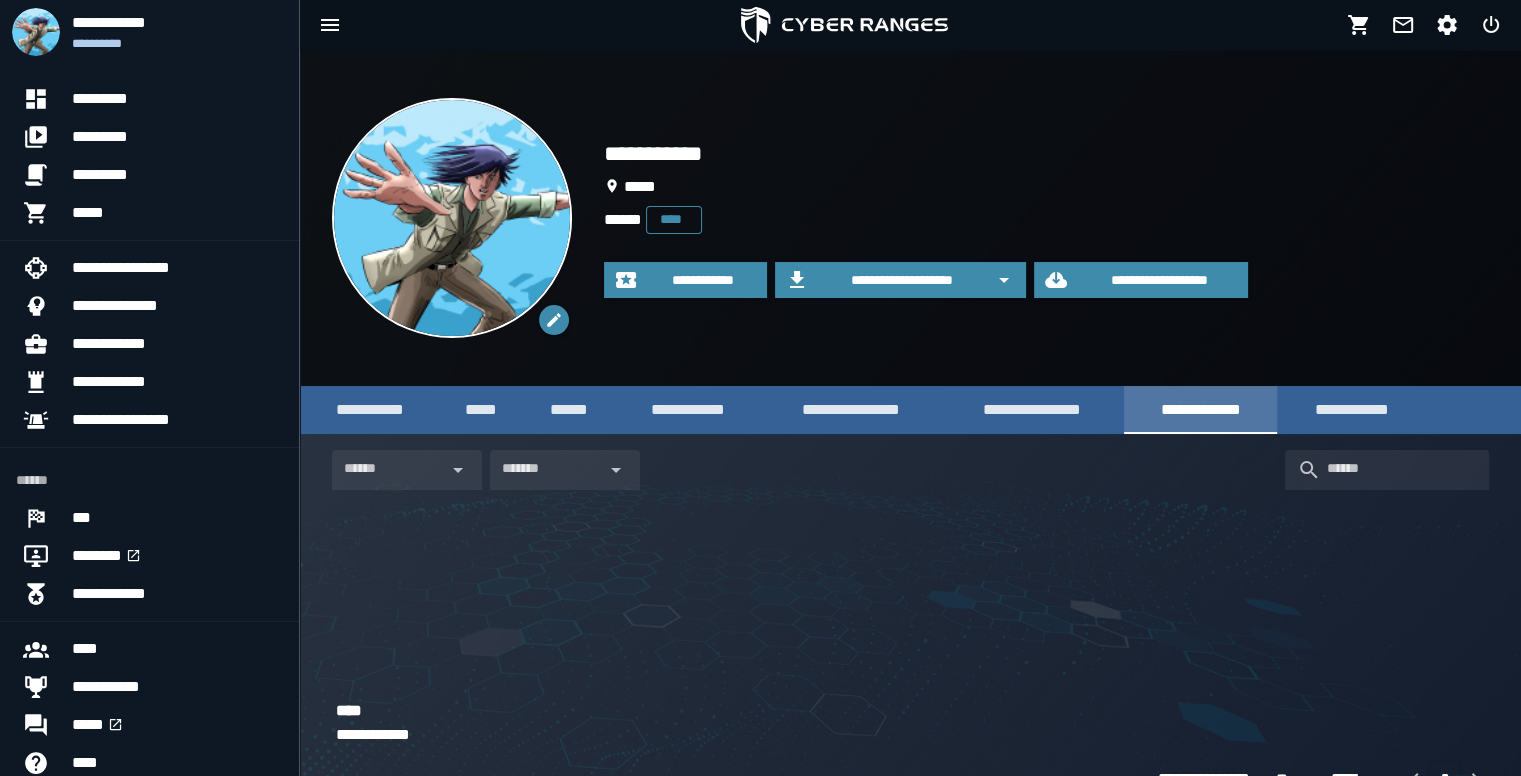 scroll, scrollTop: 47, scrollLeft: 0, axis: vertical 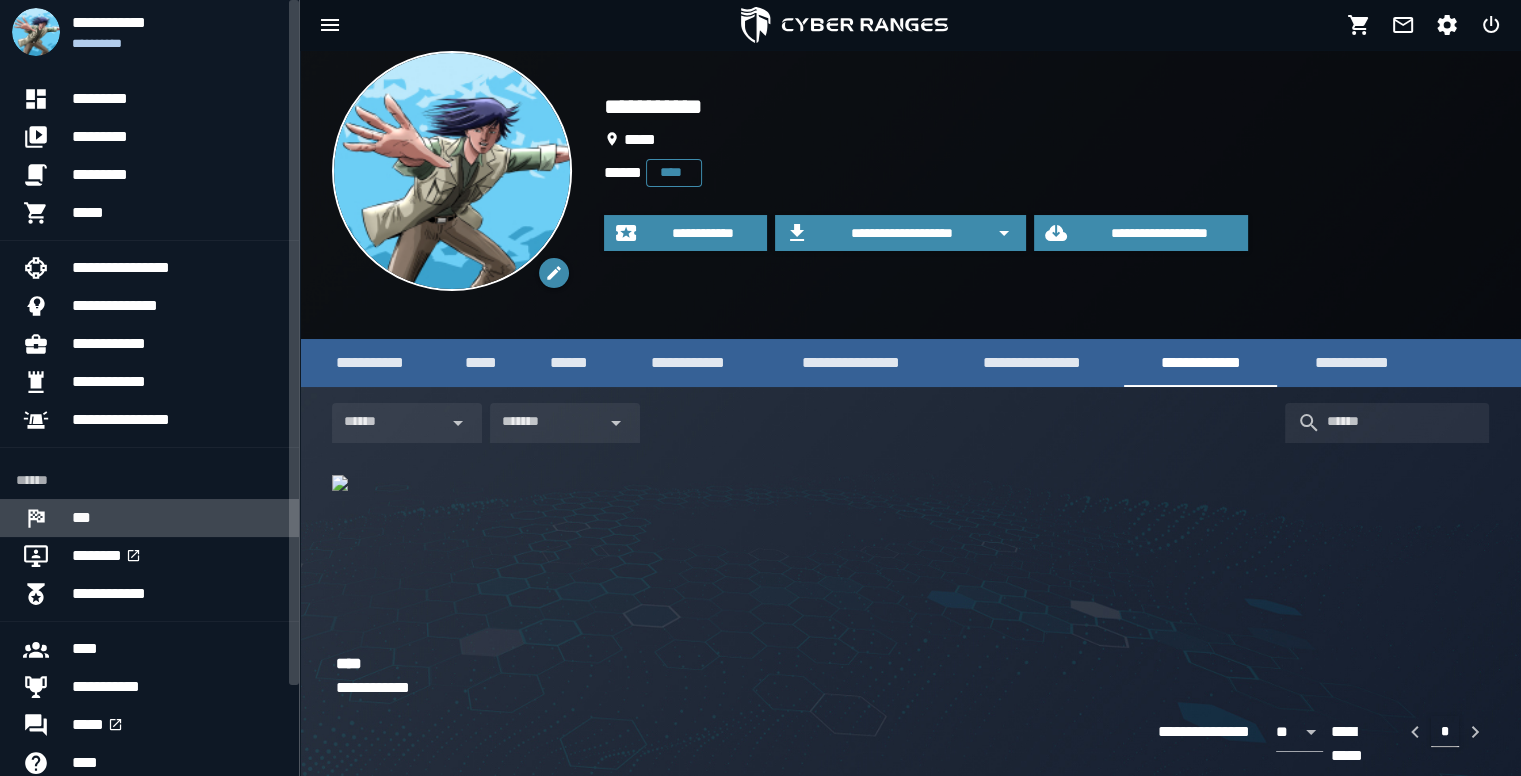 click on "***" at bounding box center [177, 518] 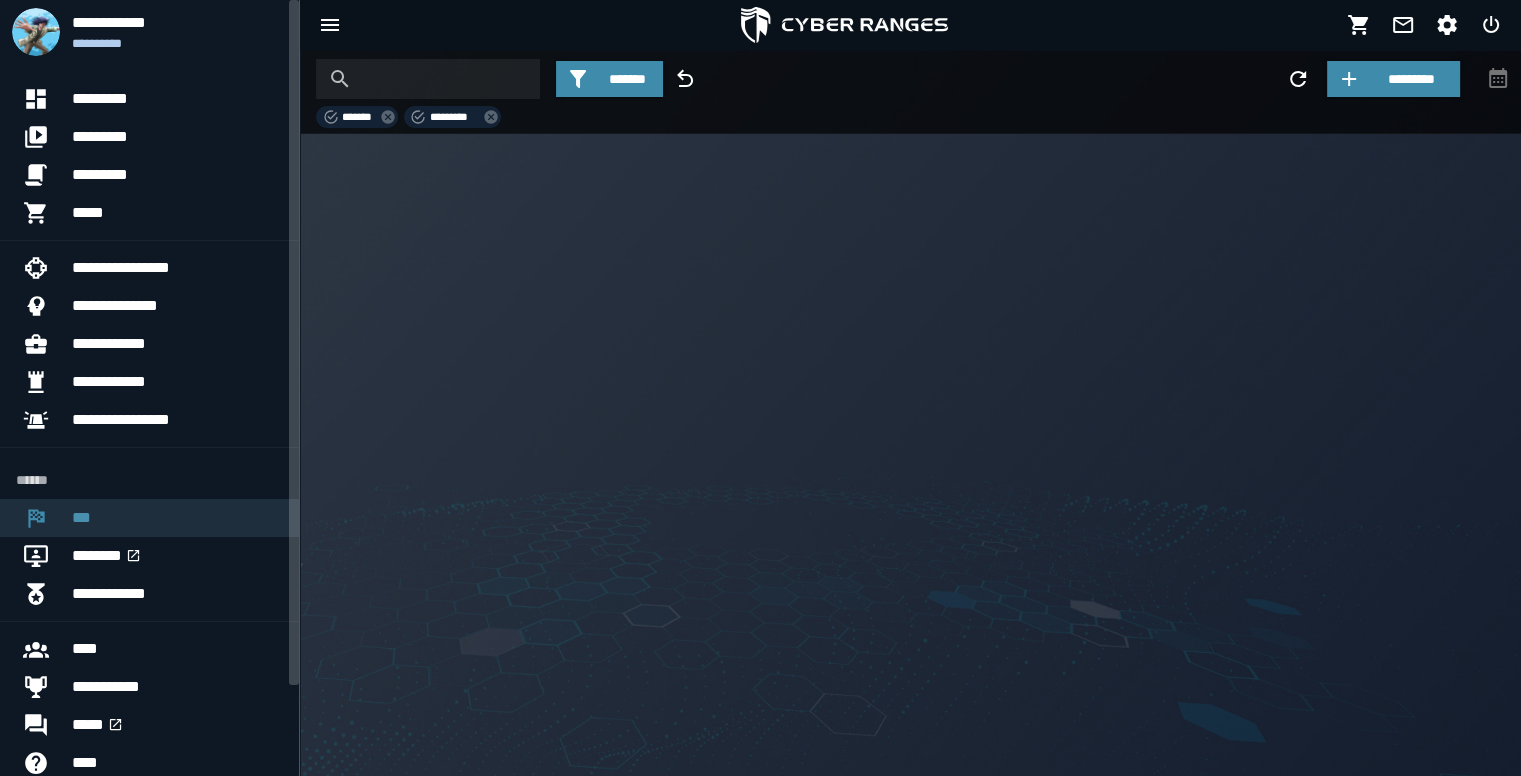 scroll, scrollTop: 0, scrollLeft: 0, axis: both 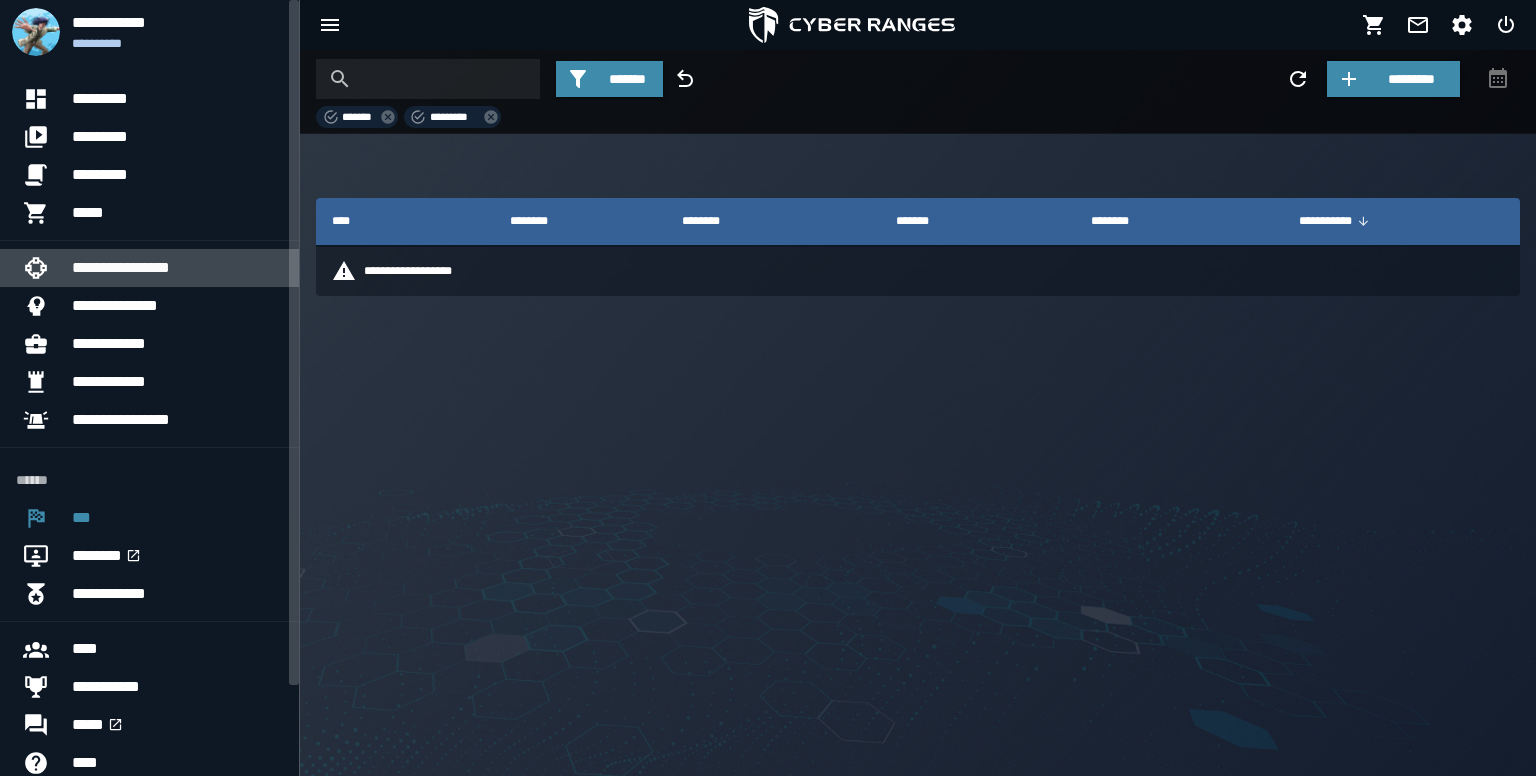 click on "**********" at bounding box center [177, 268] 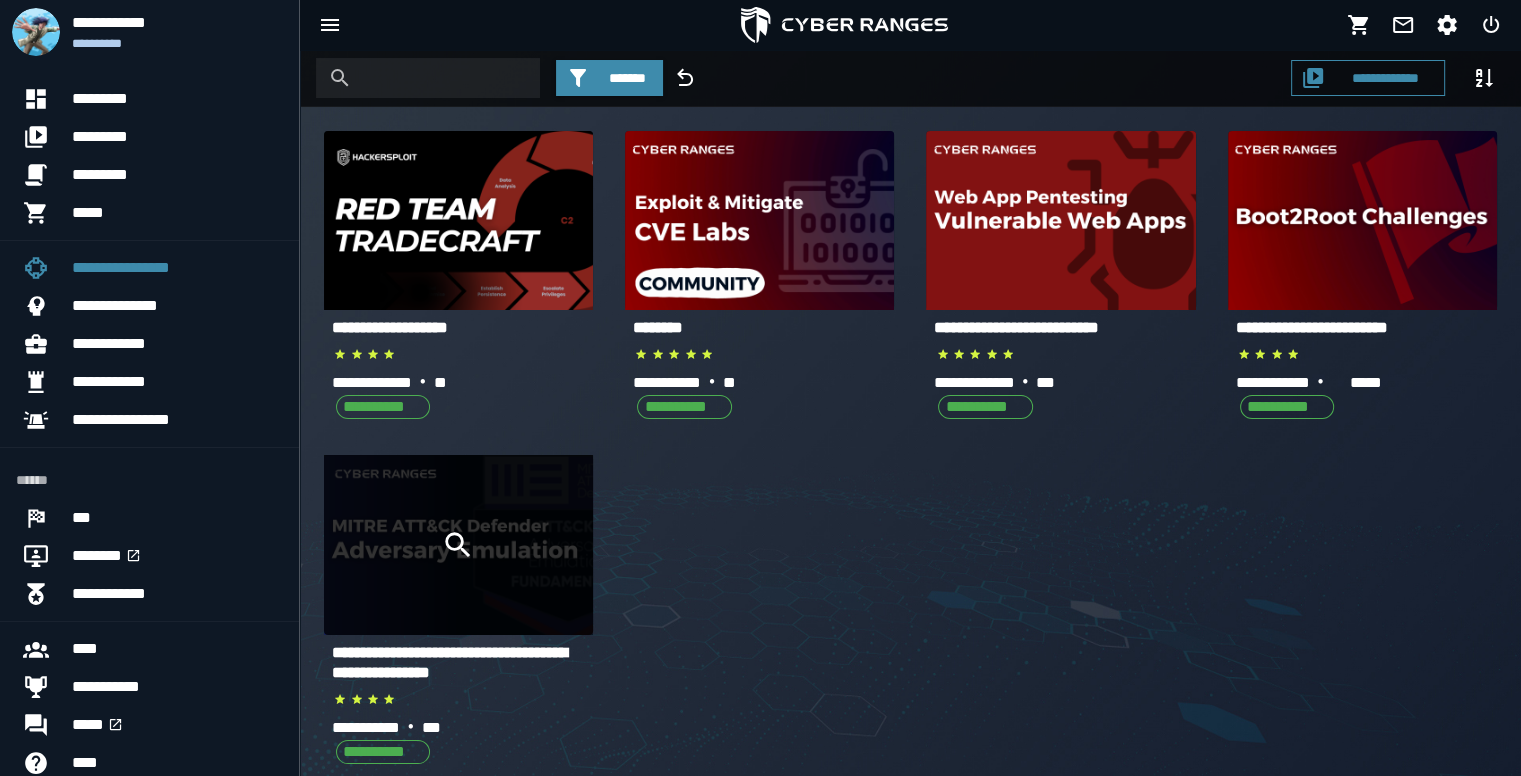 scroll, scrollTop: 168, scrollLeft: 0, axis: vertical 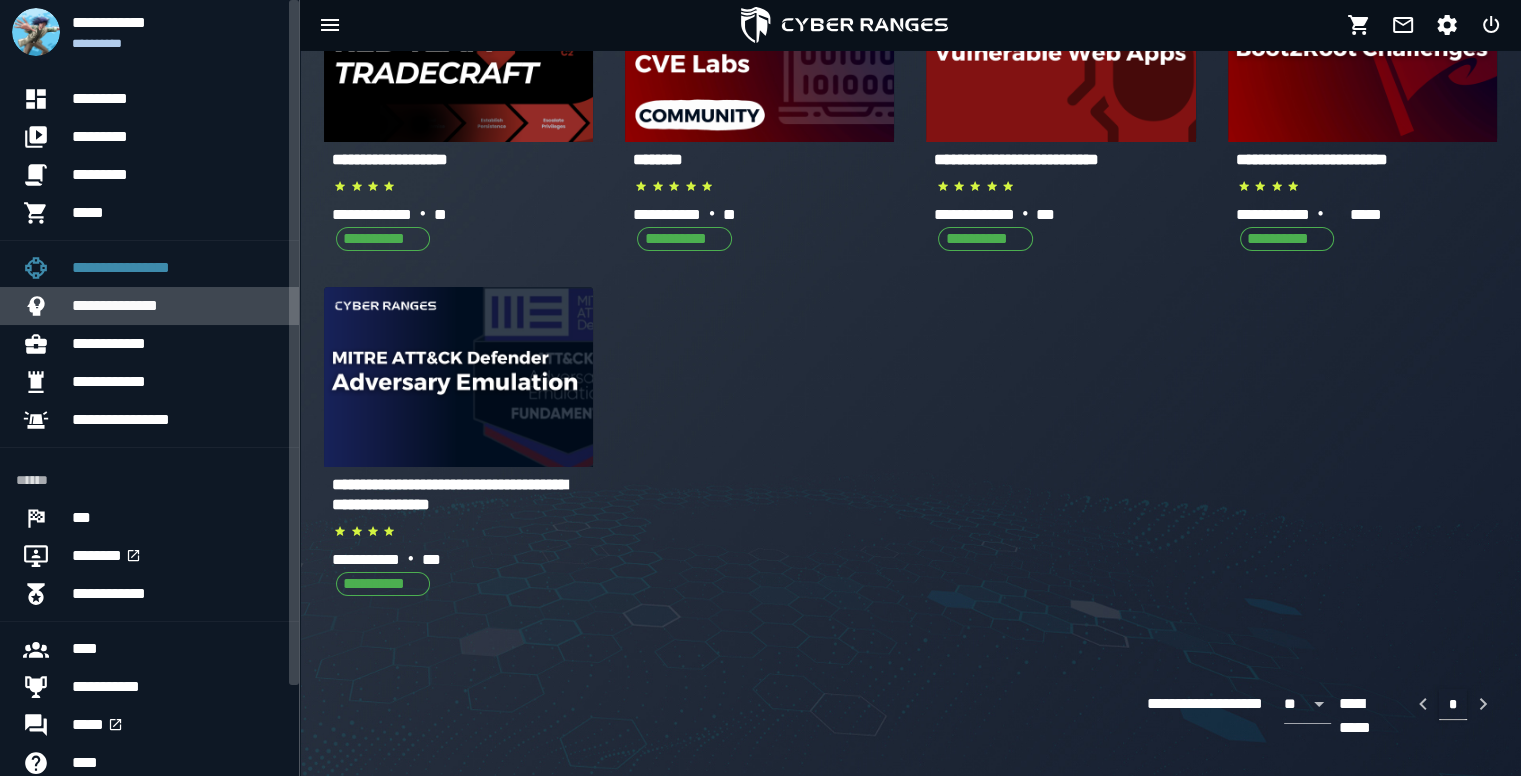 click on "**********" at bounding box center (177, 306) 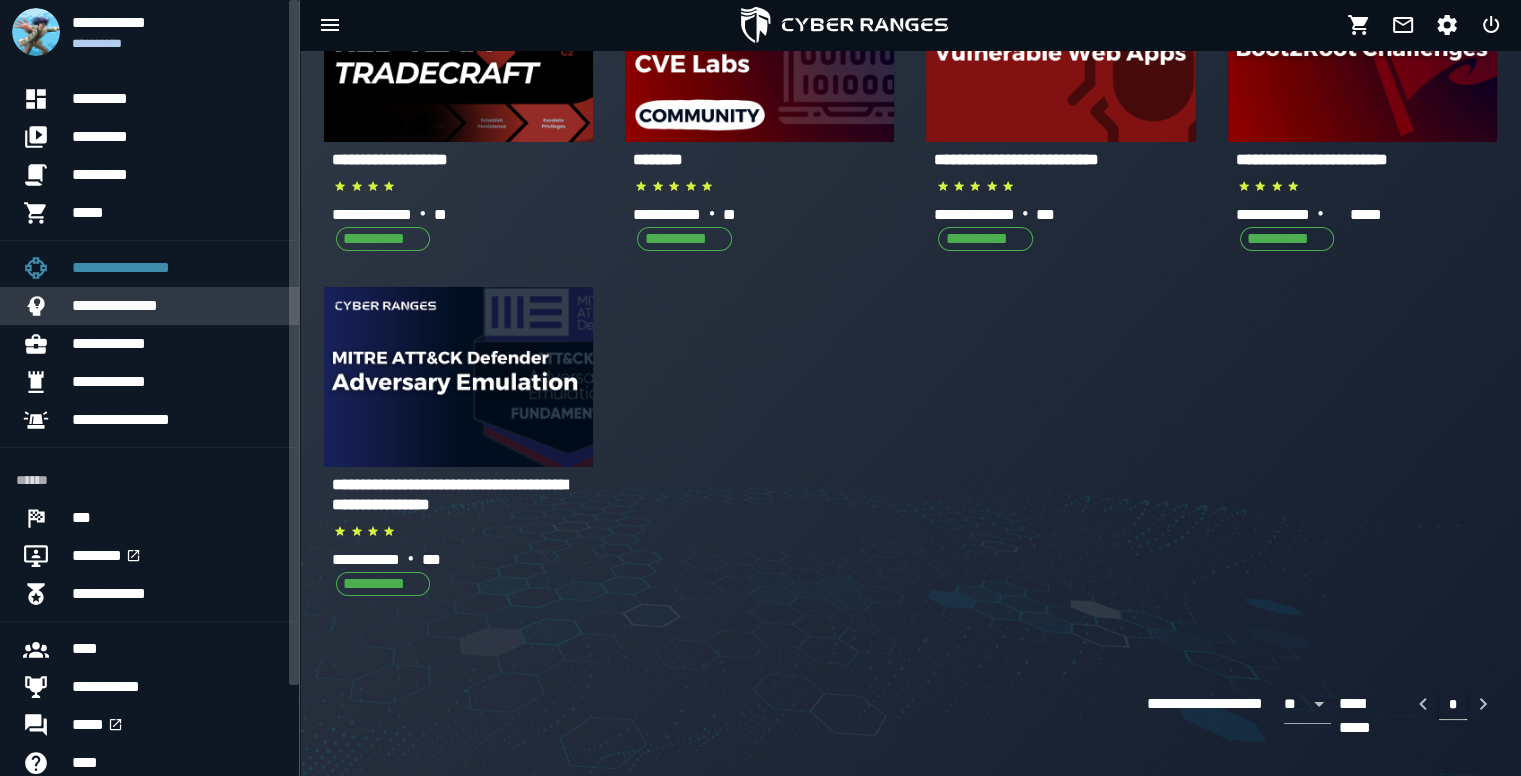 scroll, scrollTop: 0, scrollLeft: 0, axis: both 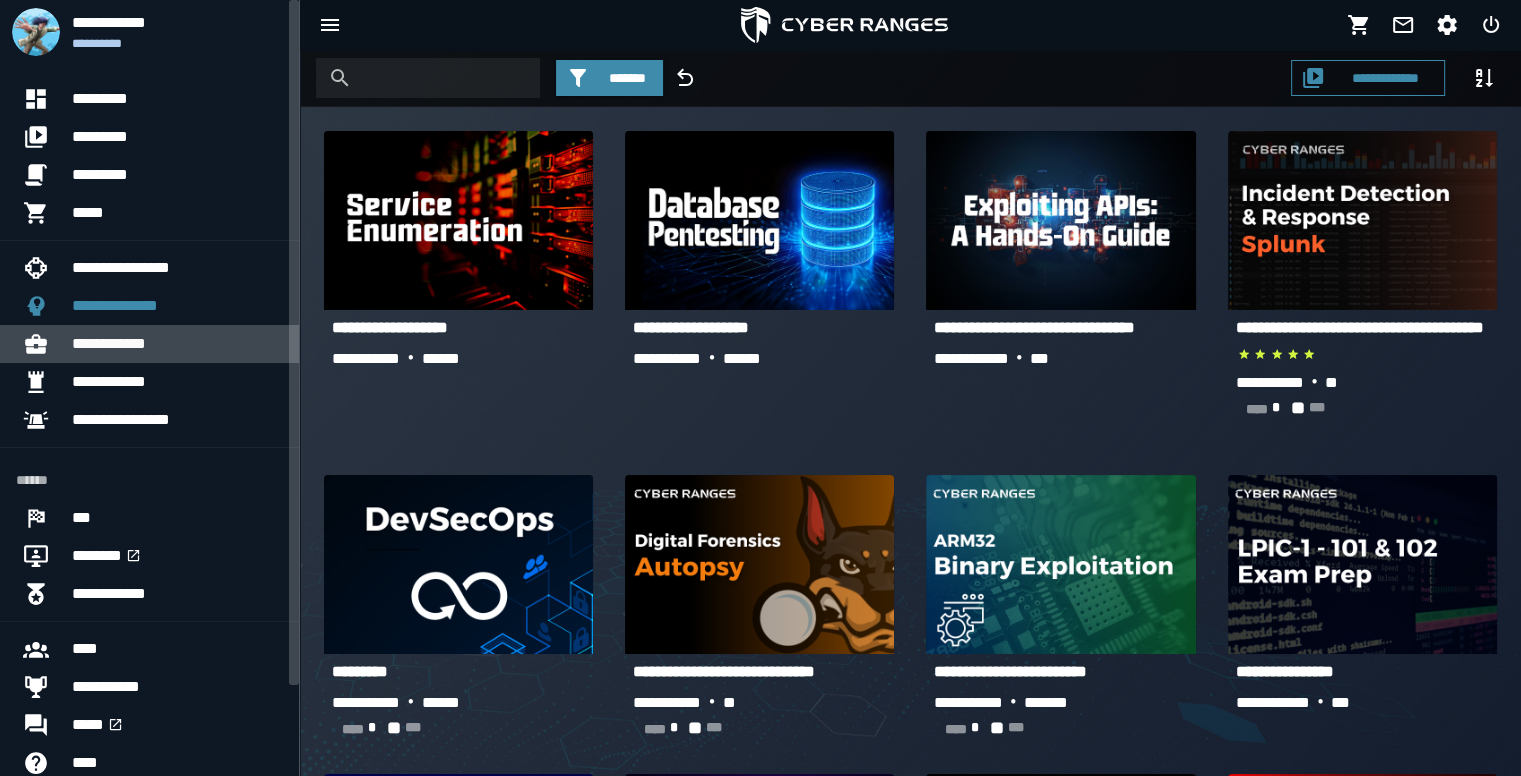 click on "**********" at bounding box center [177, 344] 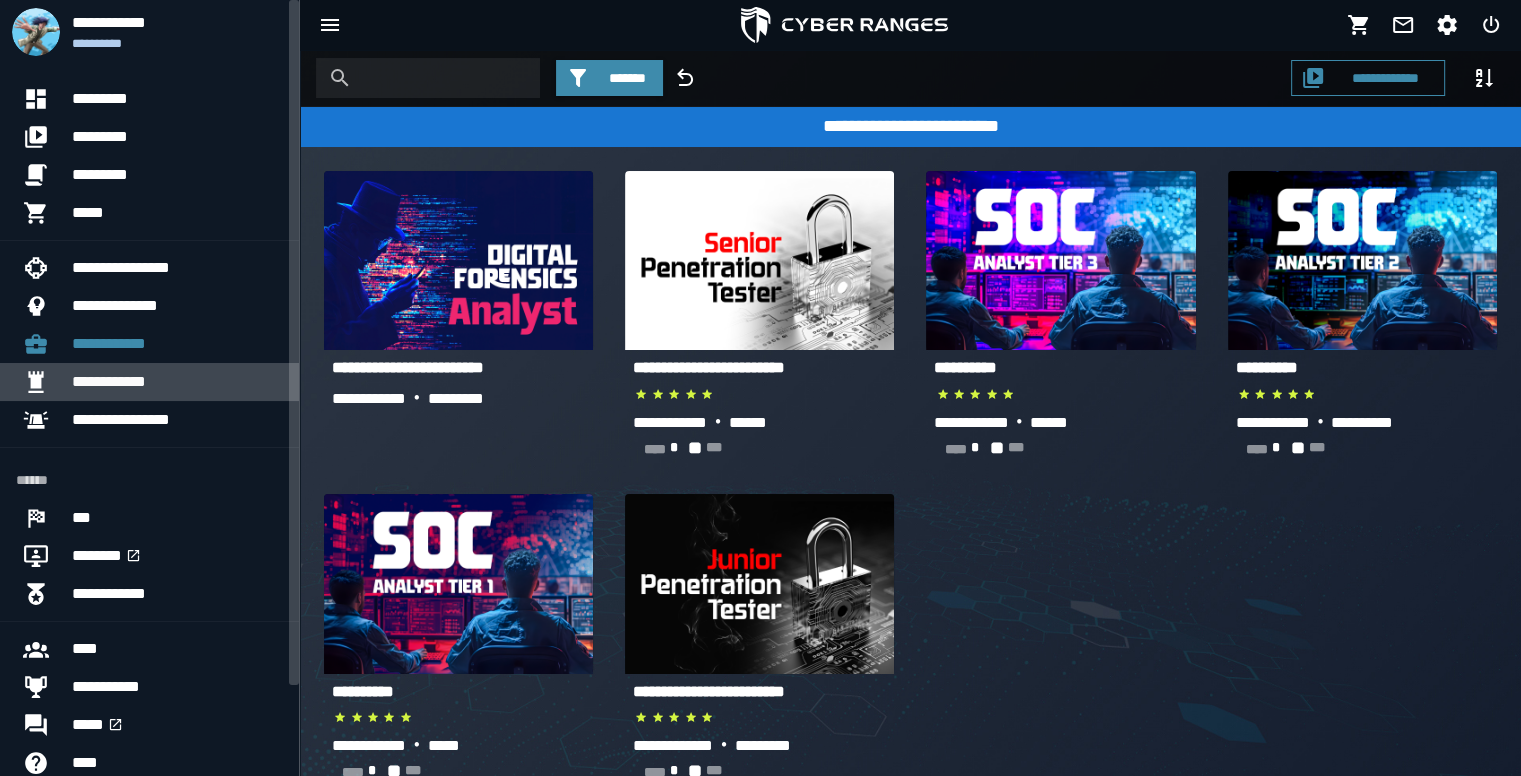 click on "**********" at bounding box center (177, 382) 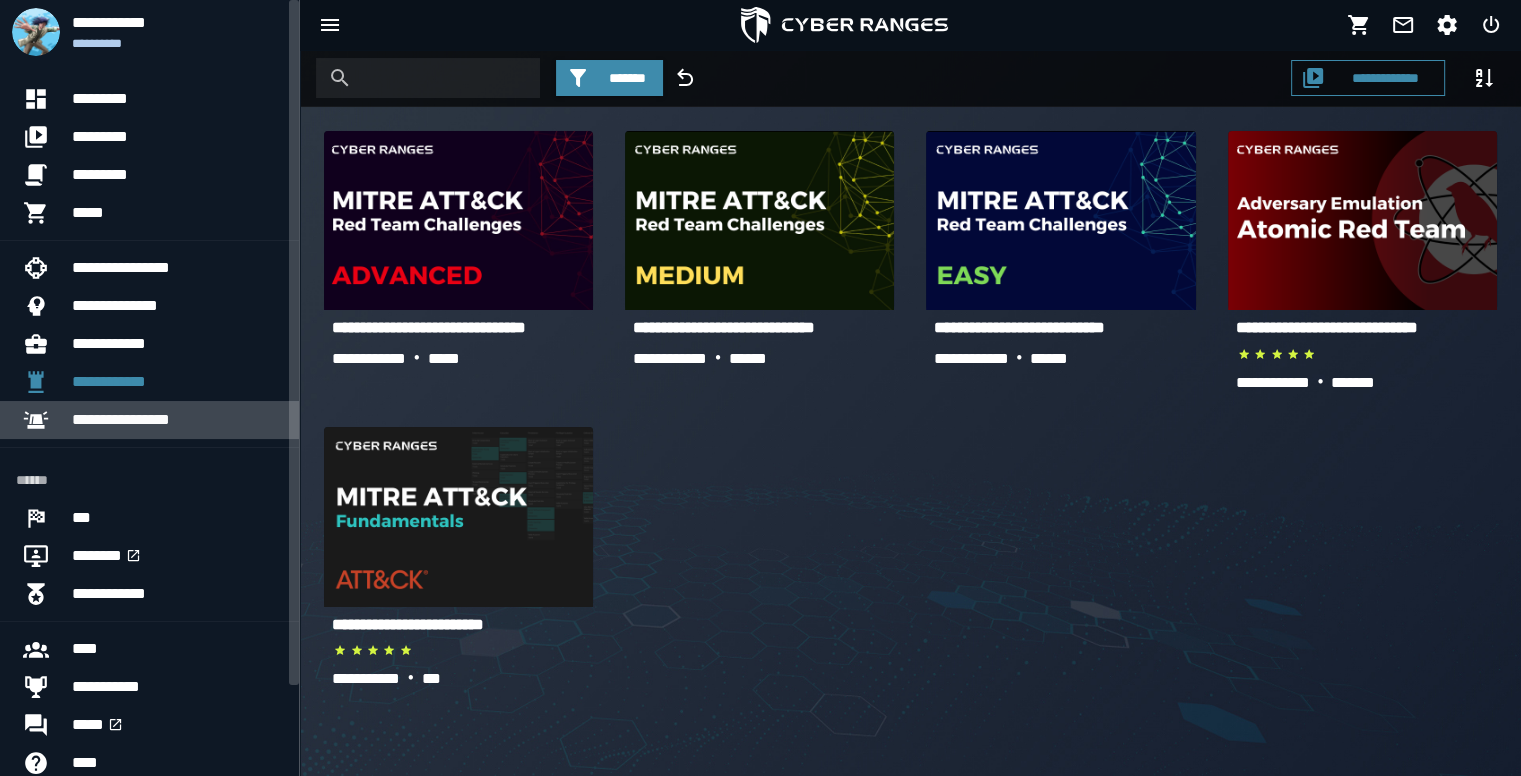 click on "**********" at bounding box center (177, 420) 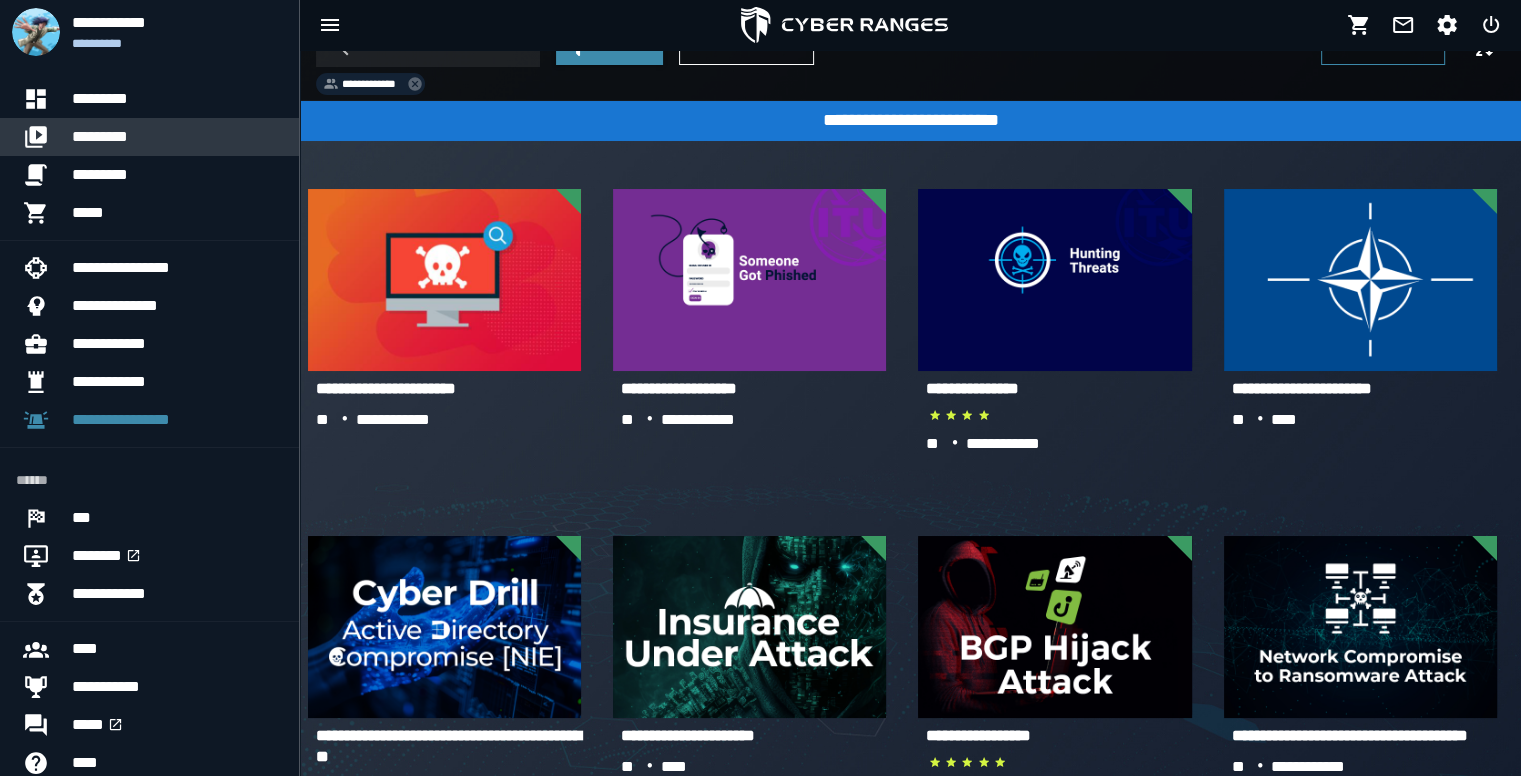 scroll, scrollTop: 15, scrollLeft: 0, axis: vertical 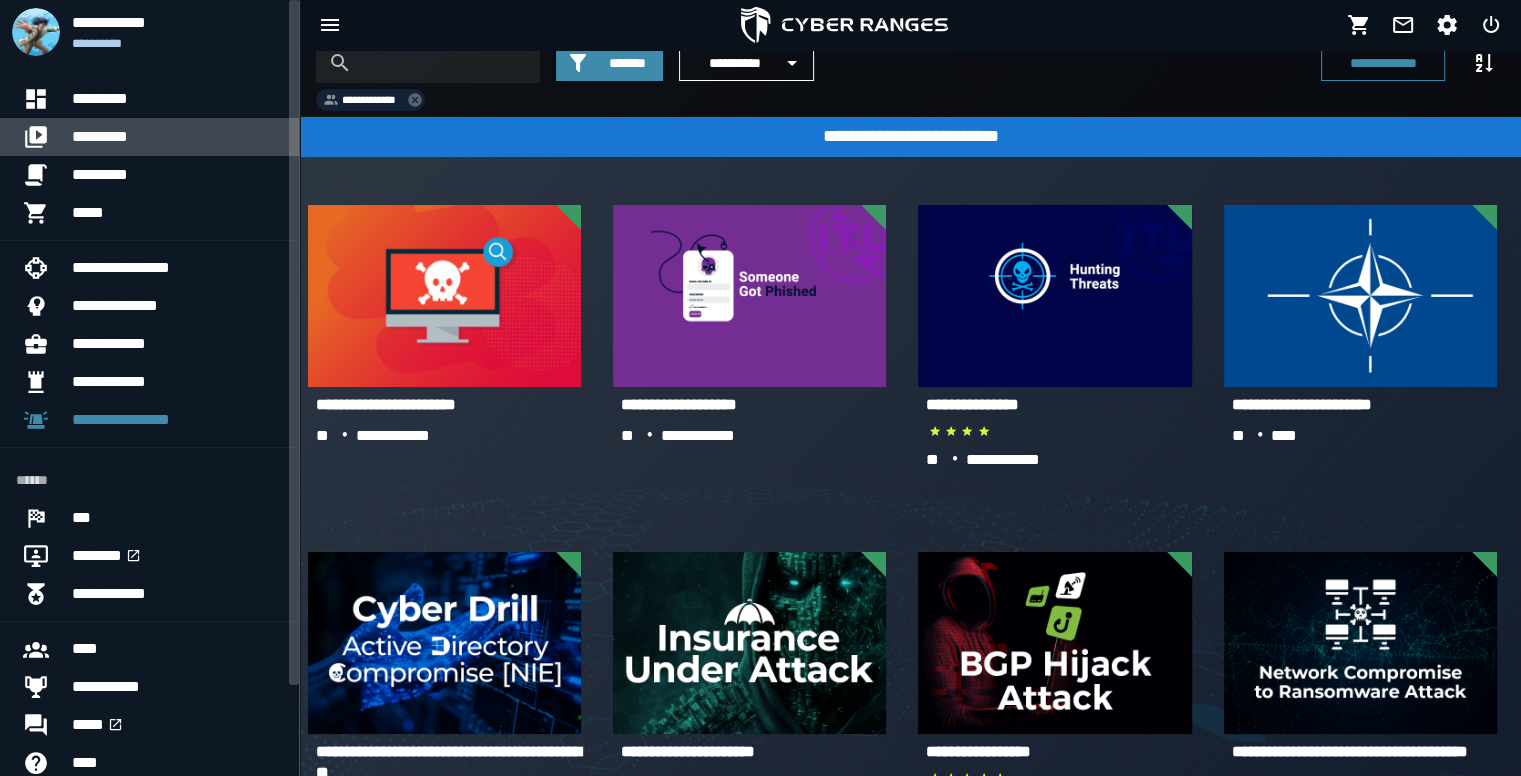 click on "*********" at bounding box center (177, 137) 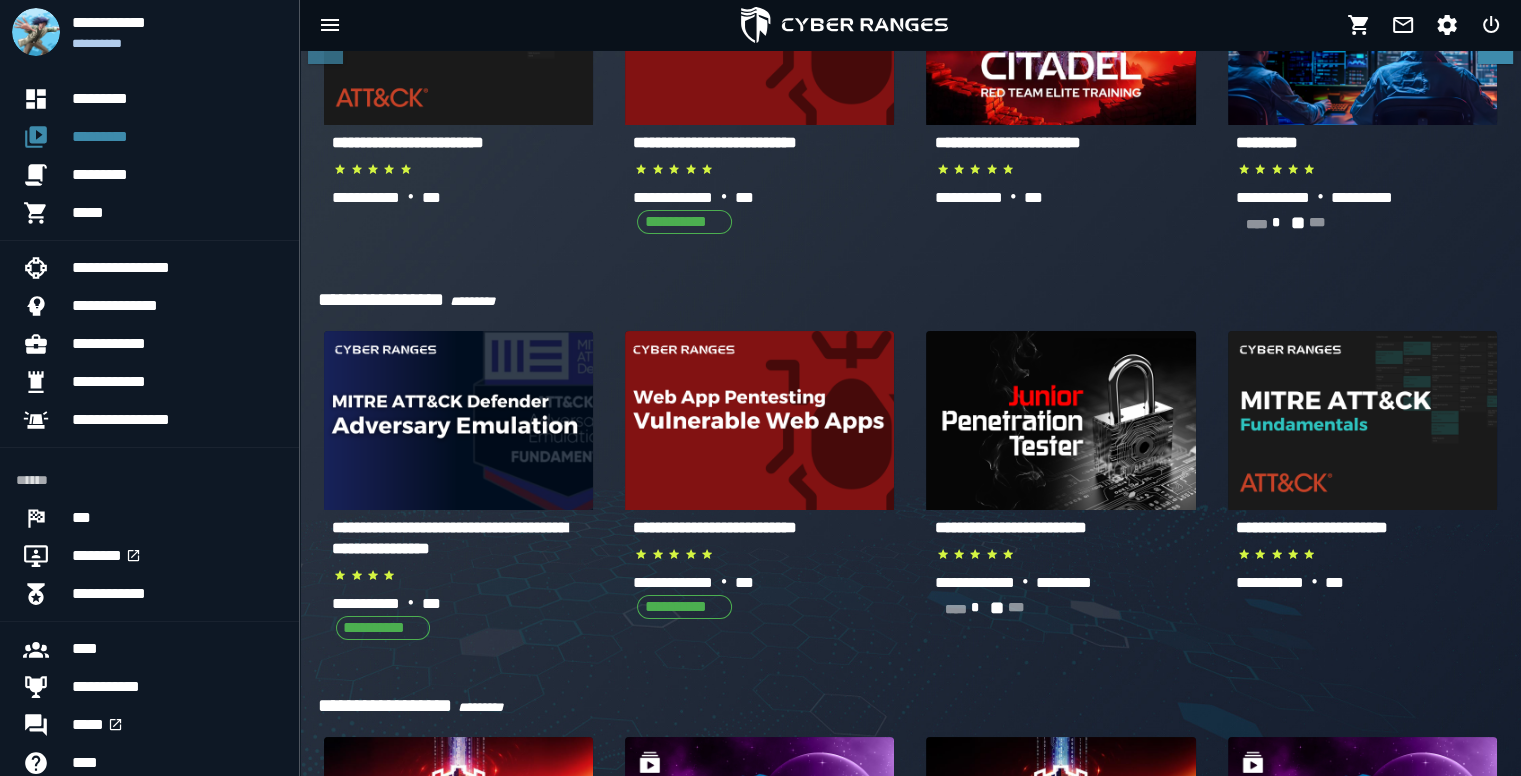 scroll, scrollTop: 0, scrollLeft: 0, axis: both 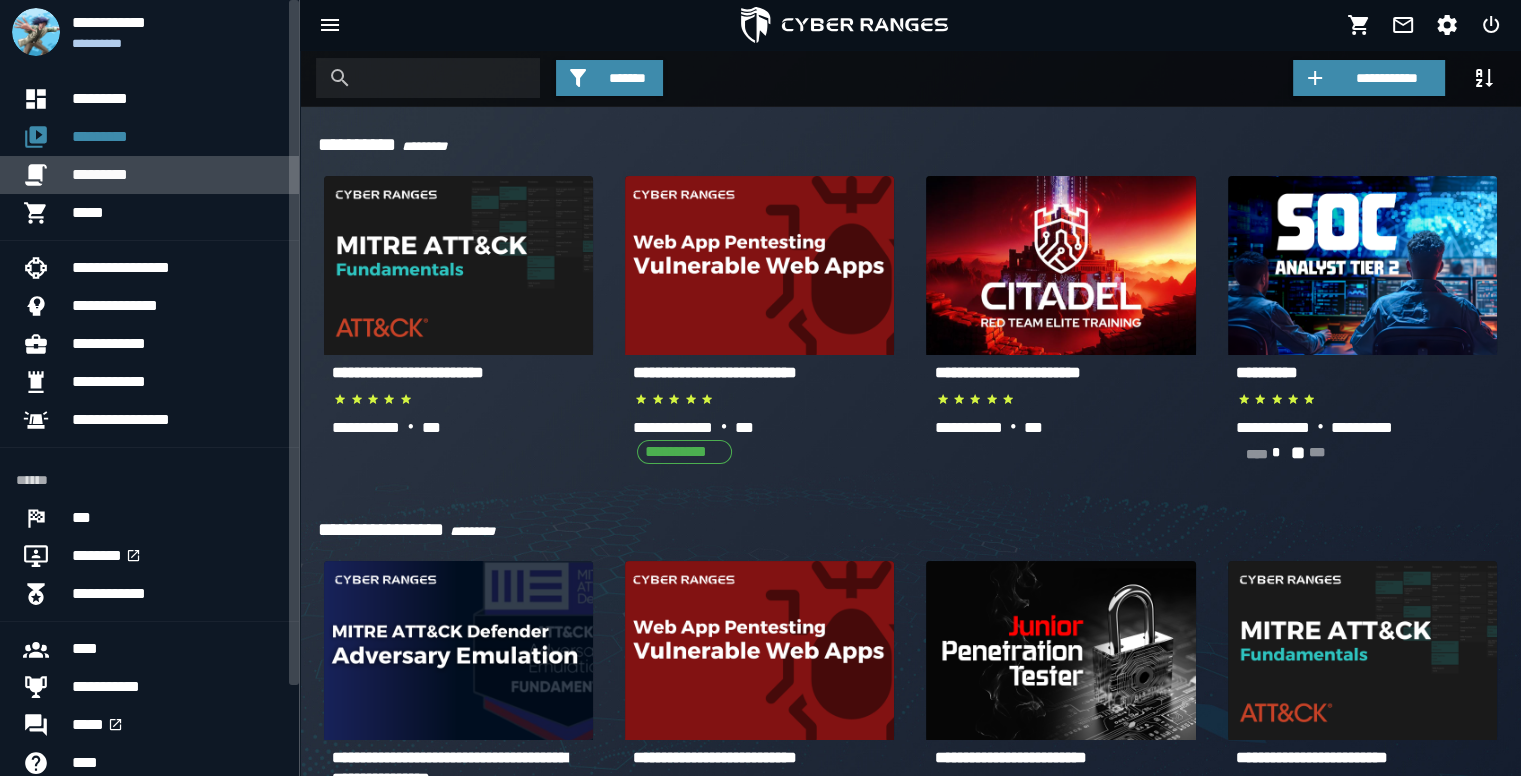 click on "*********" at bounding box center (177, 175) 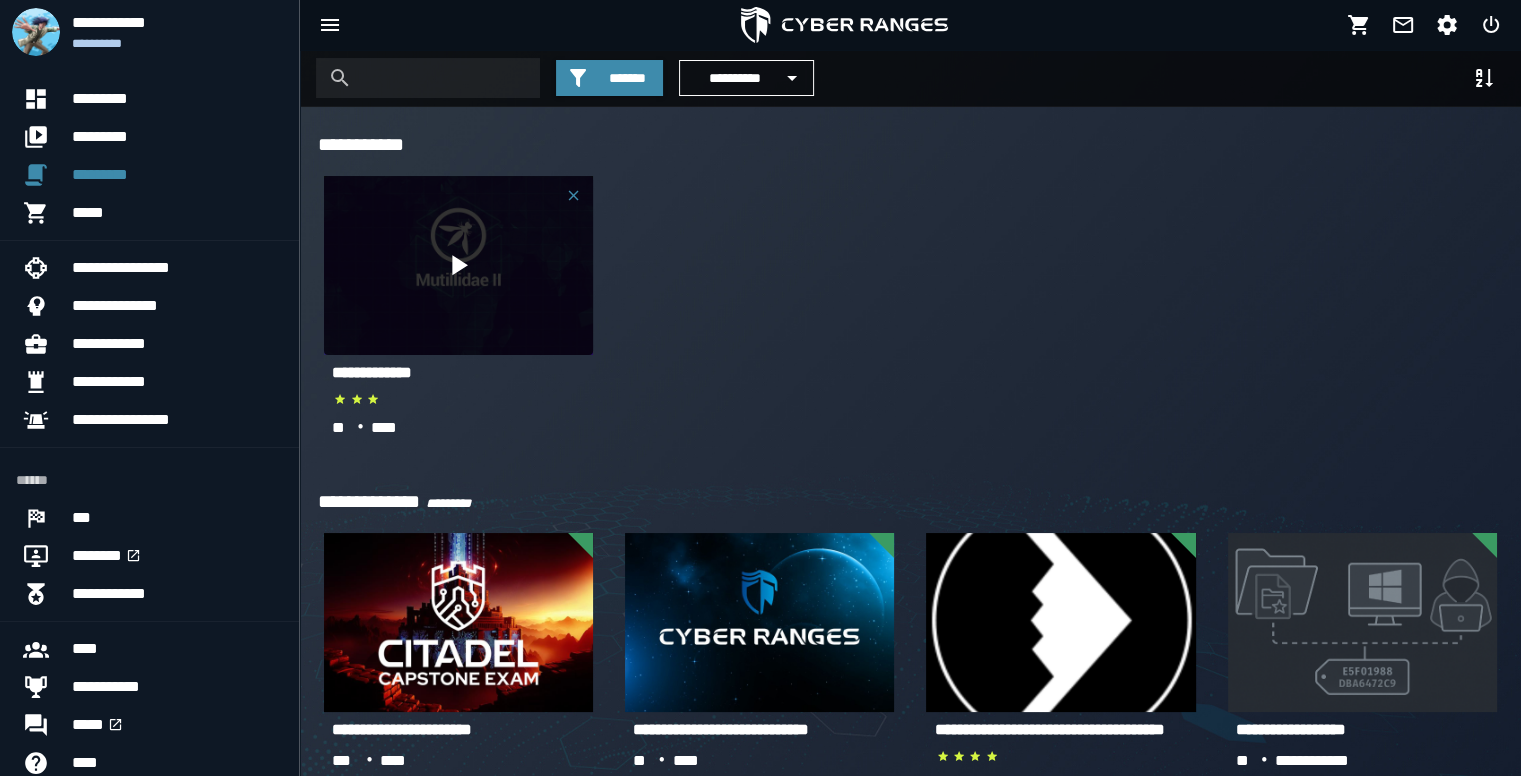click 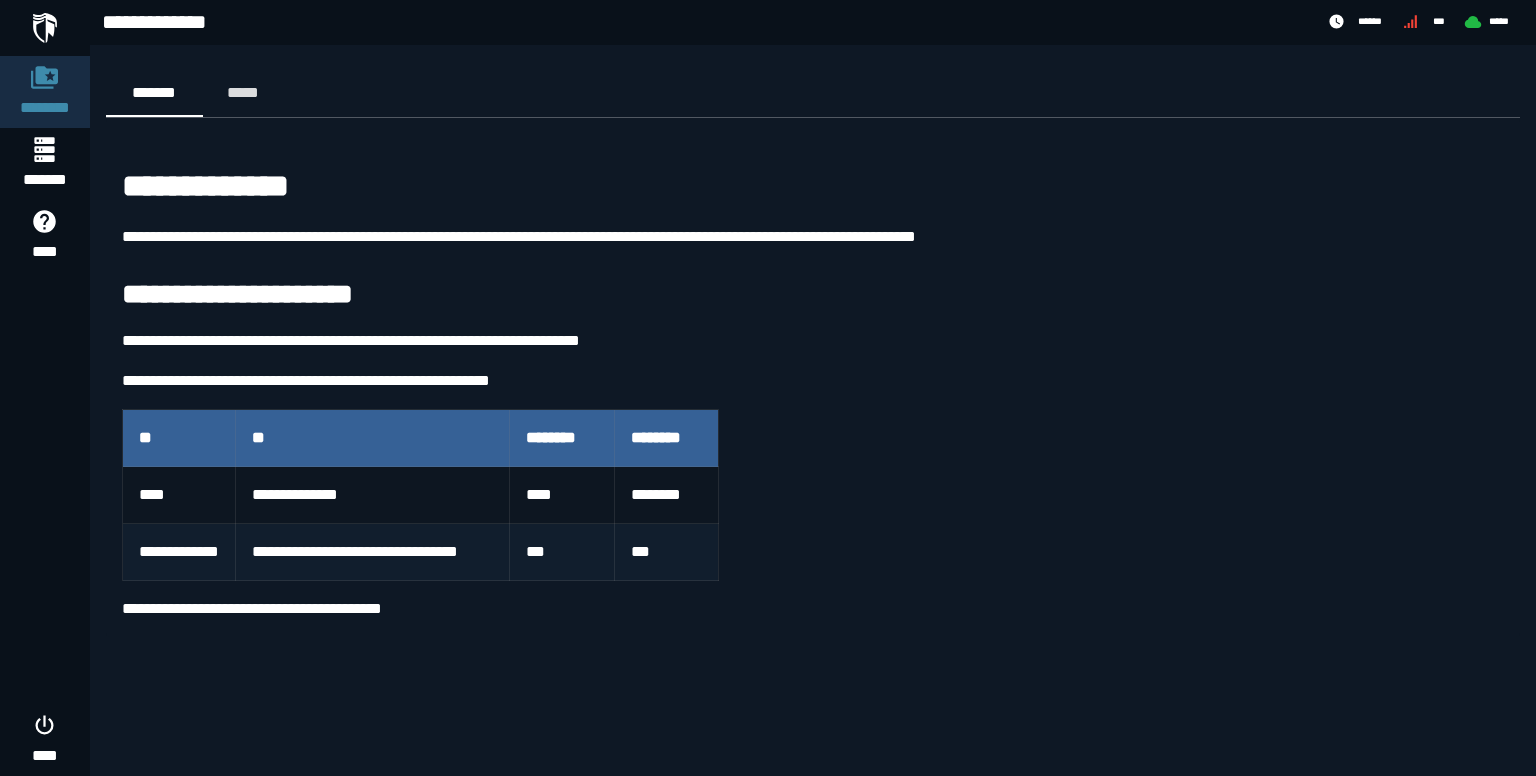 click on "**********" at bounding box center [372, 552] 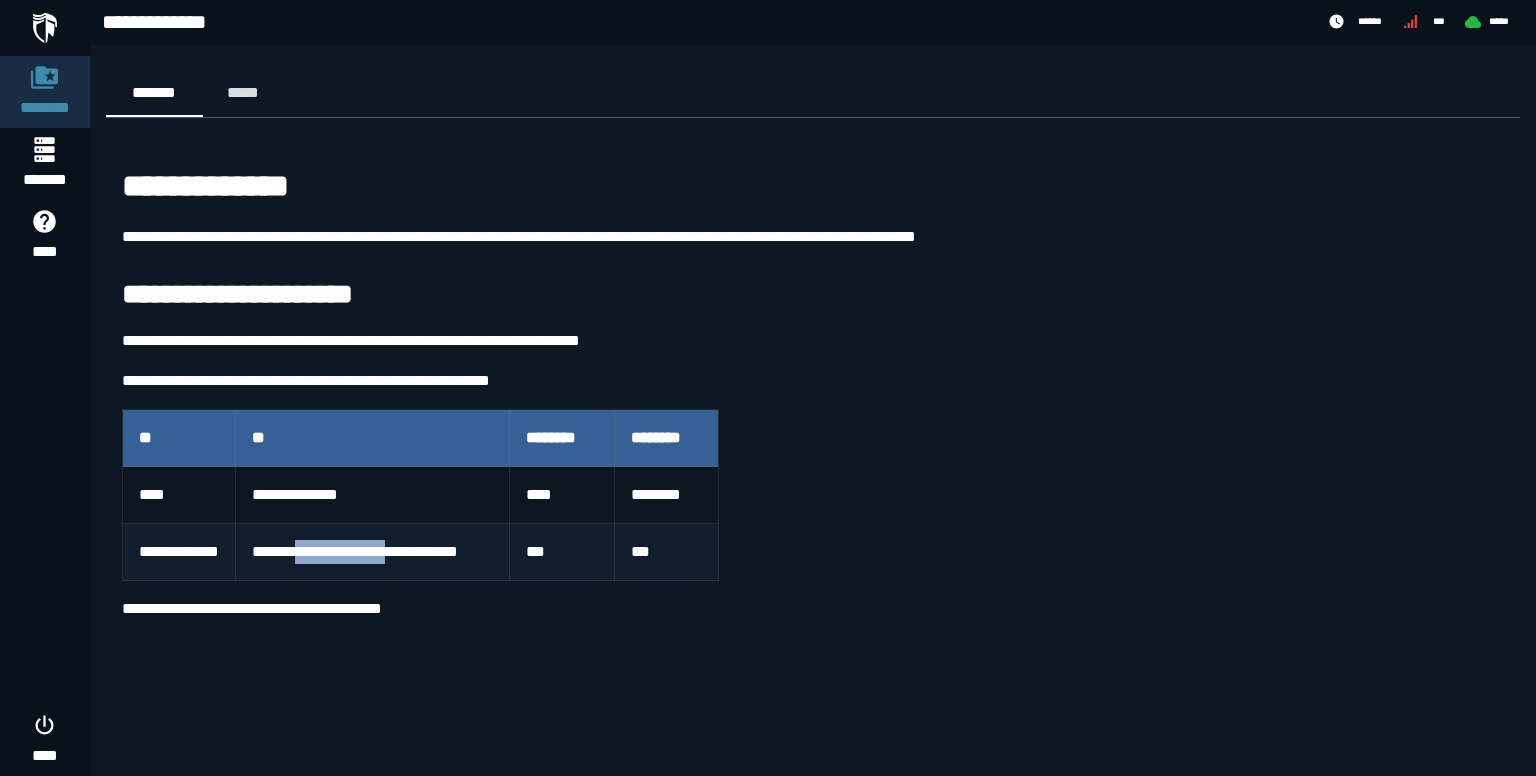 click on "**********" at bounding box center [372, 552] 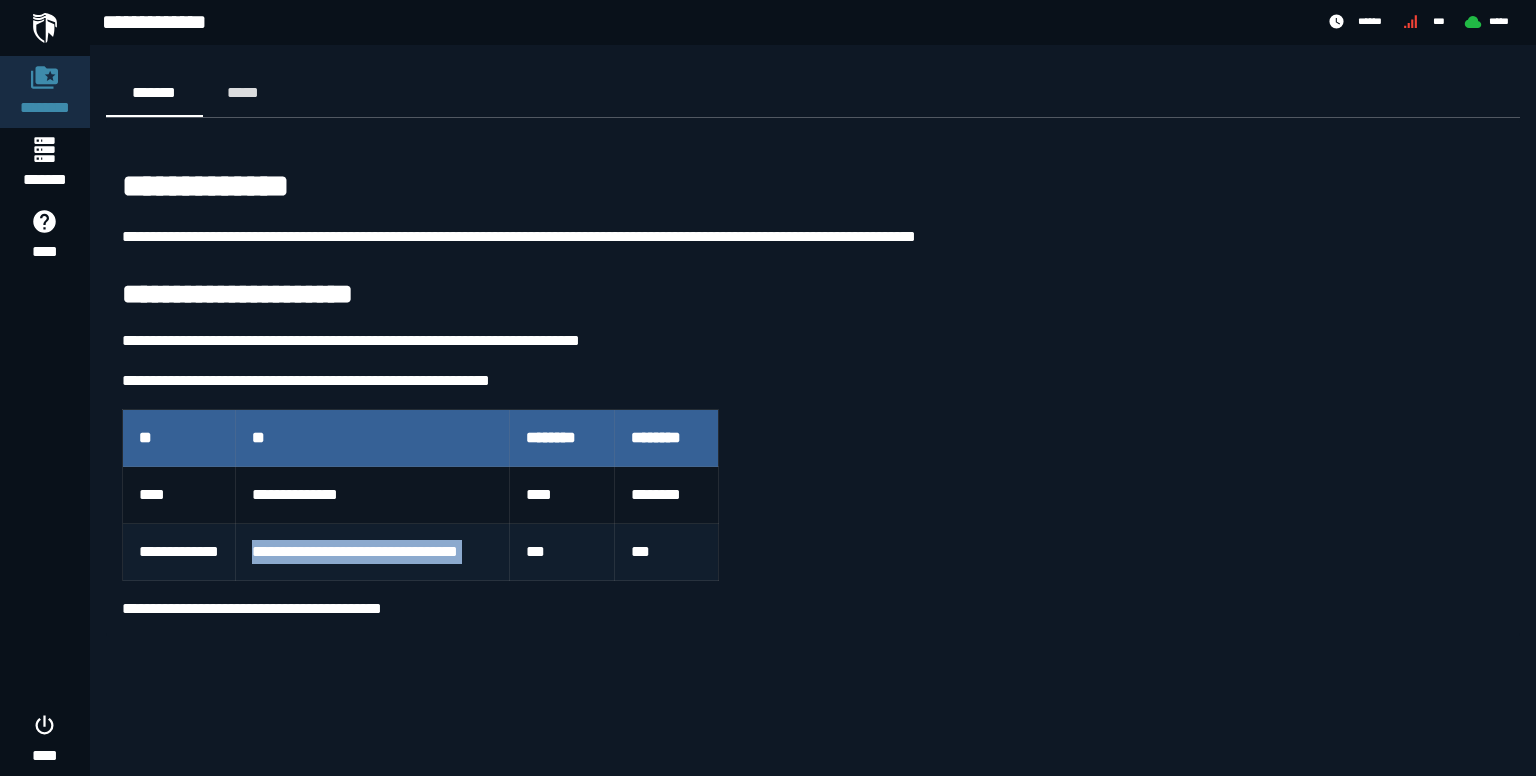 click on "**********" at bounding box center [372, 552] 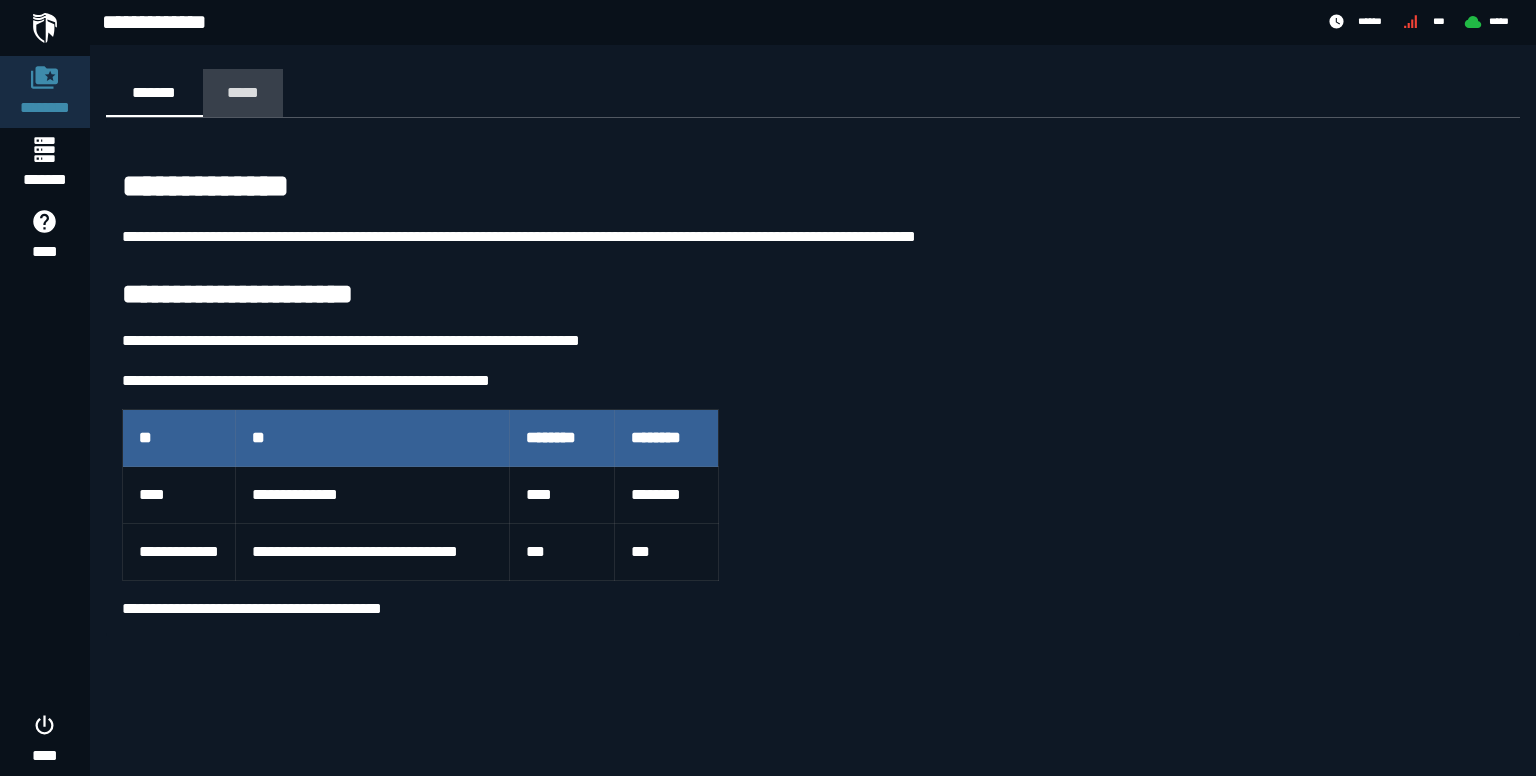 click on "*****" 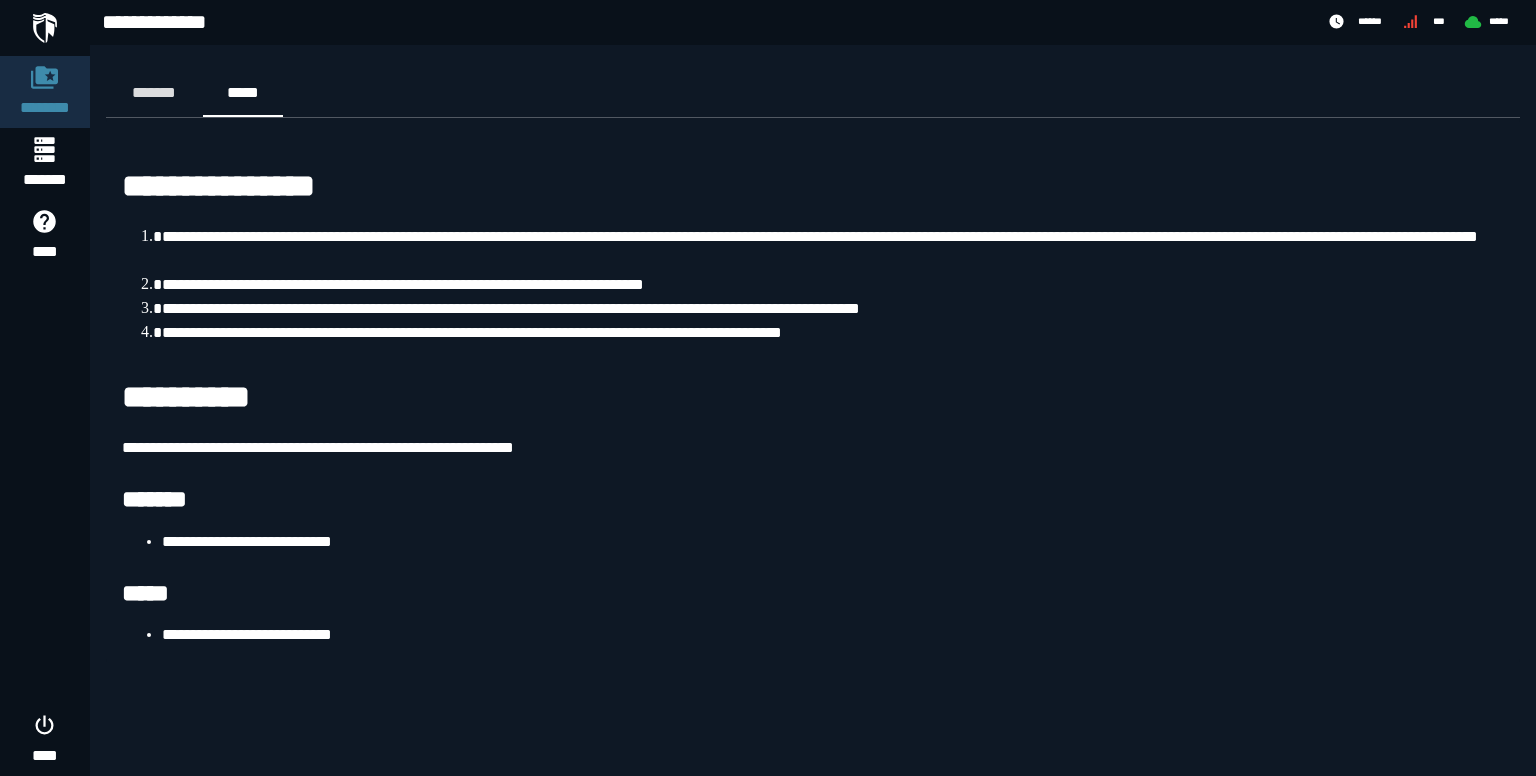 click at bounding box center [45, 28] 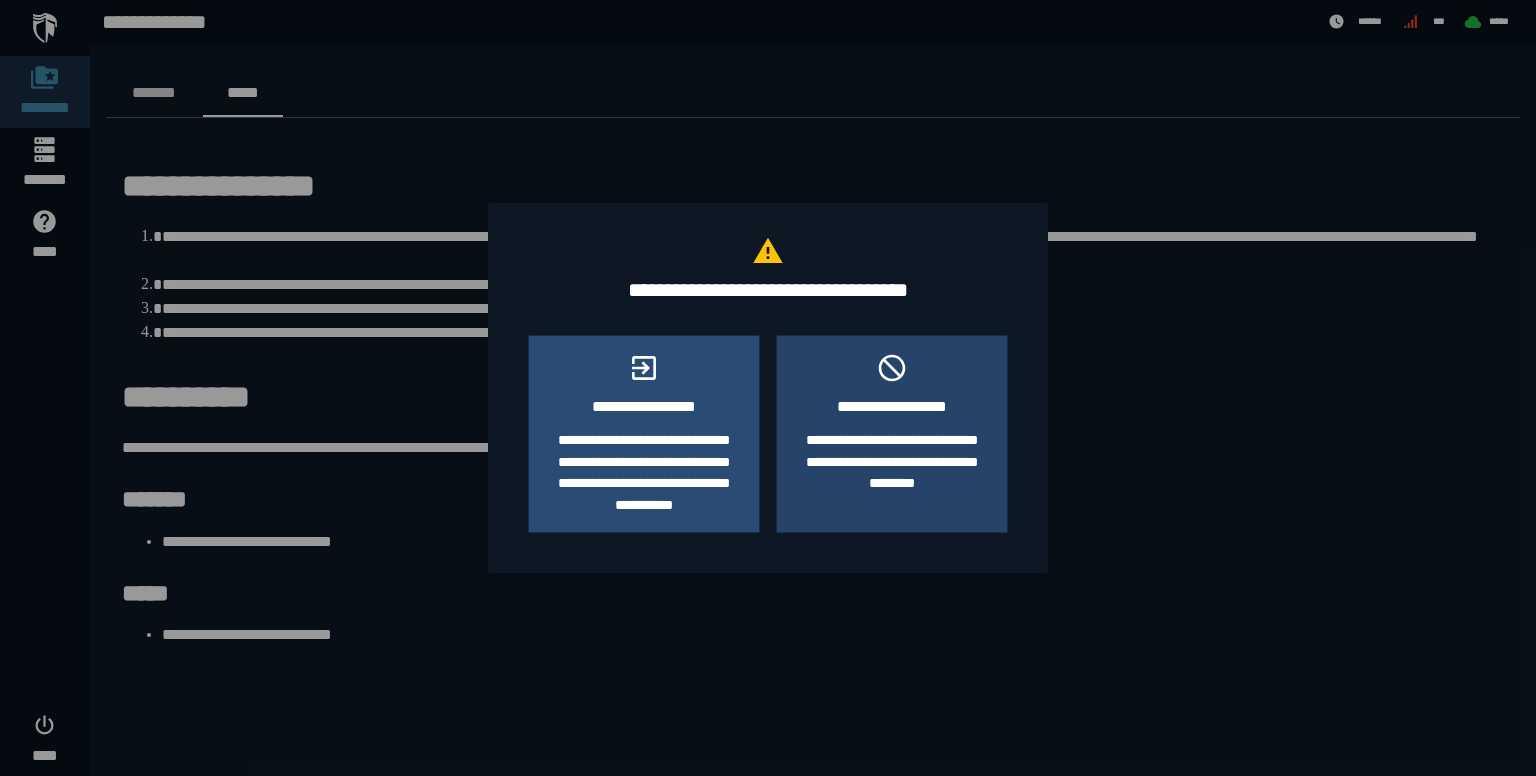 click on "**********" 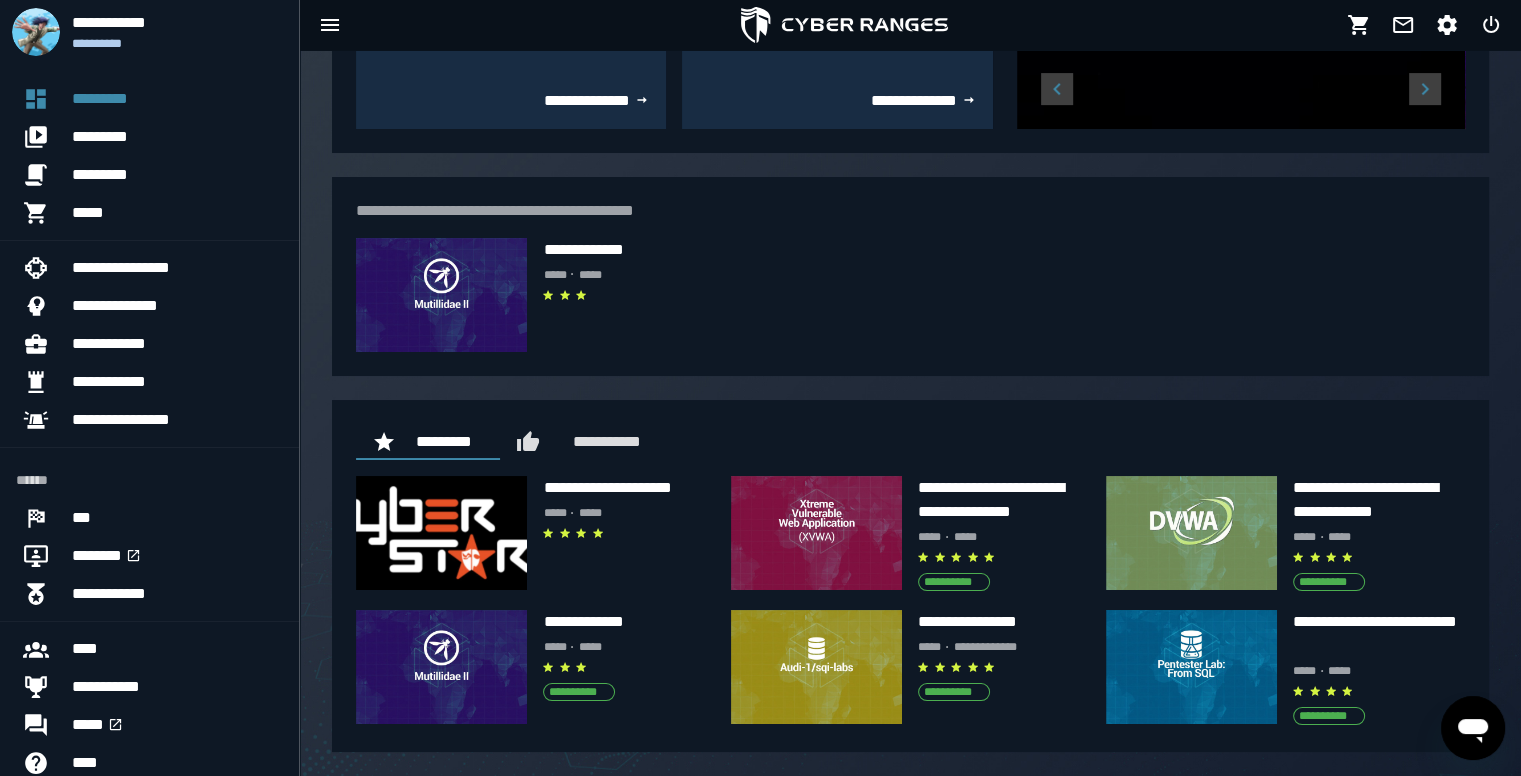 scroll, scrollTop: 640, scrollLeft: 0, axis: vertical 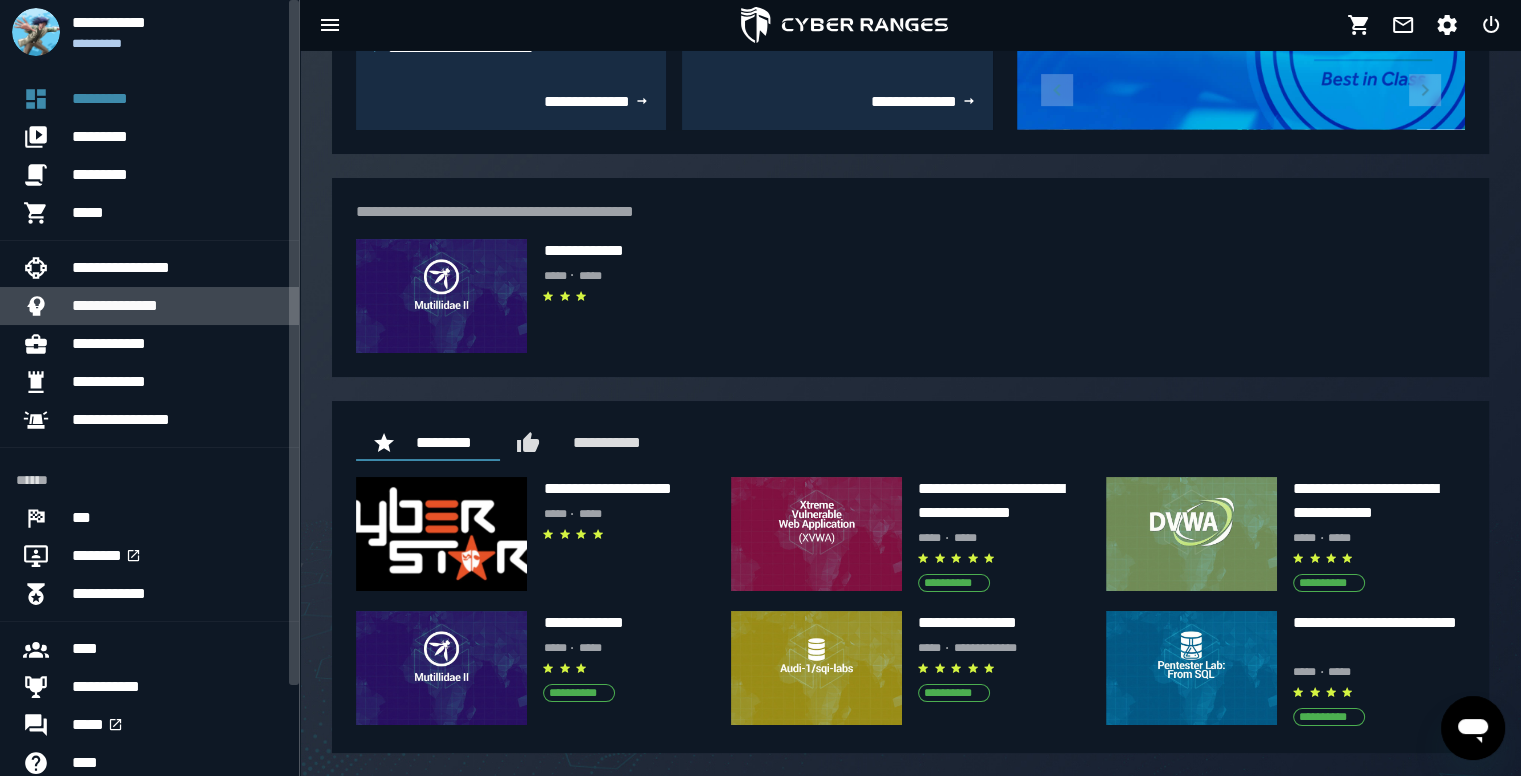 click on "**********" at bounding box center (177, 306) 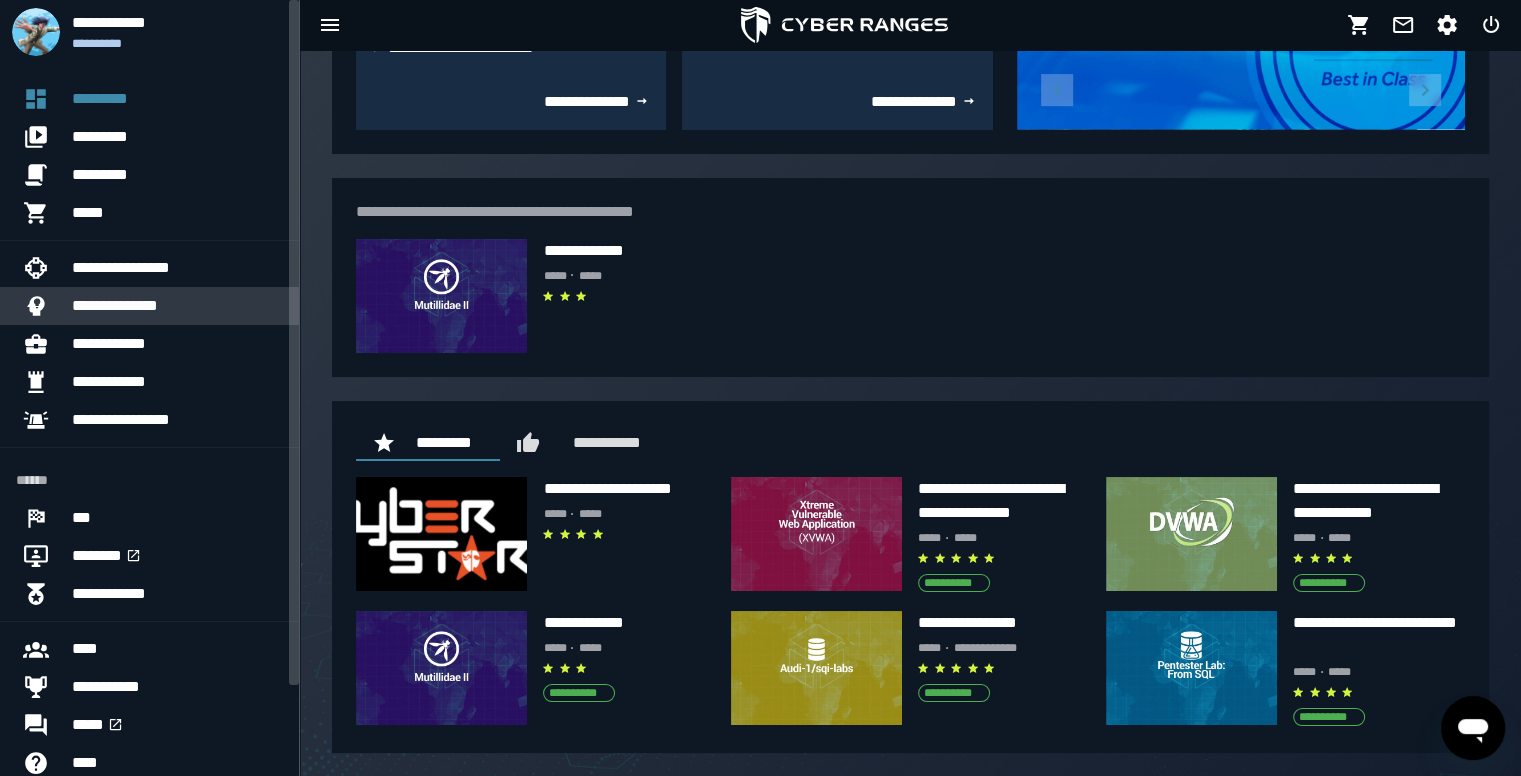 scroll, scrollTop: 0, scrollLeft: 0, axis: both 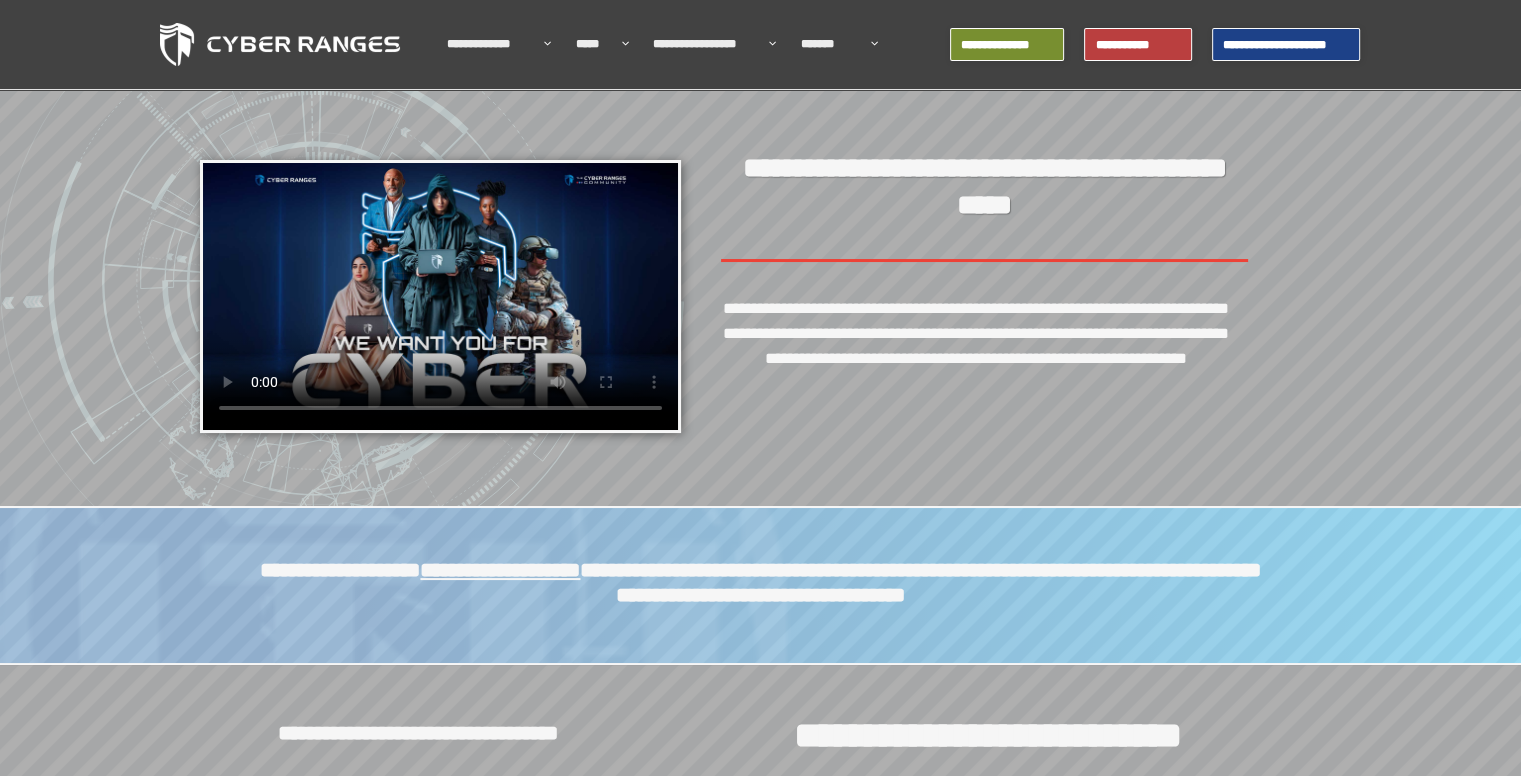 click on "[FIRST] [LAST]" at bounding box center (760, 583) 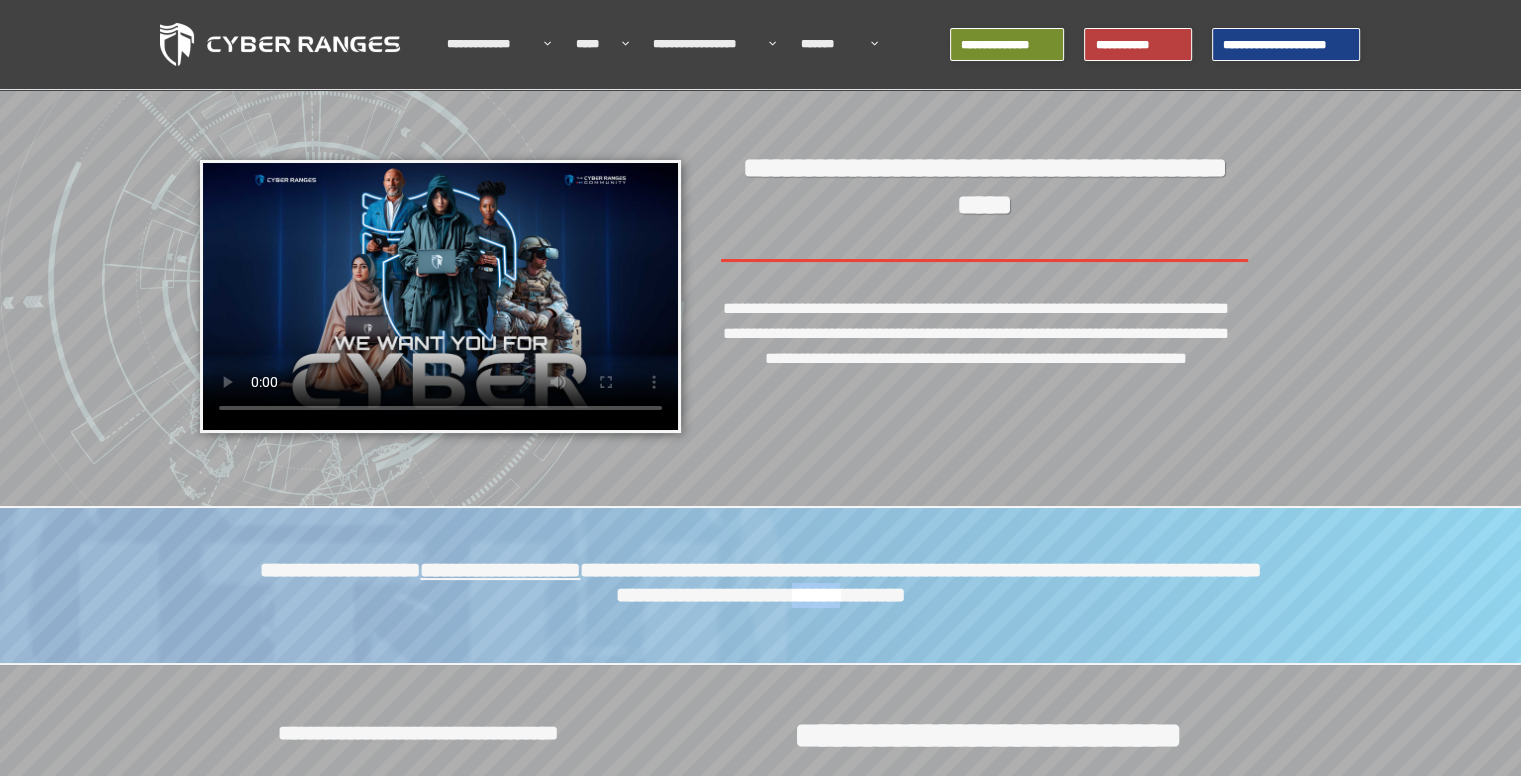 click on "[FIRST] [LAST]" at bounding box center [760, 583] 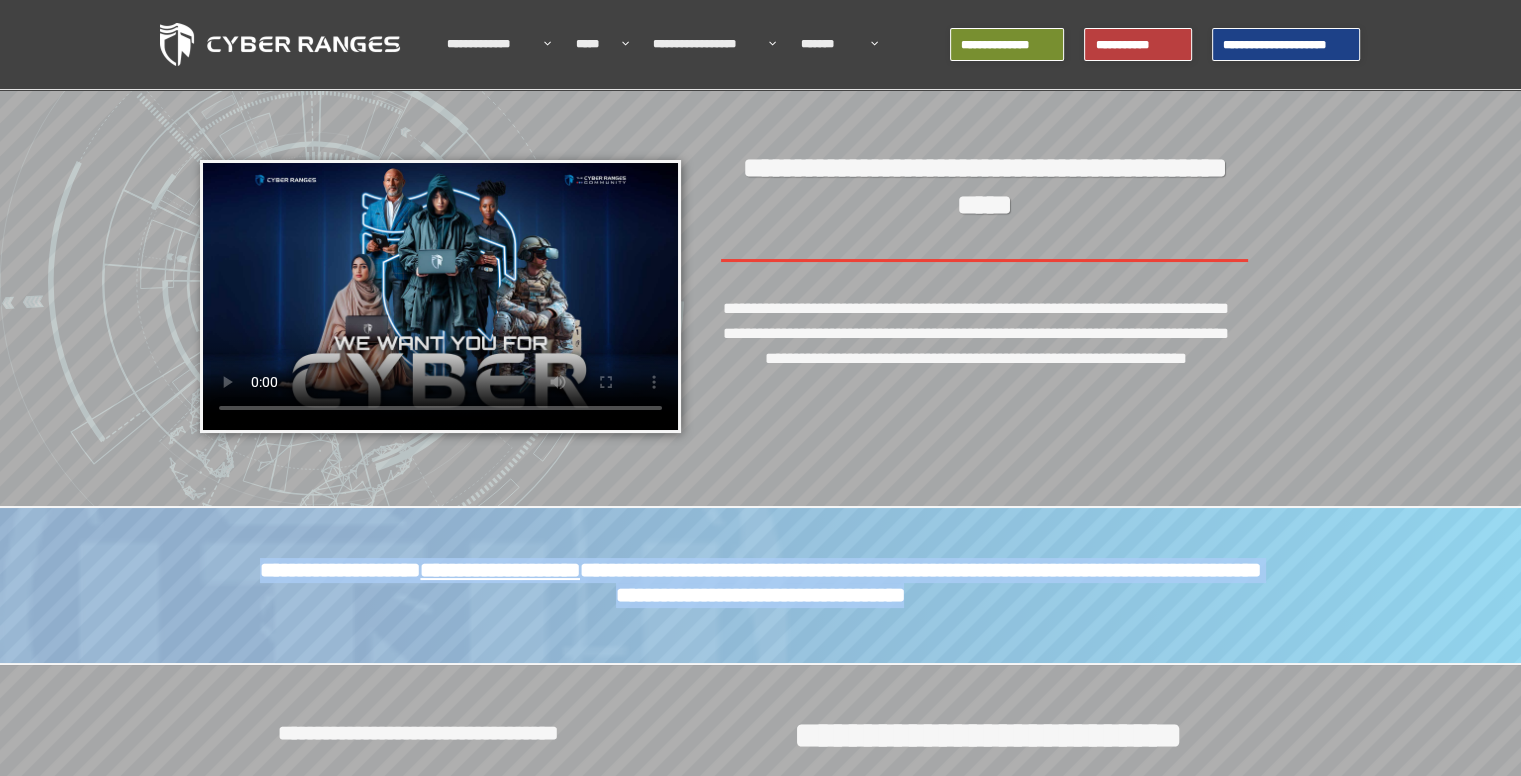 click on "[FIRST] [LAST]" at bounding box center (760, 583) 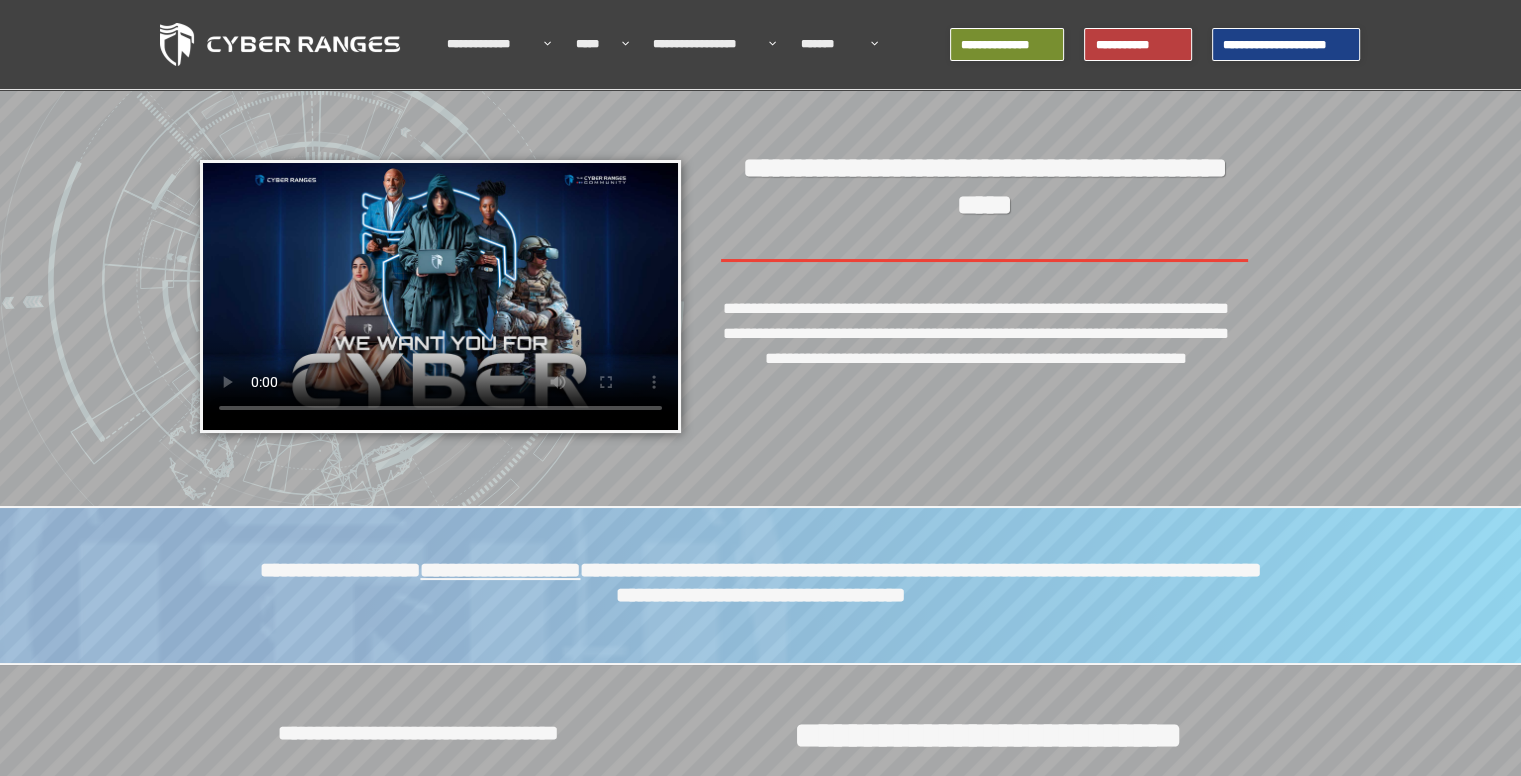 click on "**********" at bounding box center [984, 371] 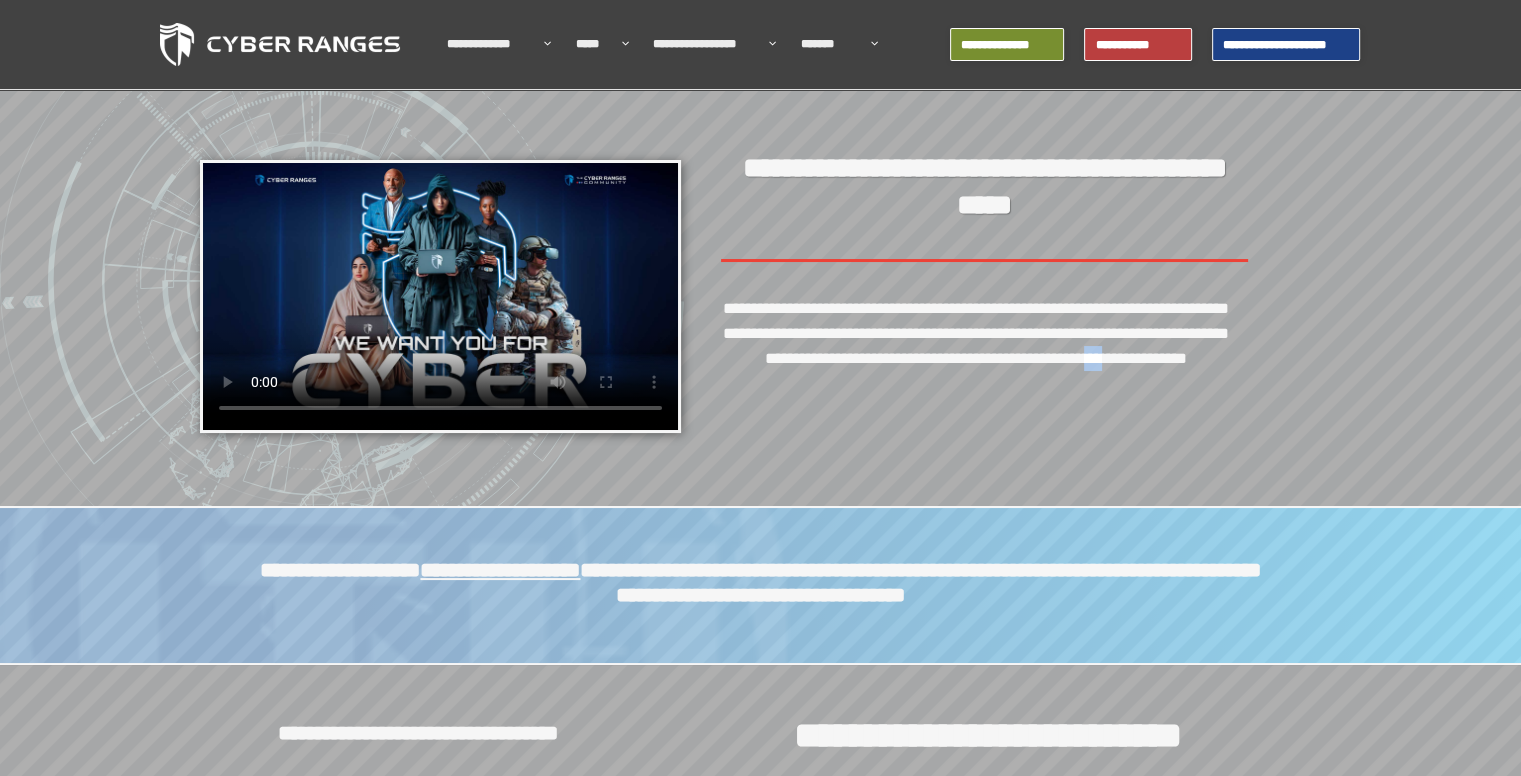 click on "**********" at bounding box center [984, 371] 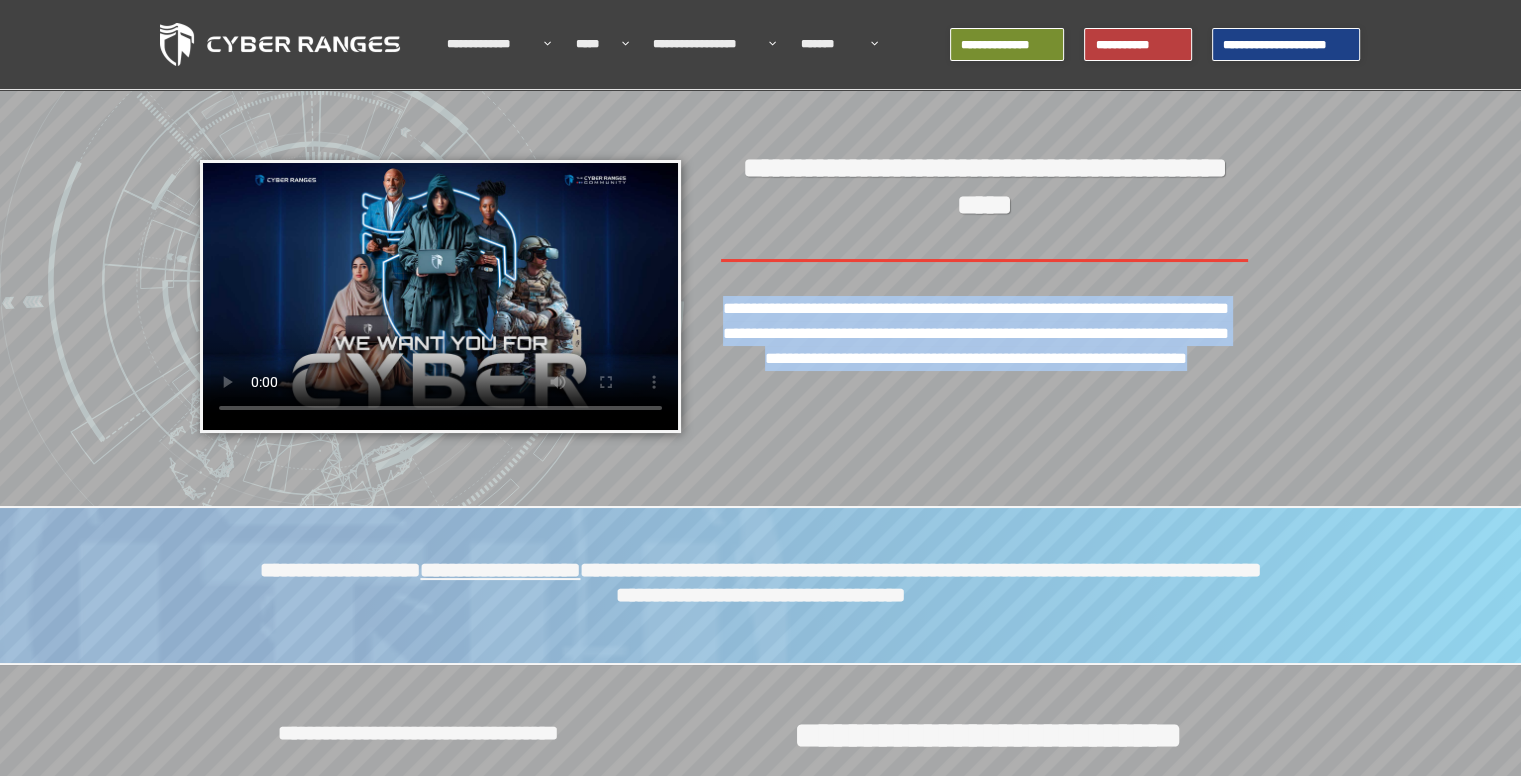click on "**********" at bounding box center (984, 371) 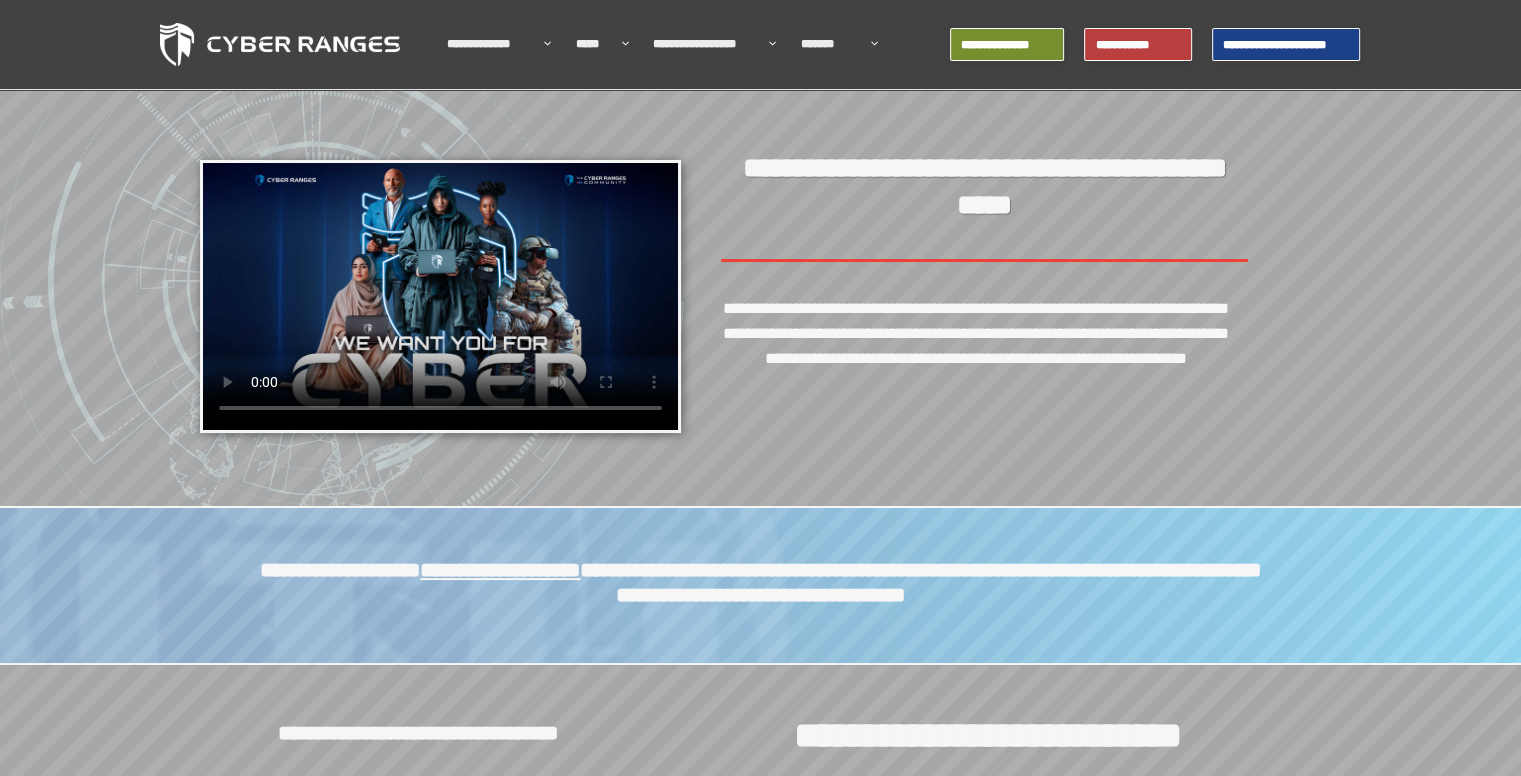 click on "**********" at bounding box center (984, 187) 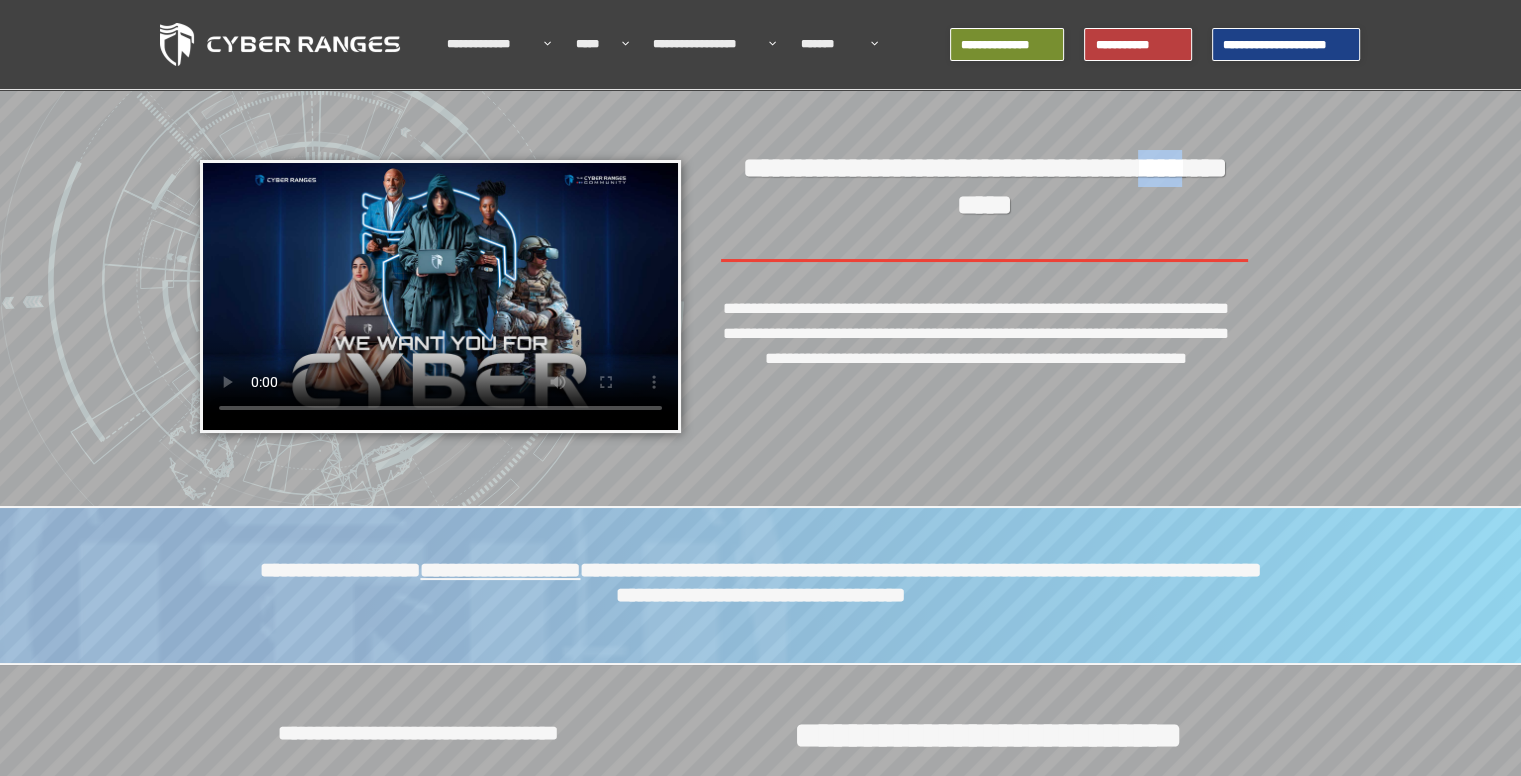click on "**********" at bounding box center (984, 187) 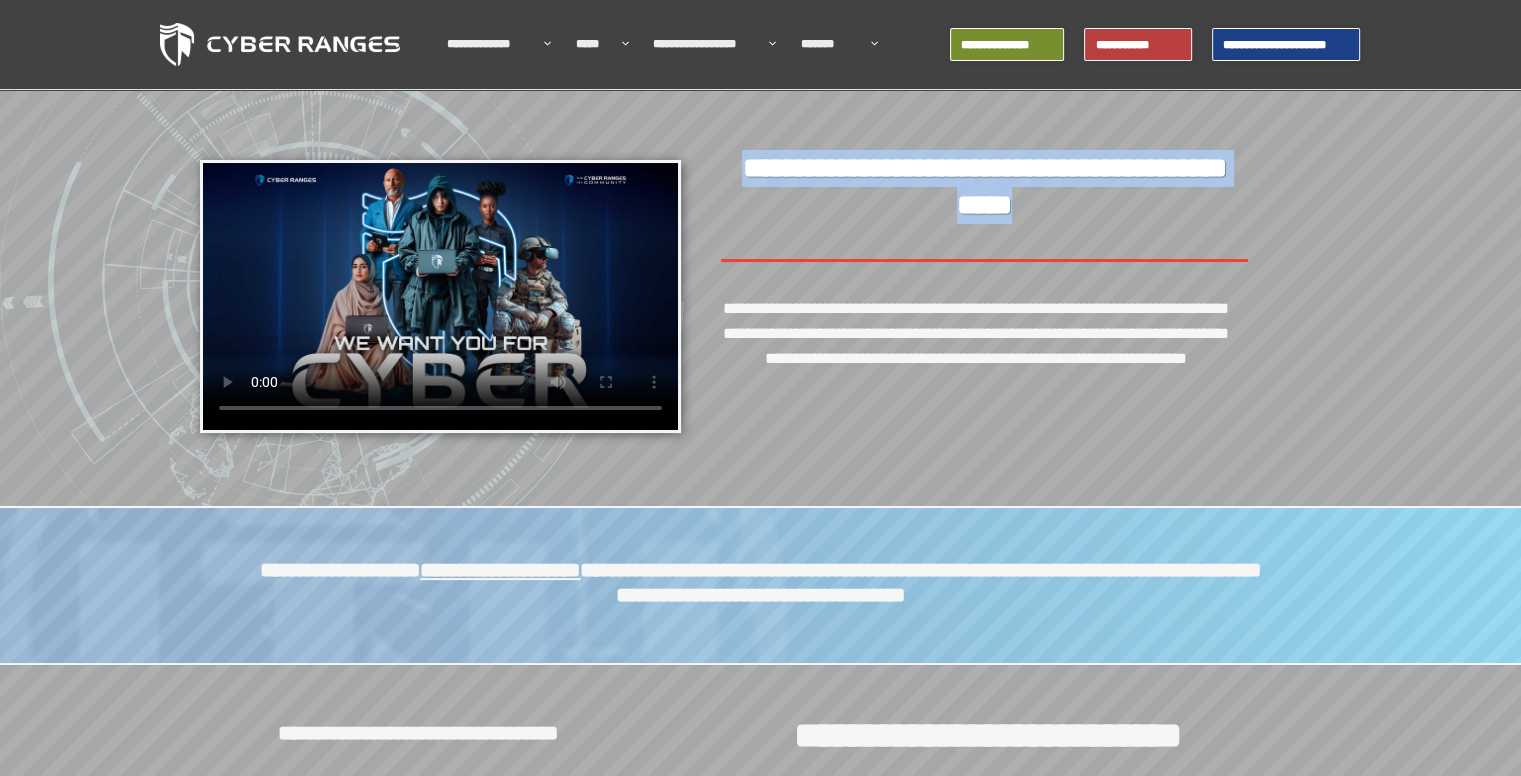 click on "**********" at bounding box center [984, 187] 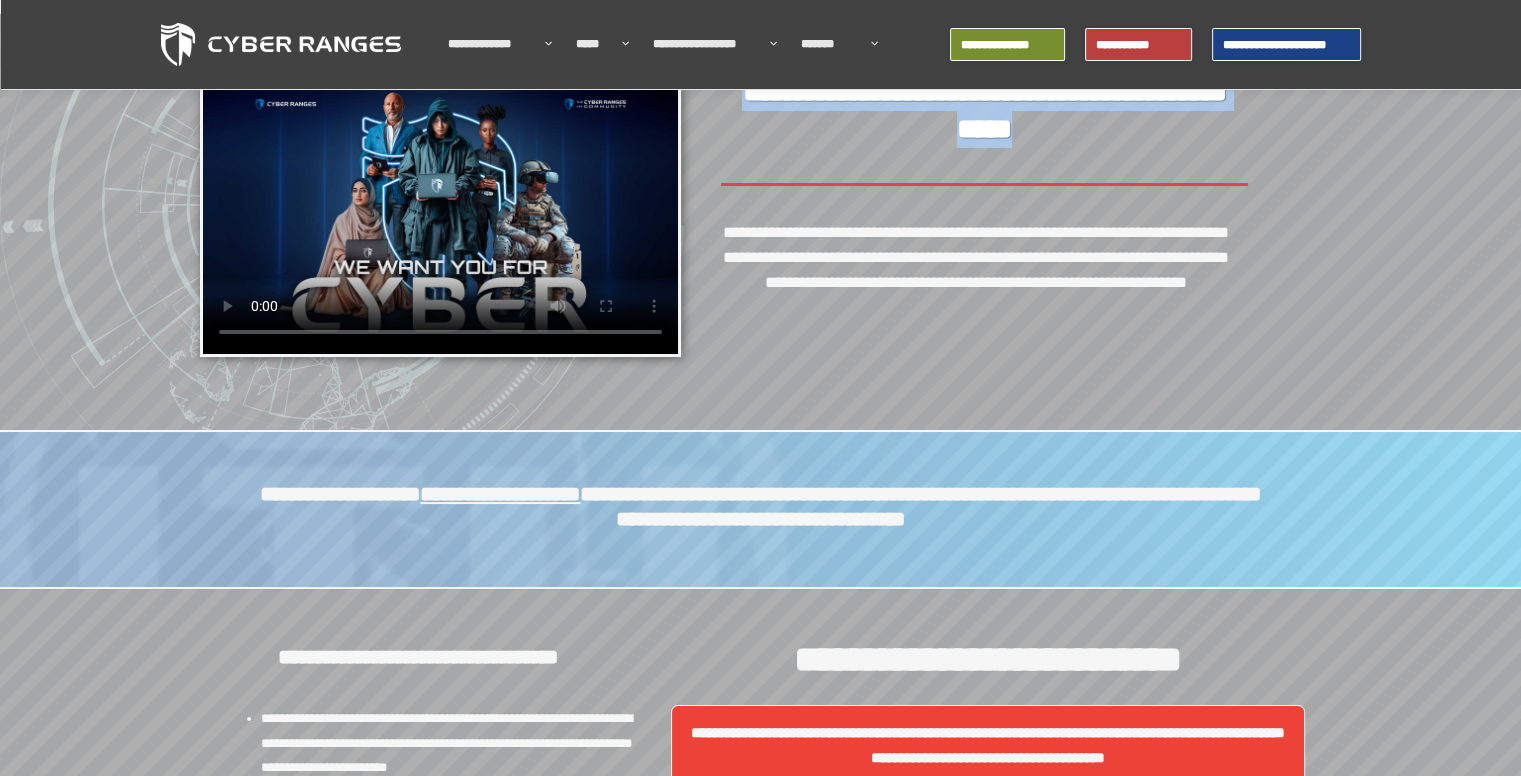 scroll, scrollTop: 0, scrollLeft: 0, axis: both 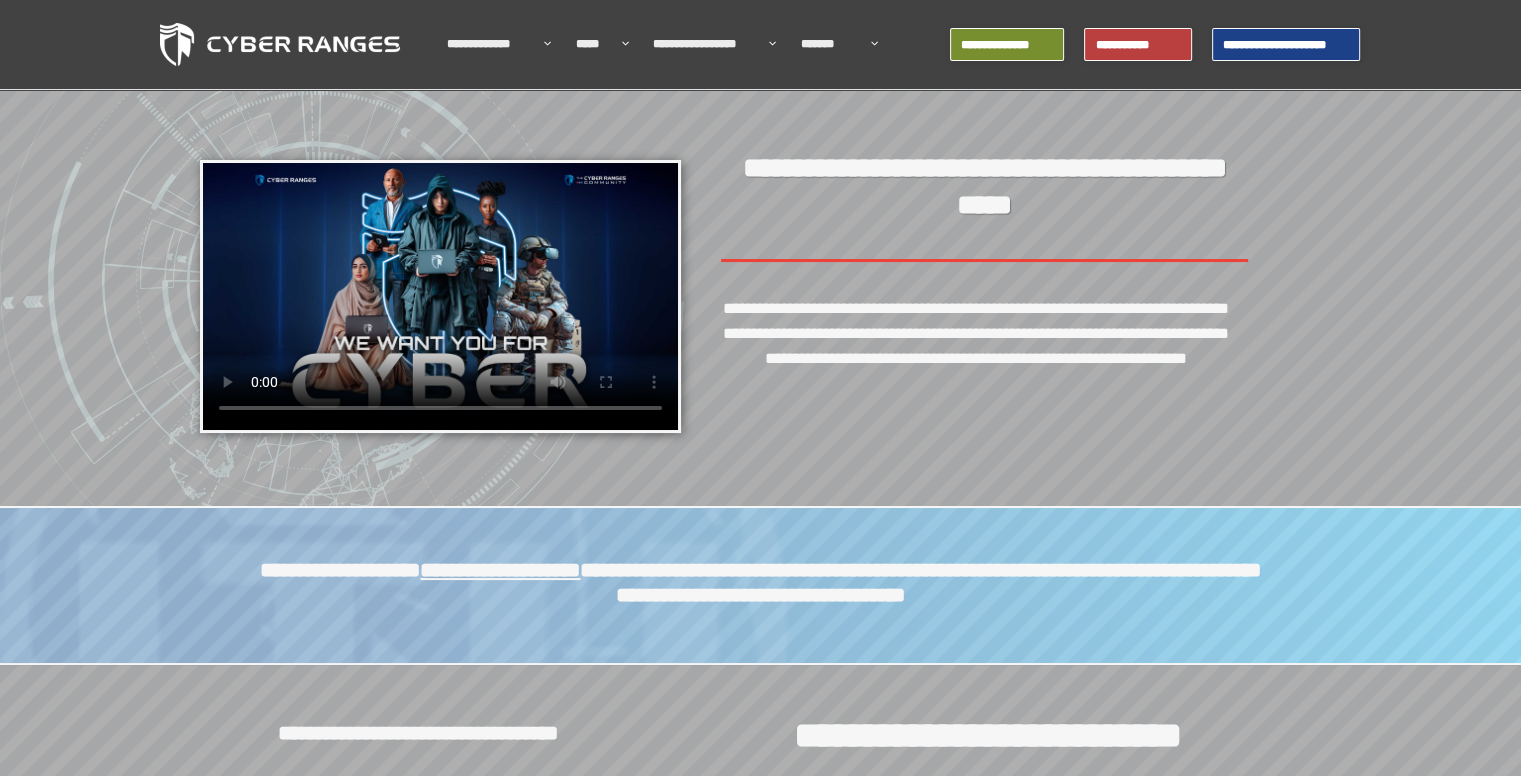click on "**********" at bounding box center [976, 358] 